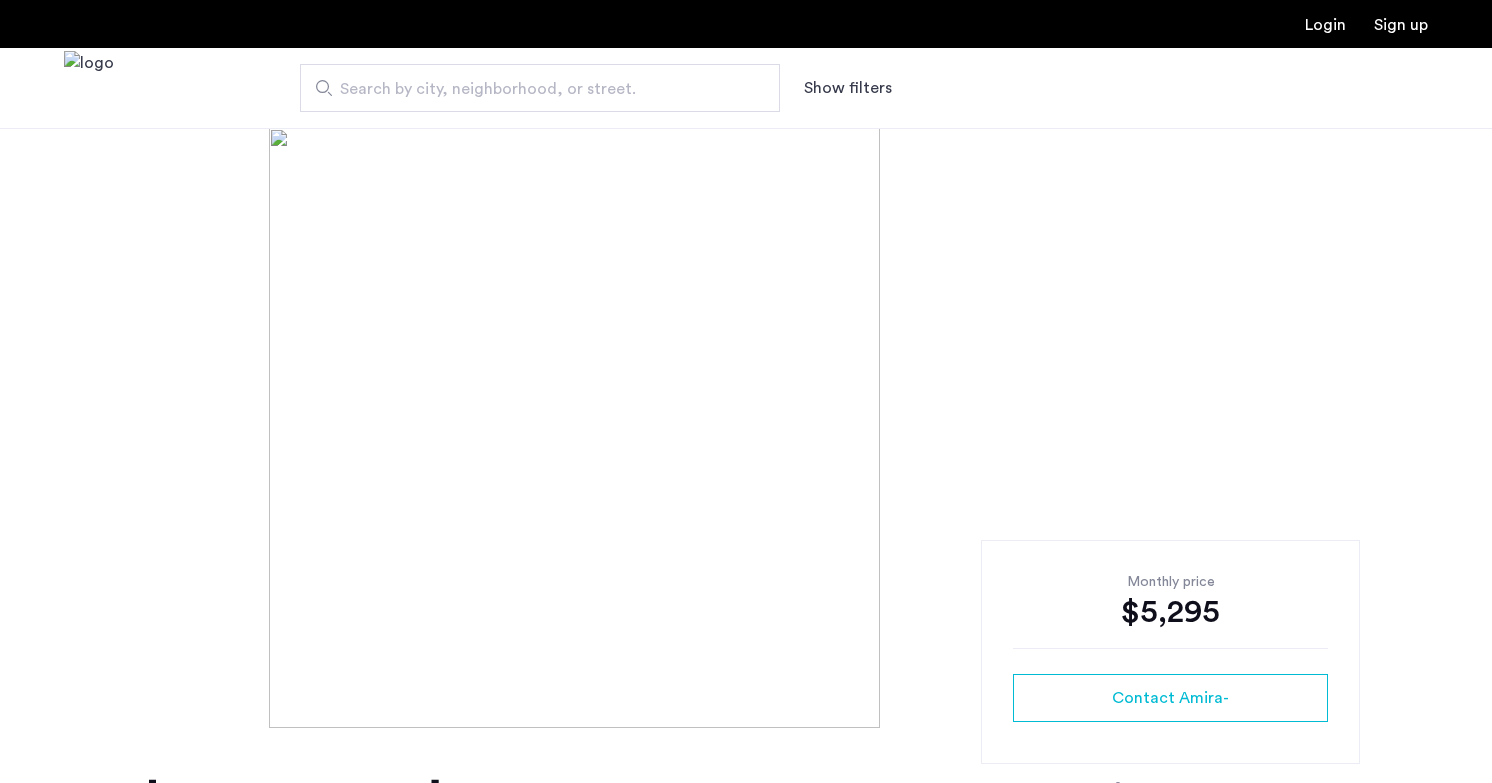 scroll, scrollTop: 0, scrollLeft: 0, axis: both 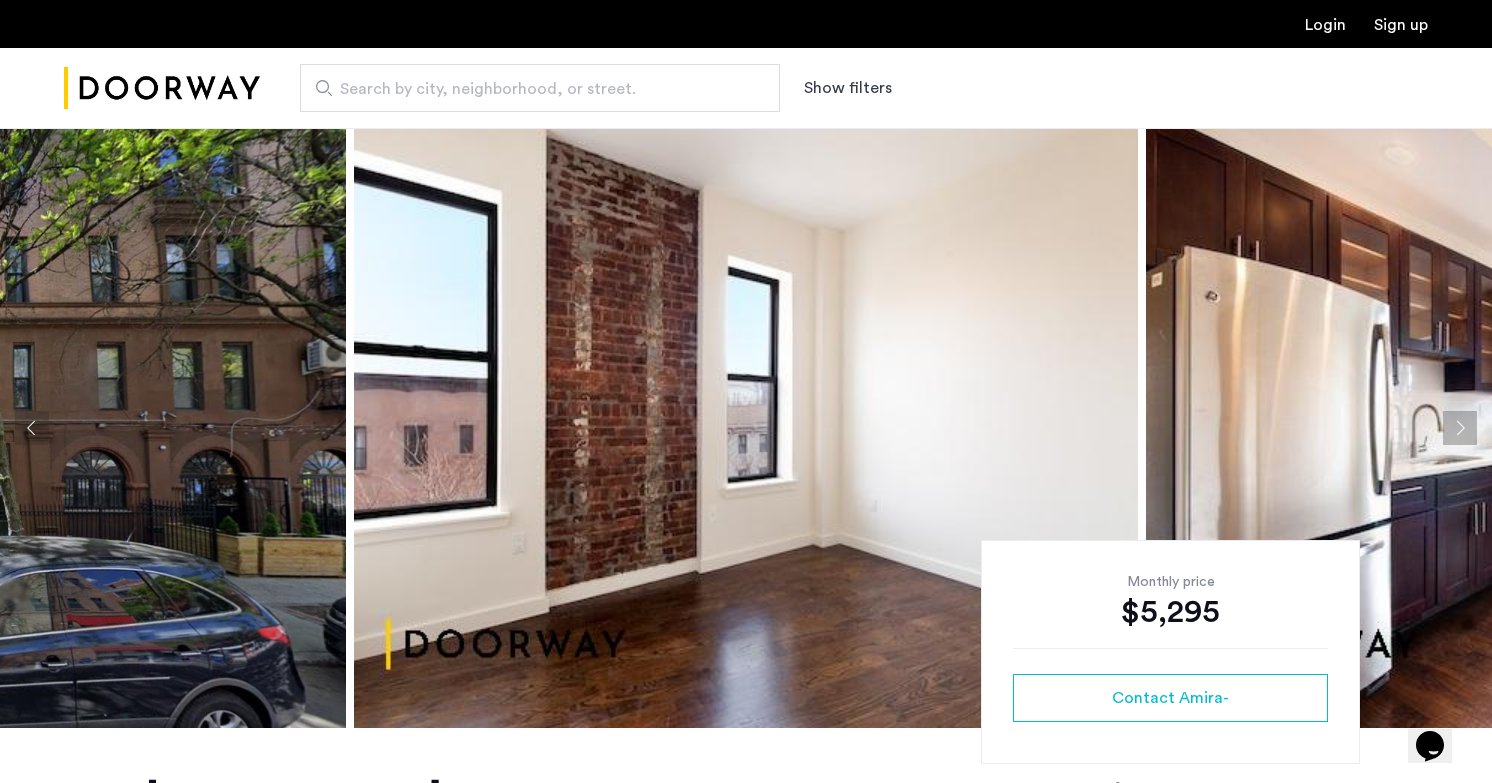 click on "Search by city, neighborhood, or street." at bounding box center [532, 89] 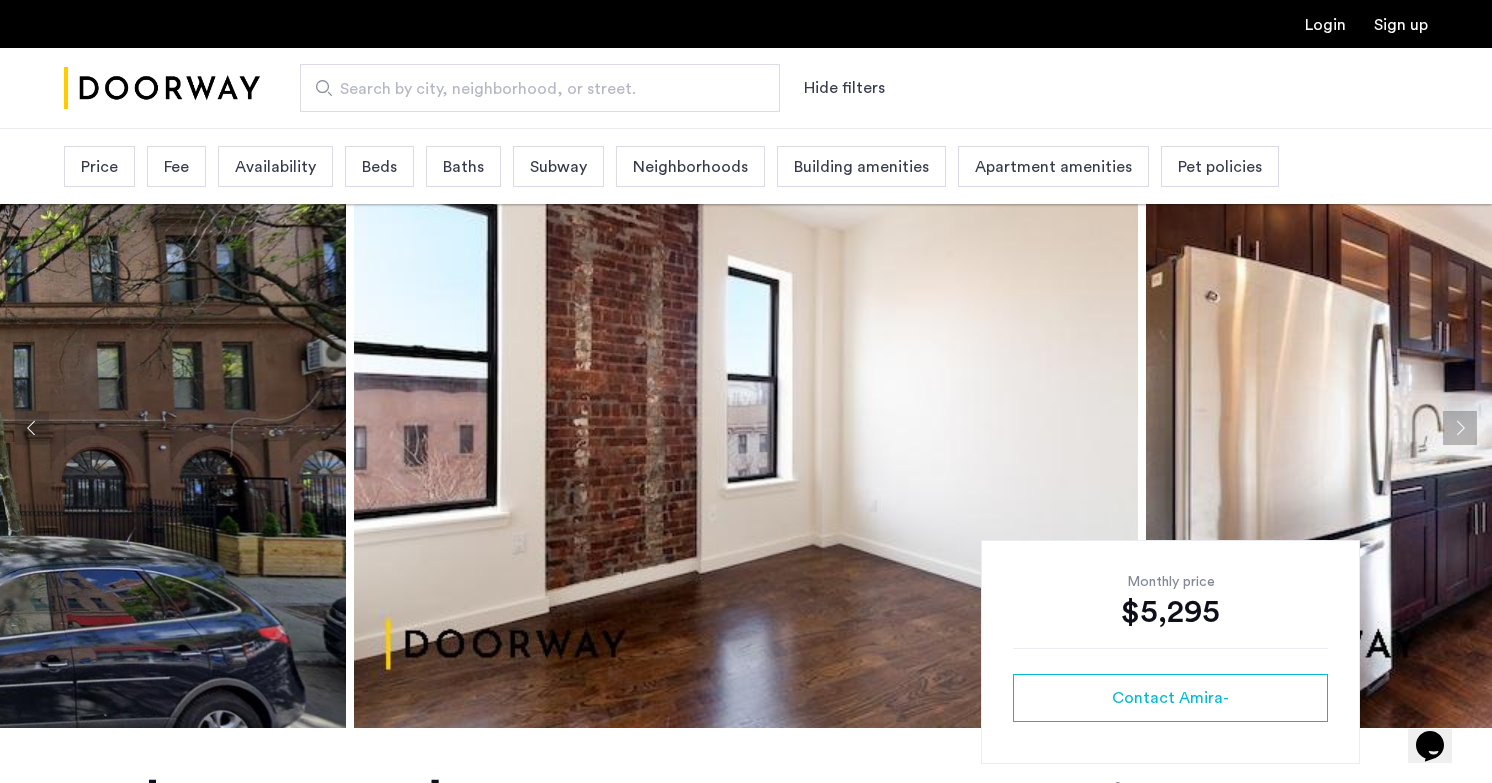 click on "Price" at bounding box center (99, 167) 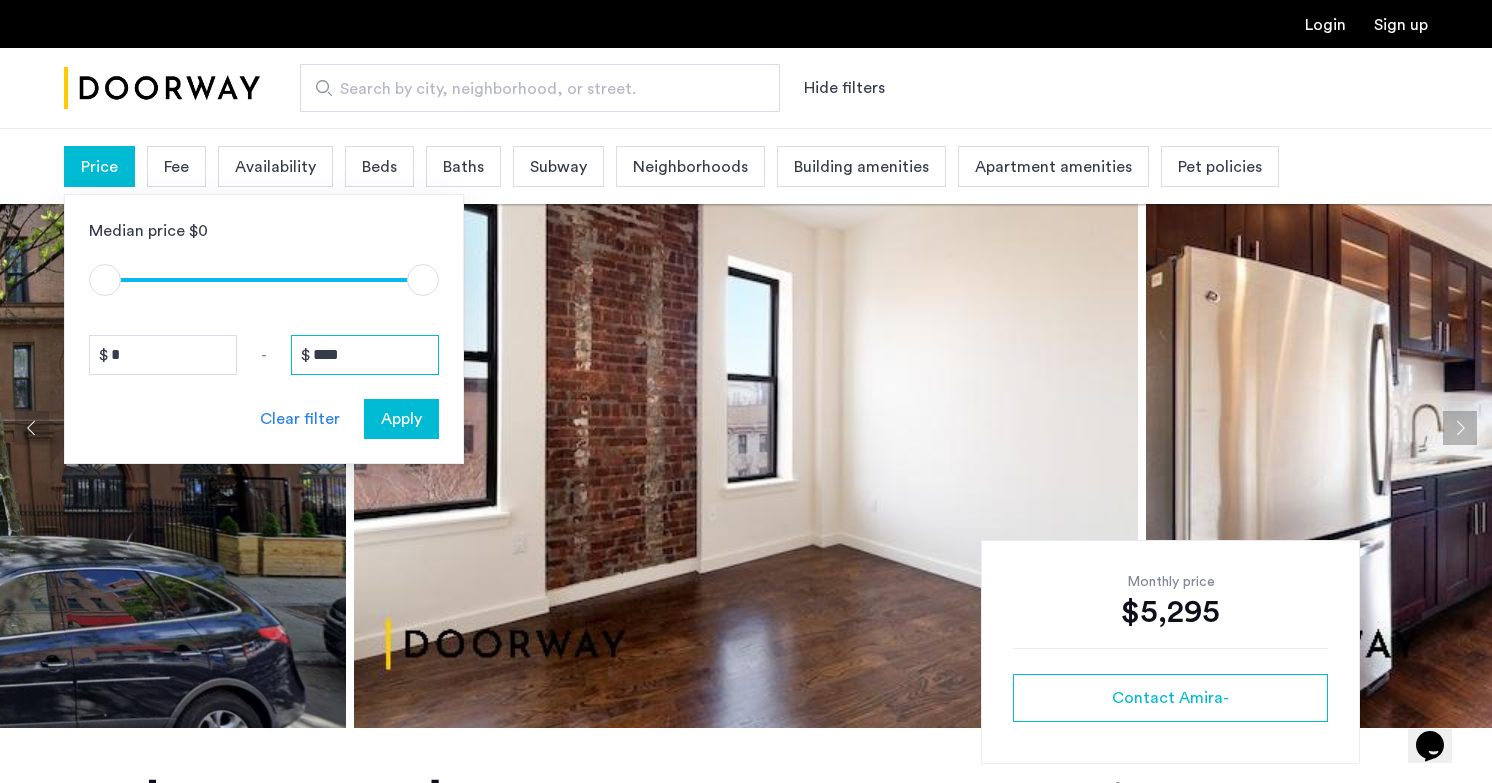 drag, startPoint x: 372, startPoint y: 353, endPoint x: 178, endPoint y: 343, distance: 194.25757 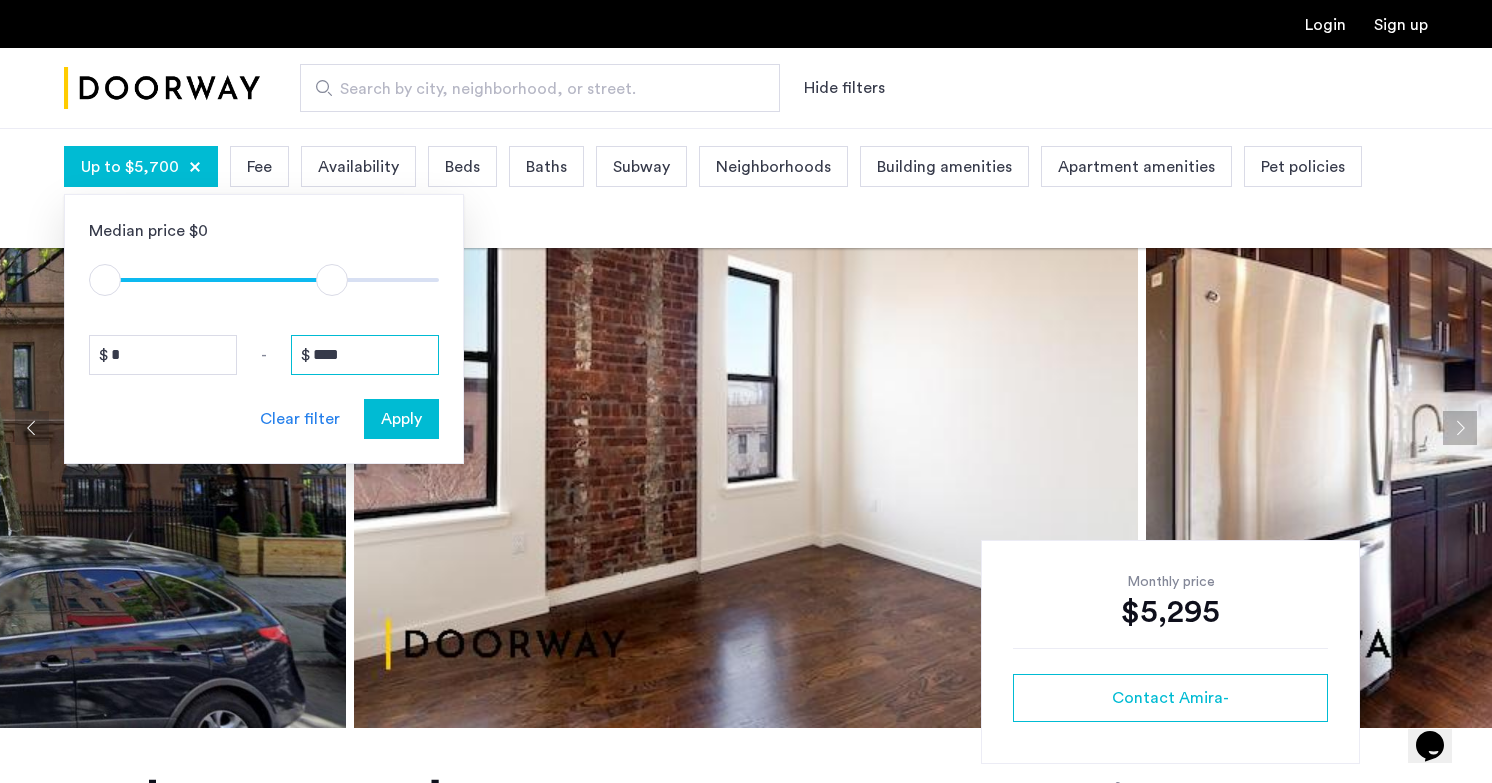 type on "****" 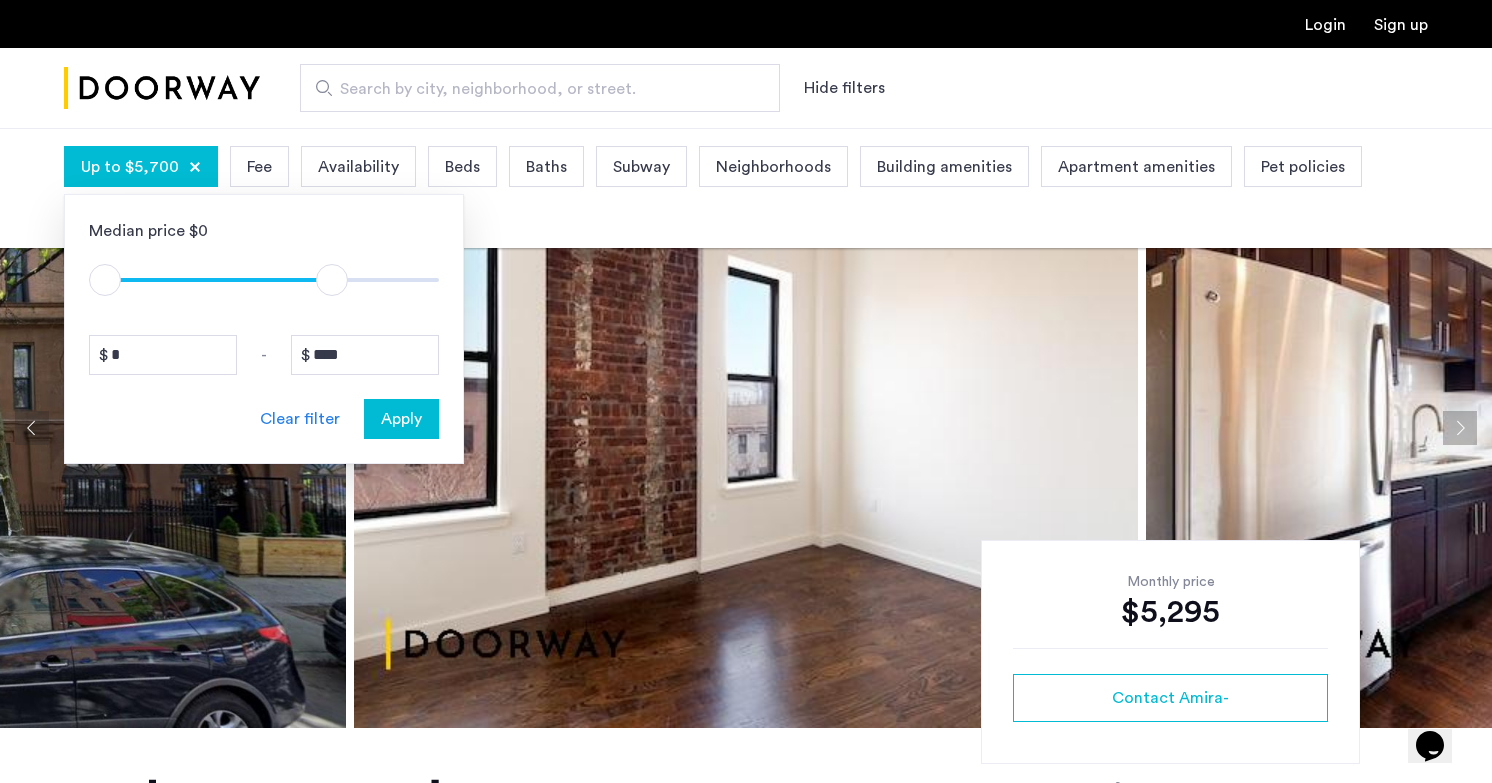 click on "Fee" at bounding box center (259, 166) 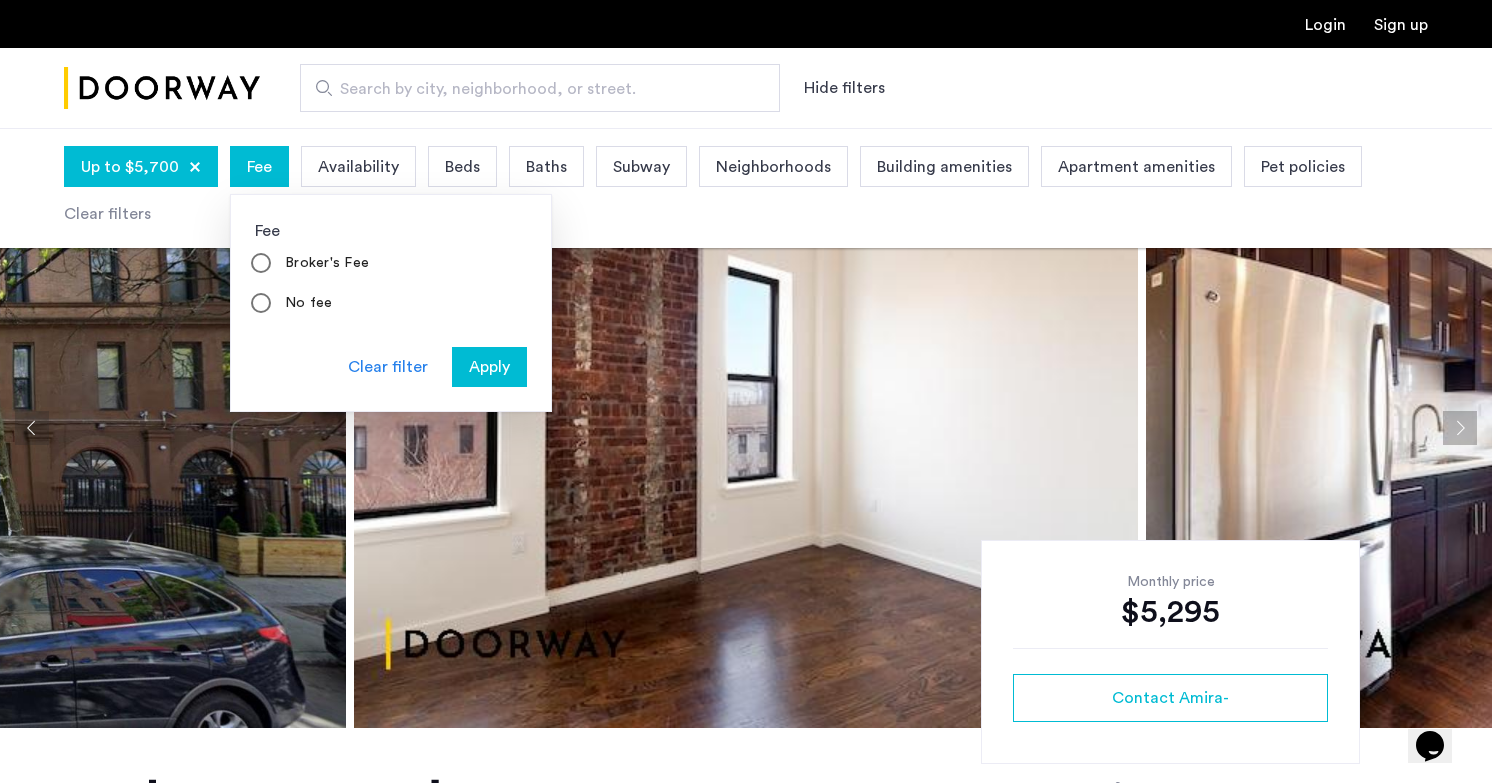 click on "Availability" at bounding box center (358, 167) 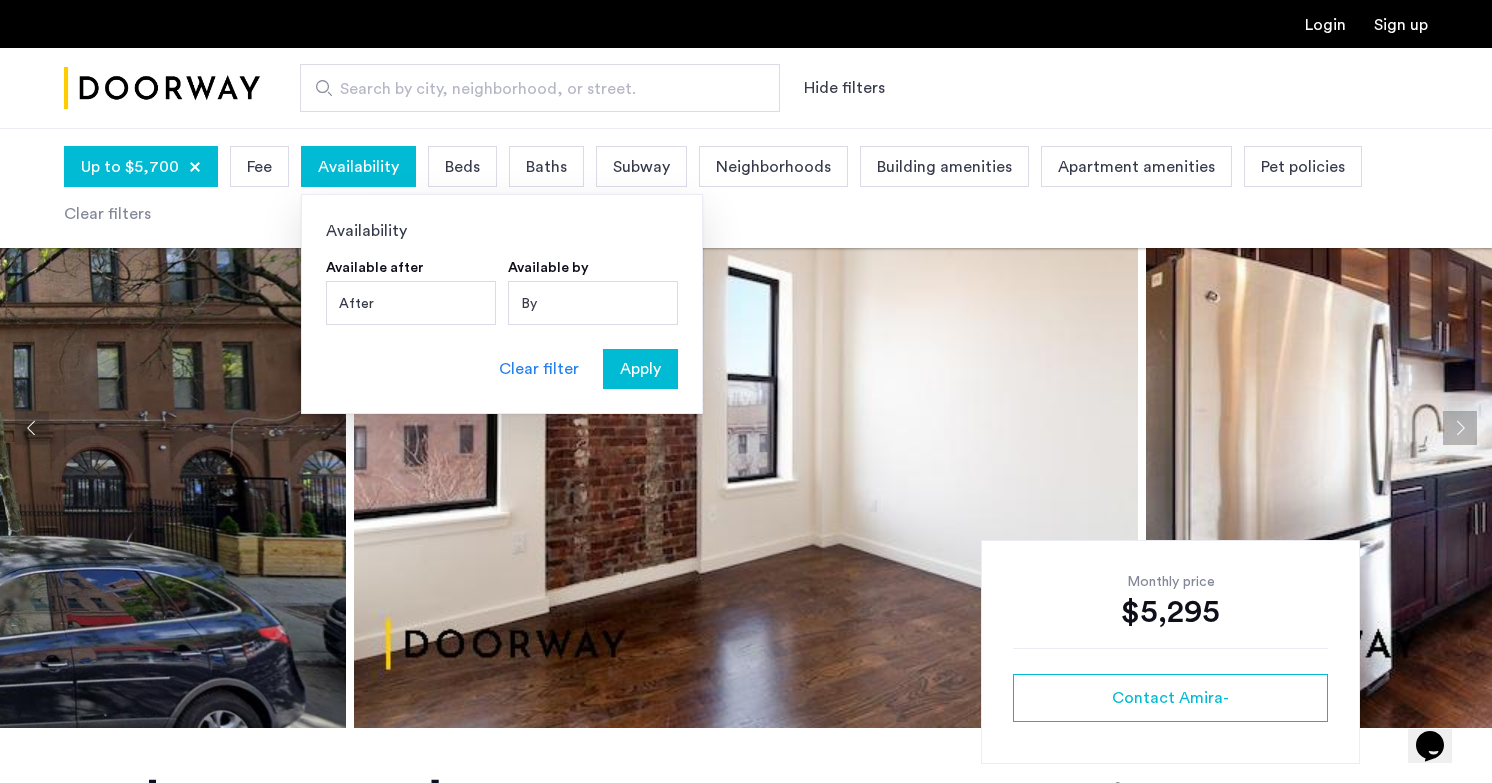 click on "Beds" at bounding box center [462, 166] 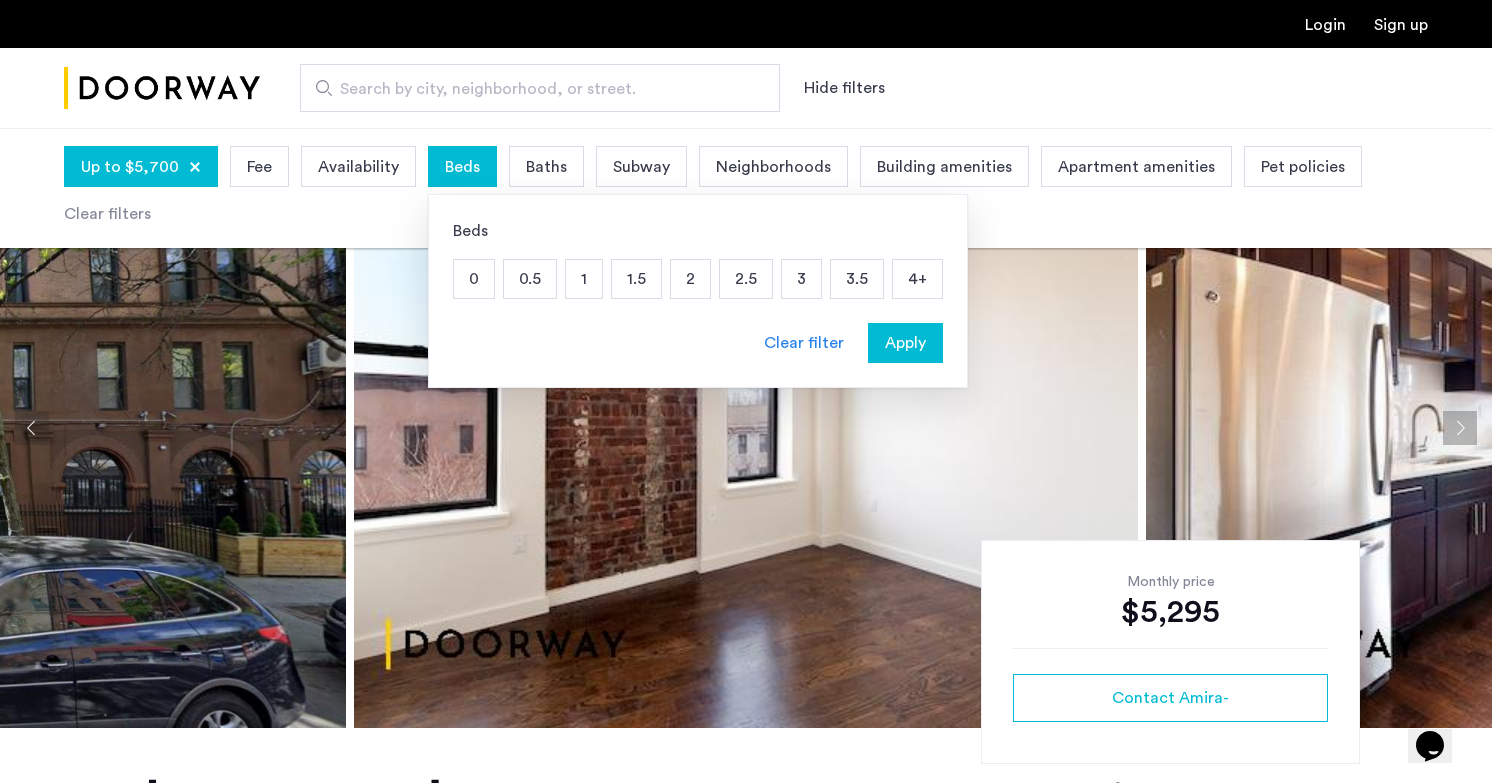 click on "3" at bounding box center [801, 279] 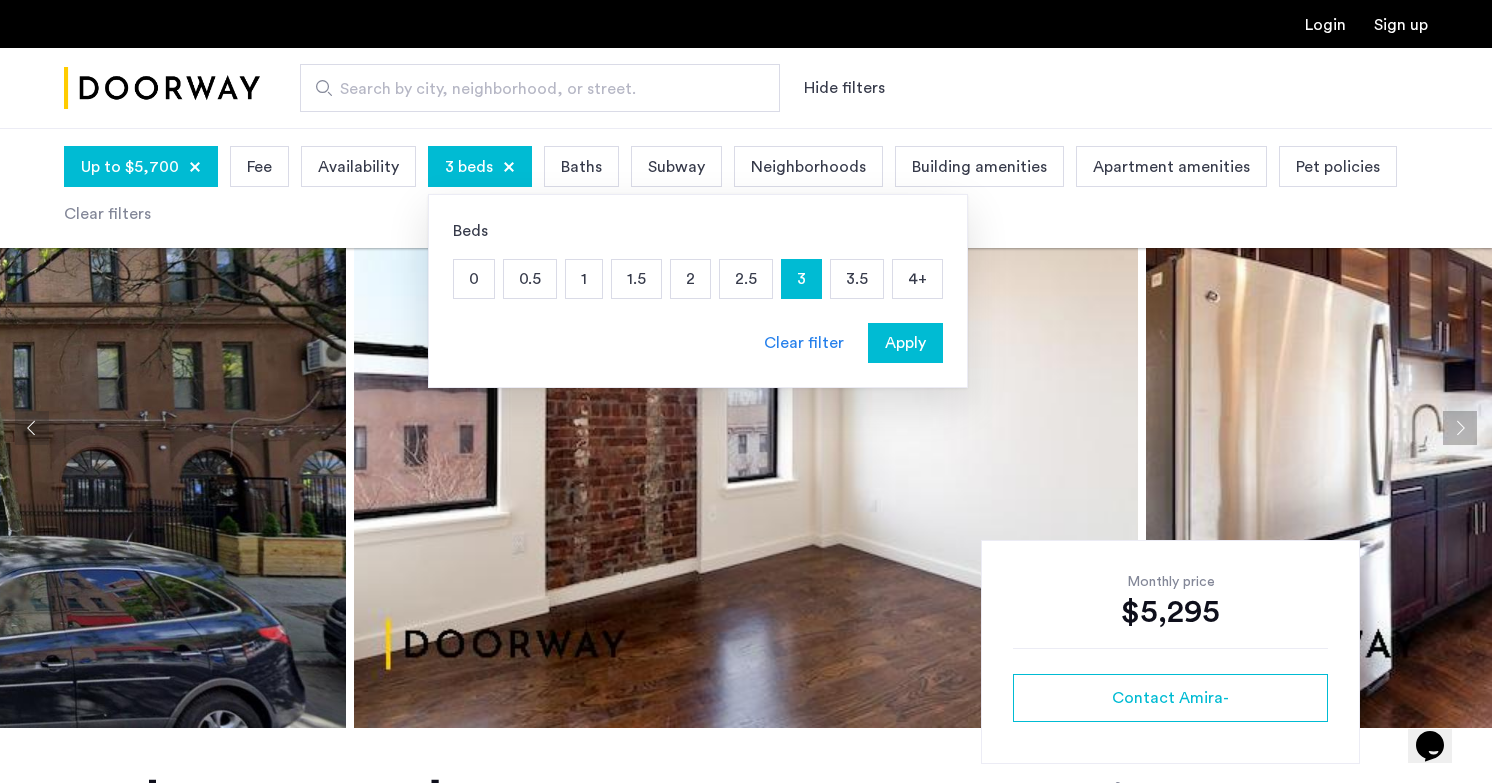 click on "Baths" at bounding box center (581, 167) 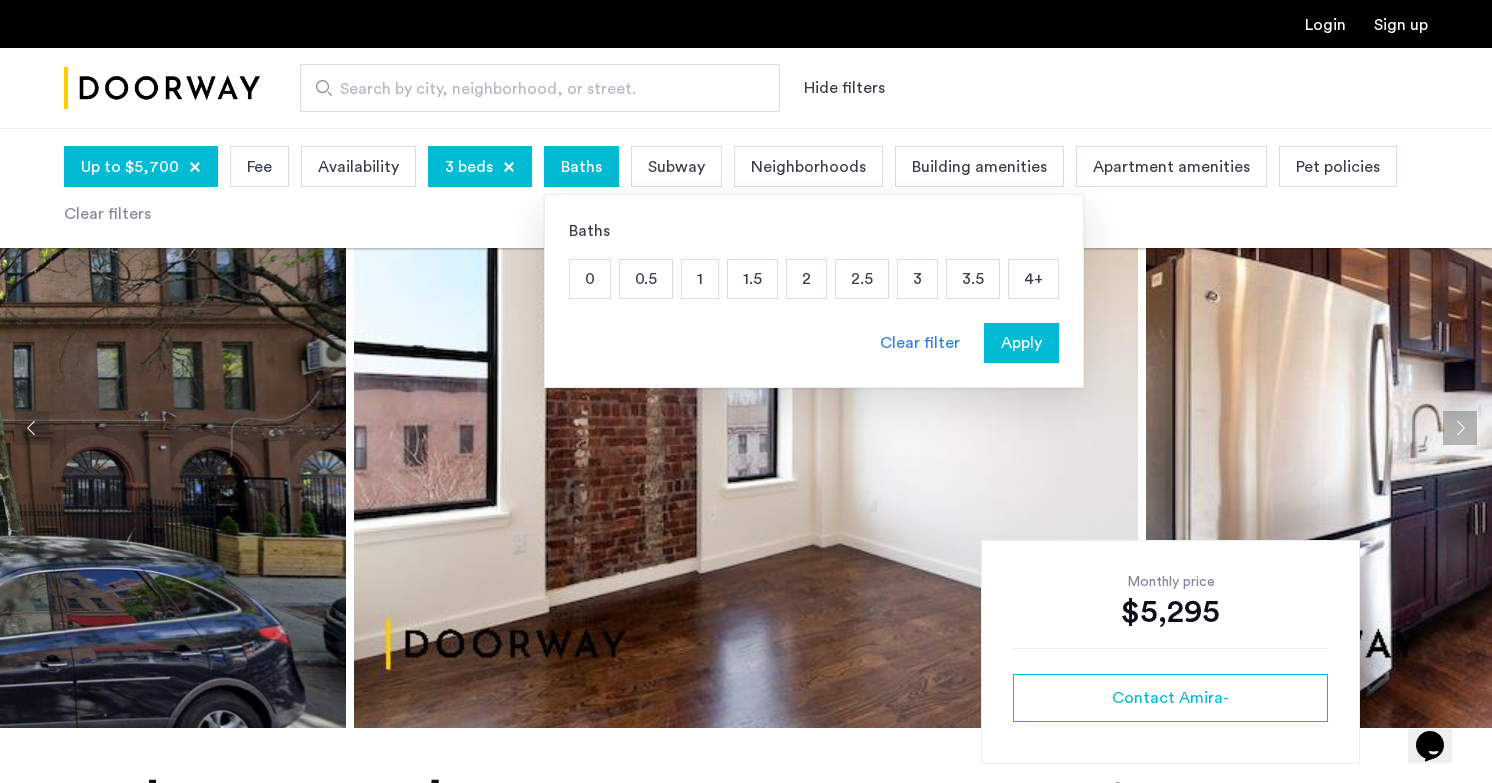 click on "1.5" at bounding box center (752, 279) 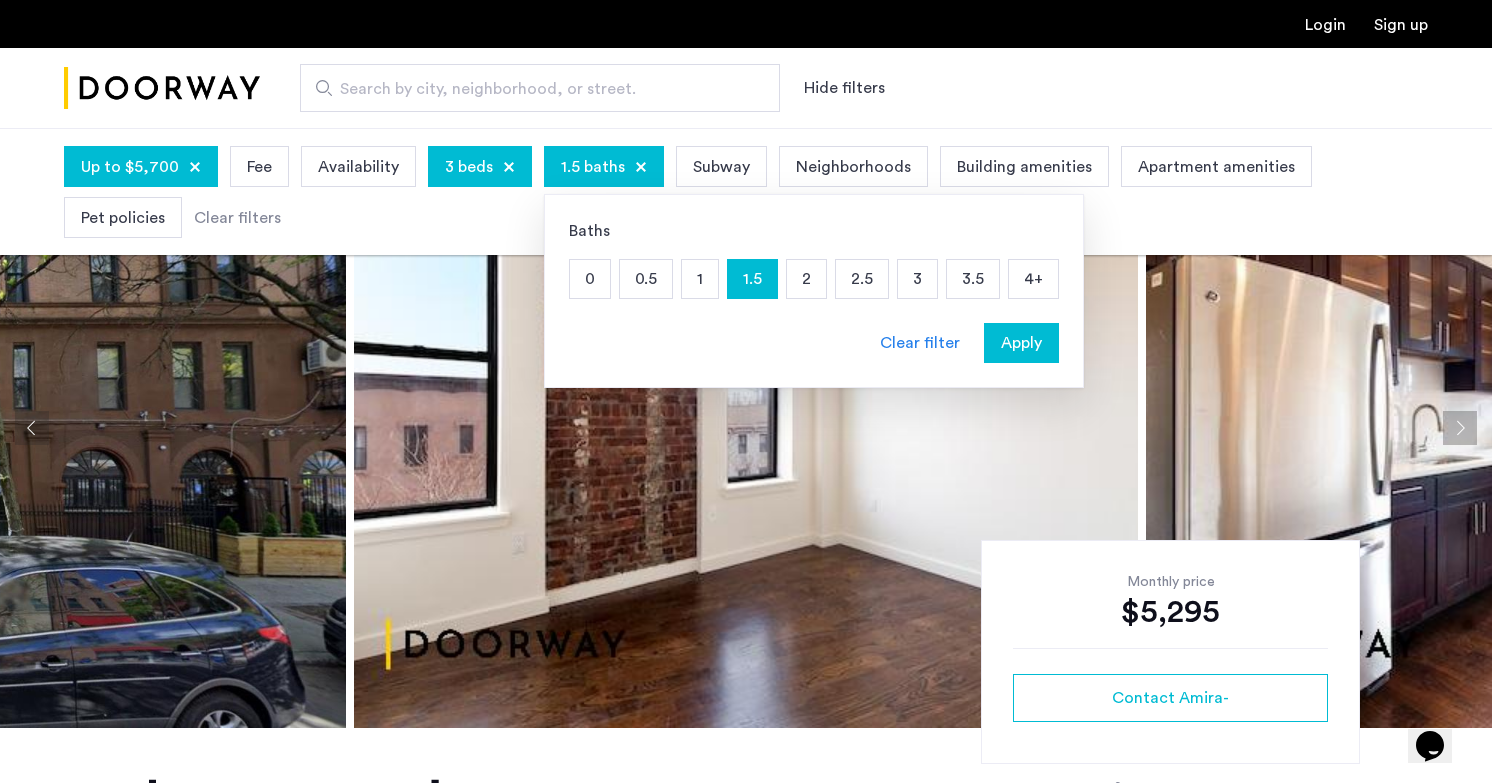 click on "1" at bounding box center (700, 279) 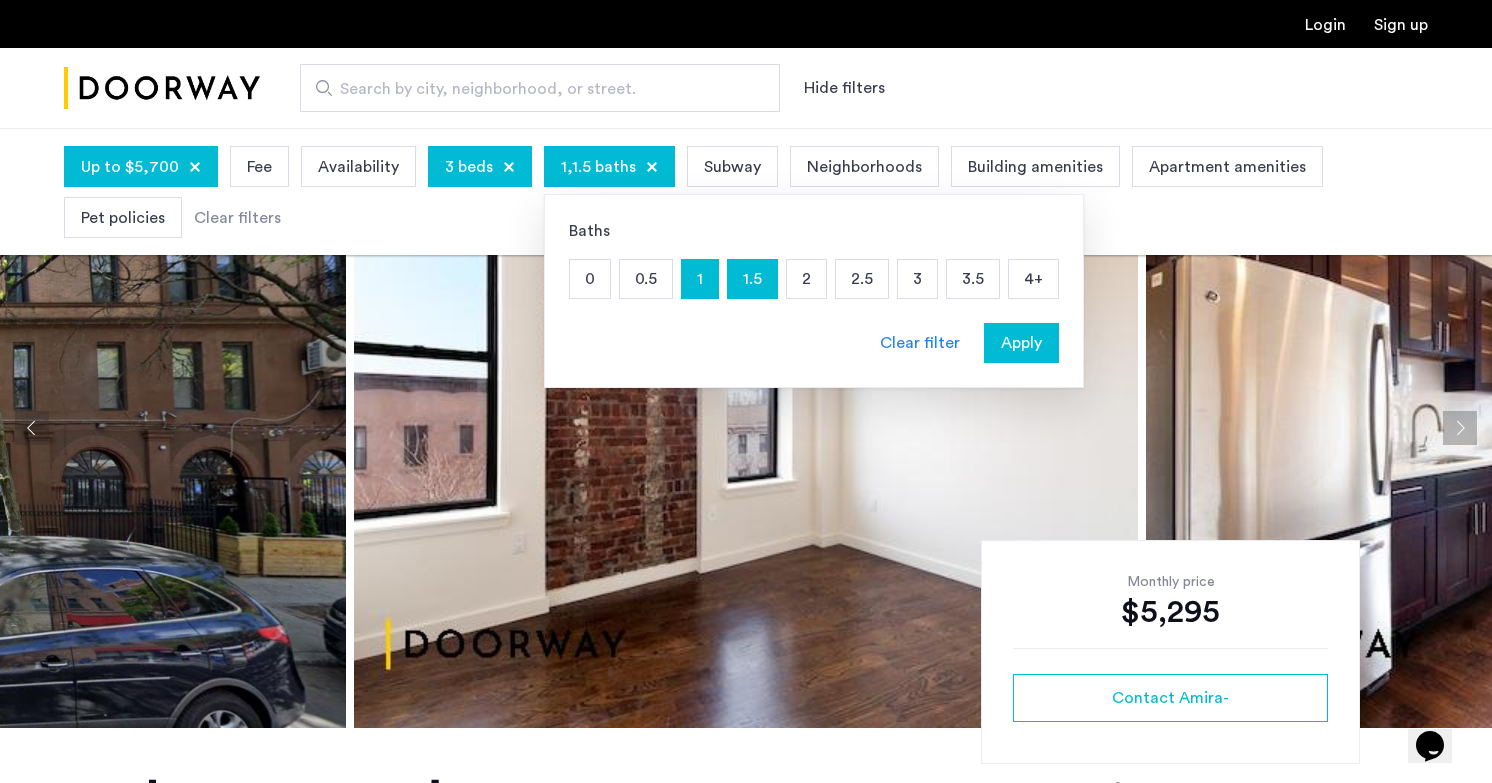 click on "2" at bounding box center (806, 279) 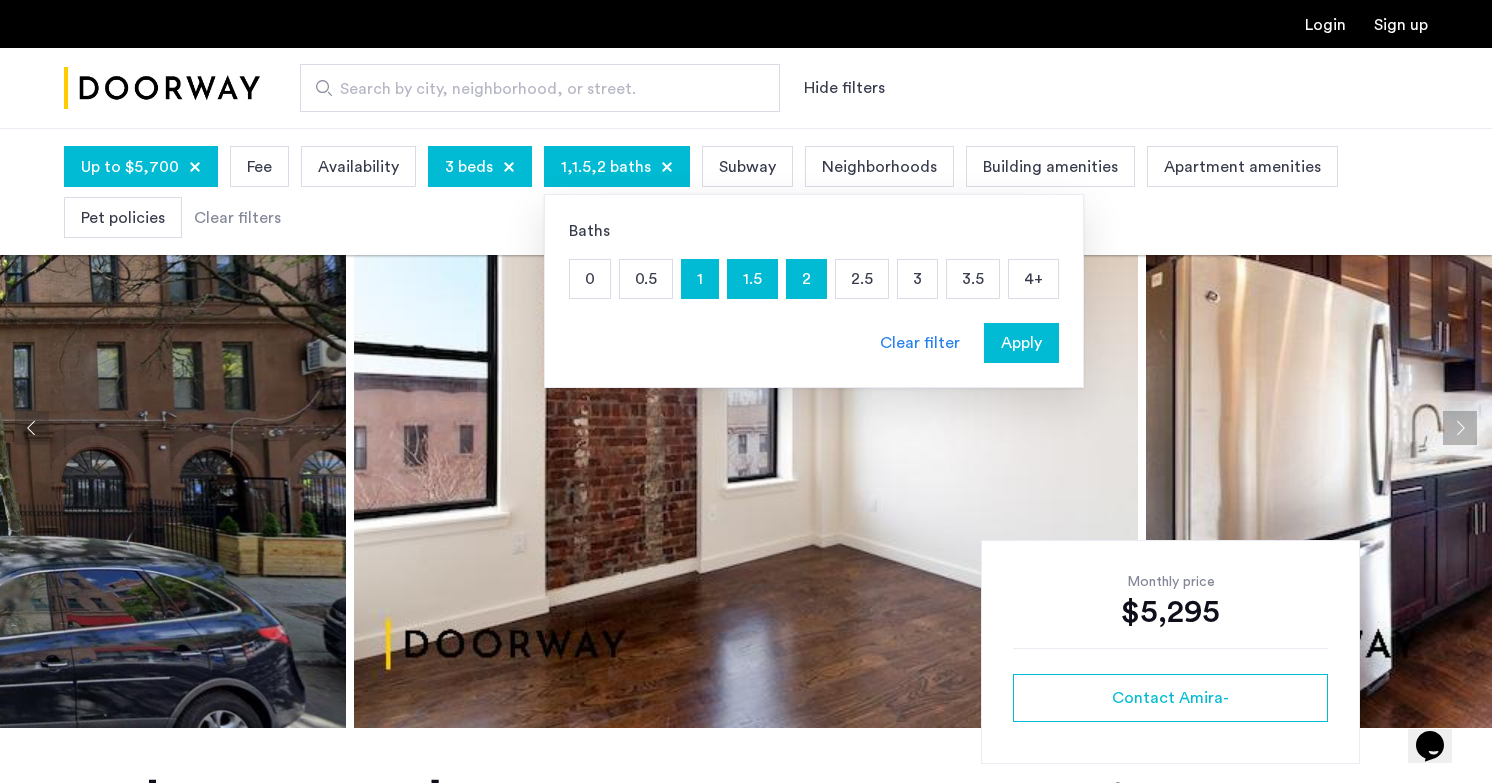click on "Subway" at bounding box center (747, 167) 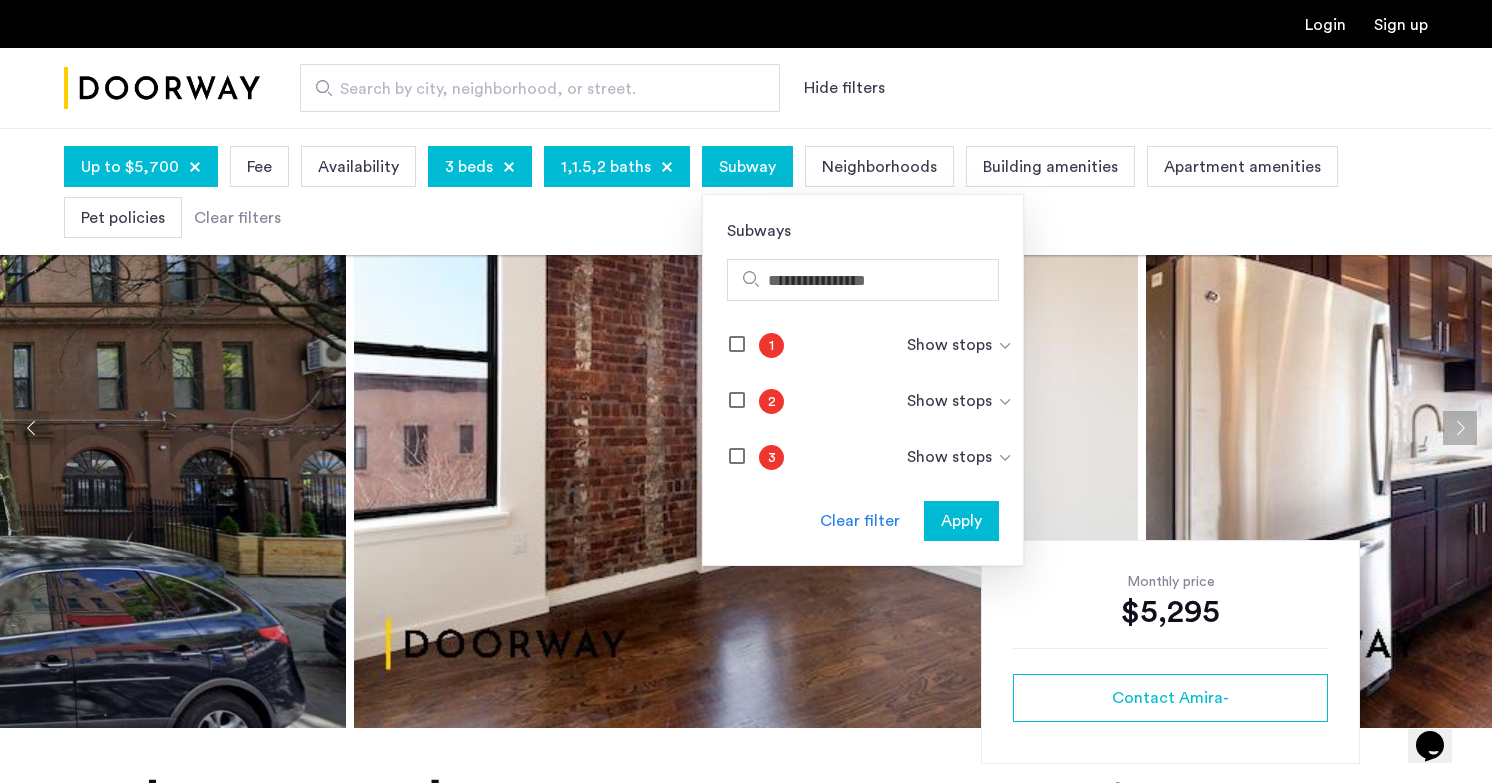 click on "Neighborhoods" at bounding box center [879, 167] 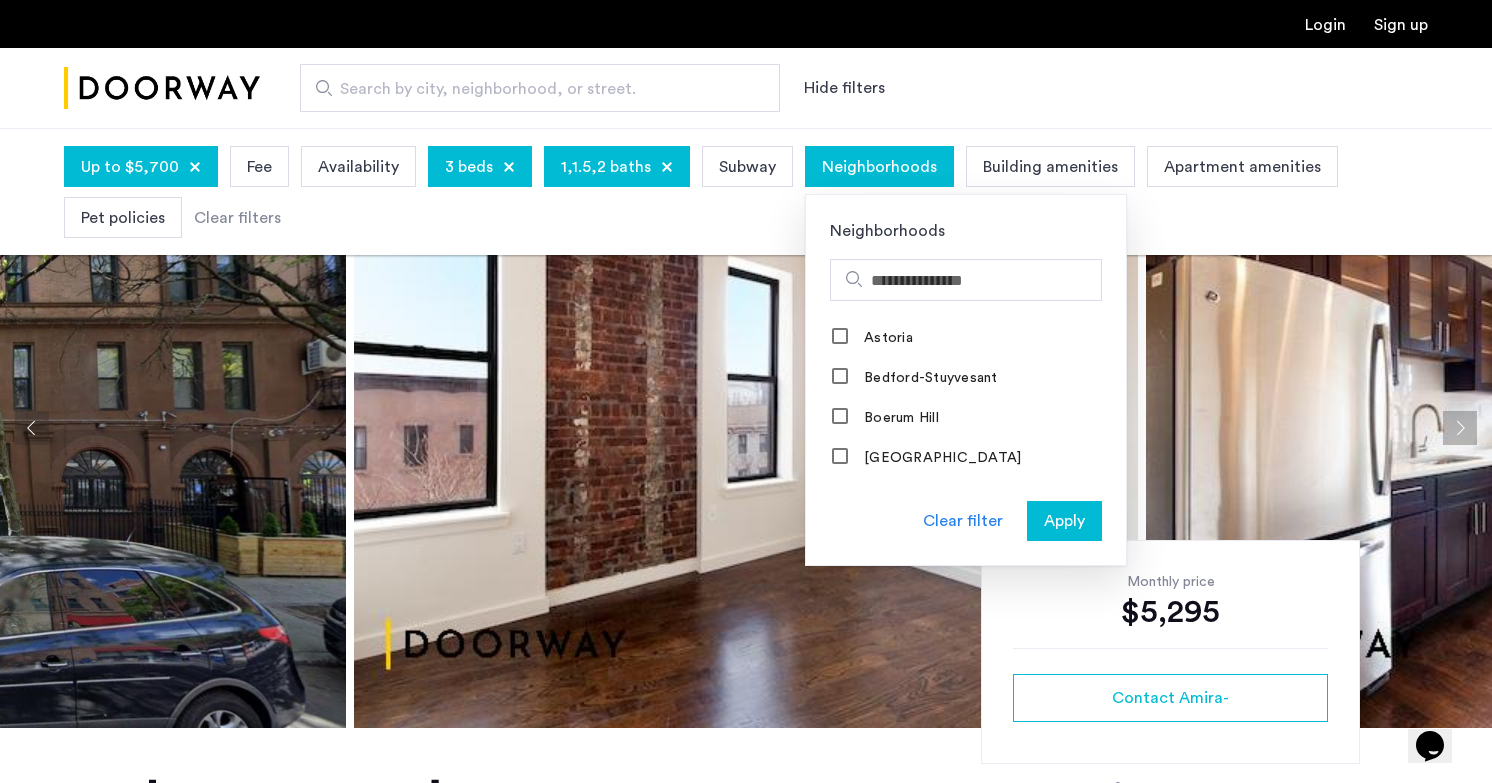 click on "Building amenities" at bounding box center (1050, 167) 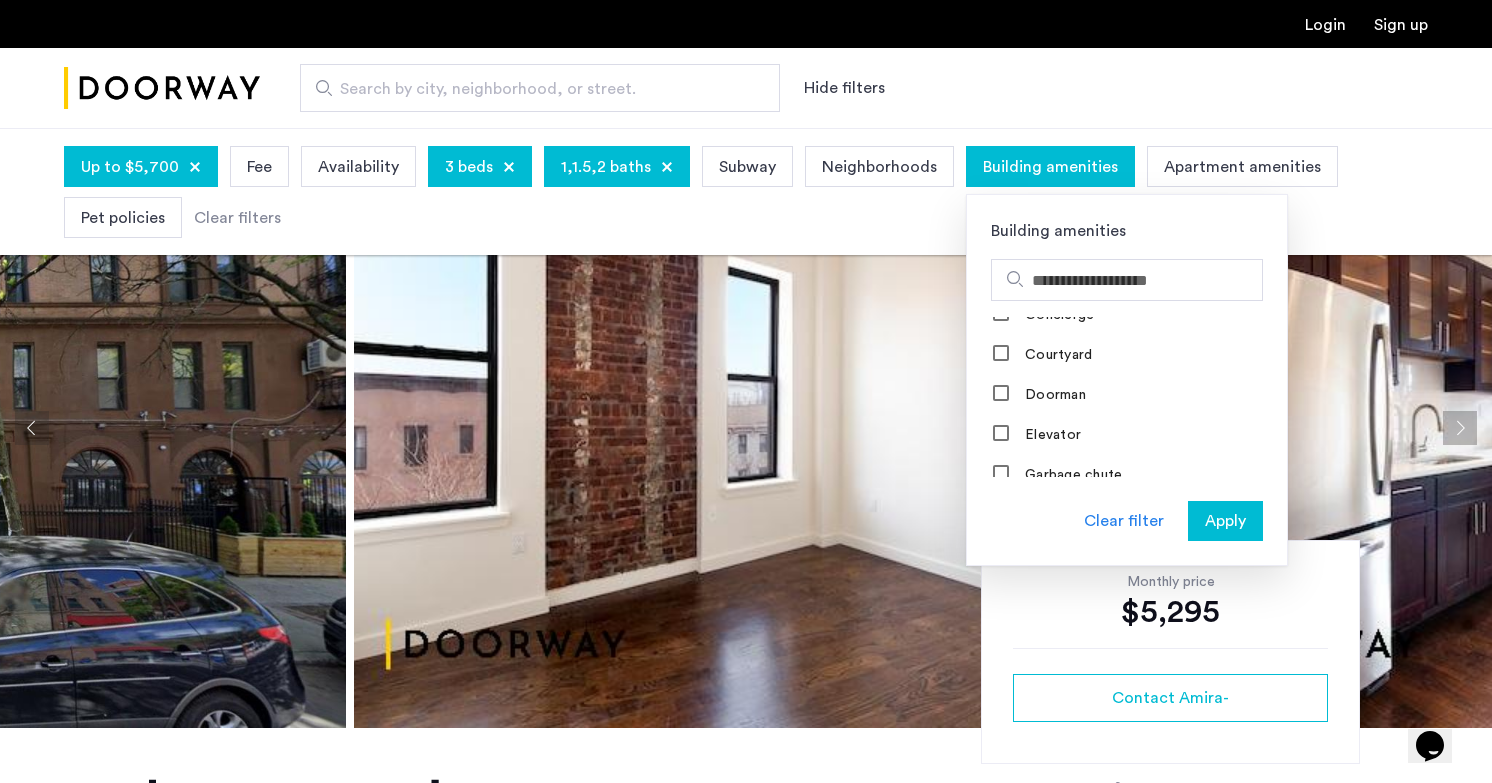 scroll, scrollTop: 231, scrollLeft: 0, axis: vertical 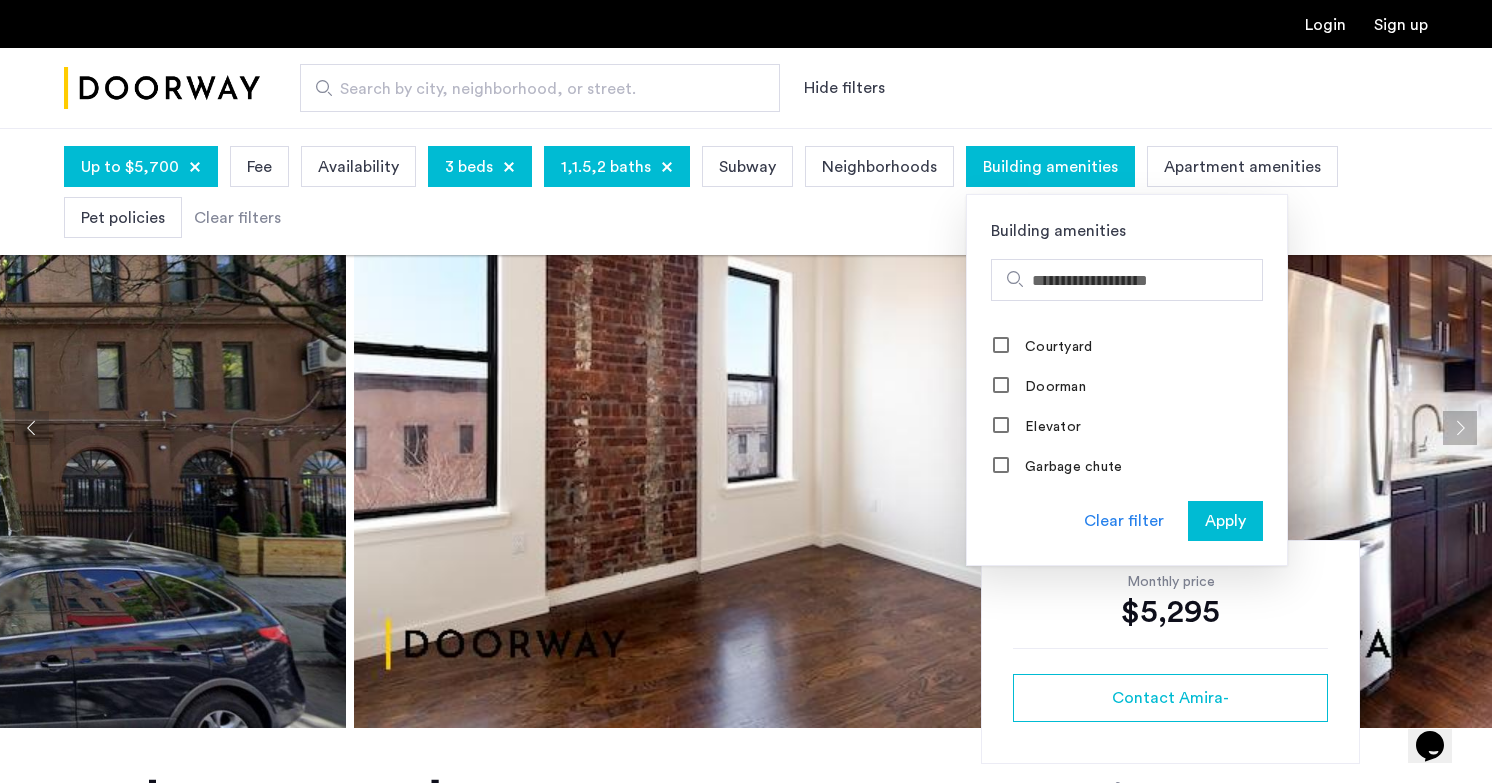 click on "Apartment amenities" at bounding box center (1242, 167) 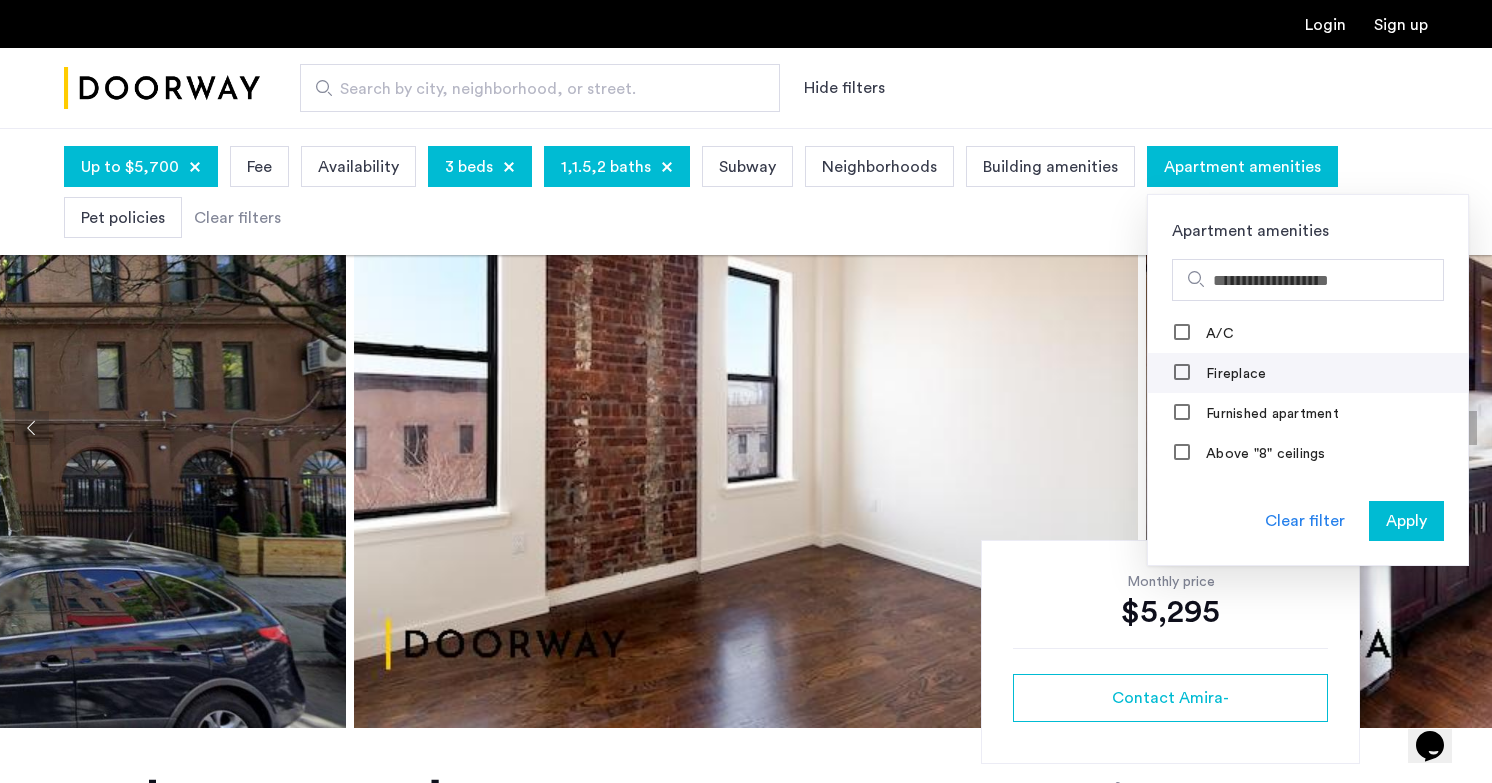 scroll, scrollTop: 0, scrollLeft: 0, axis: both 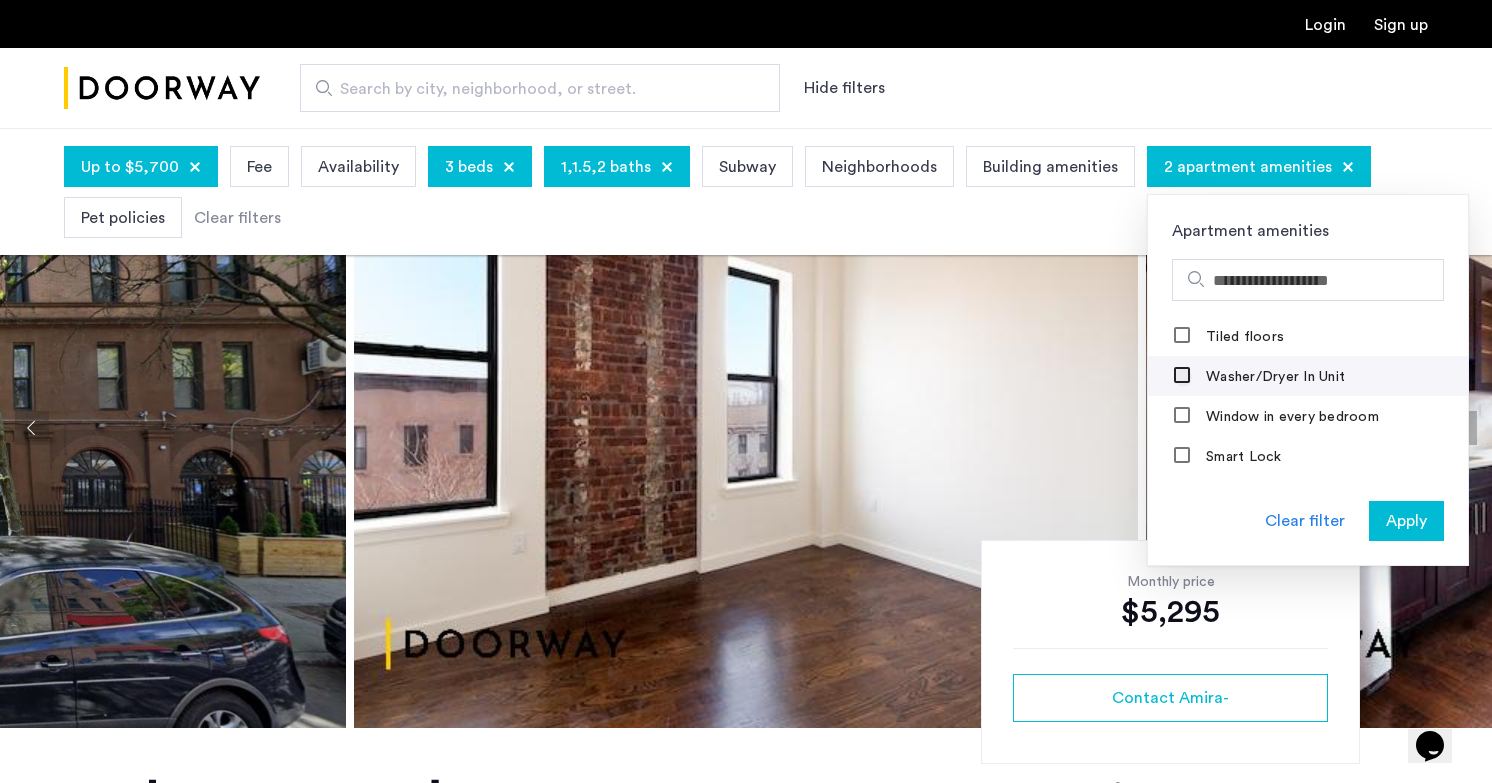 click at bounding box center (1183, 377) 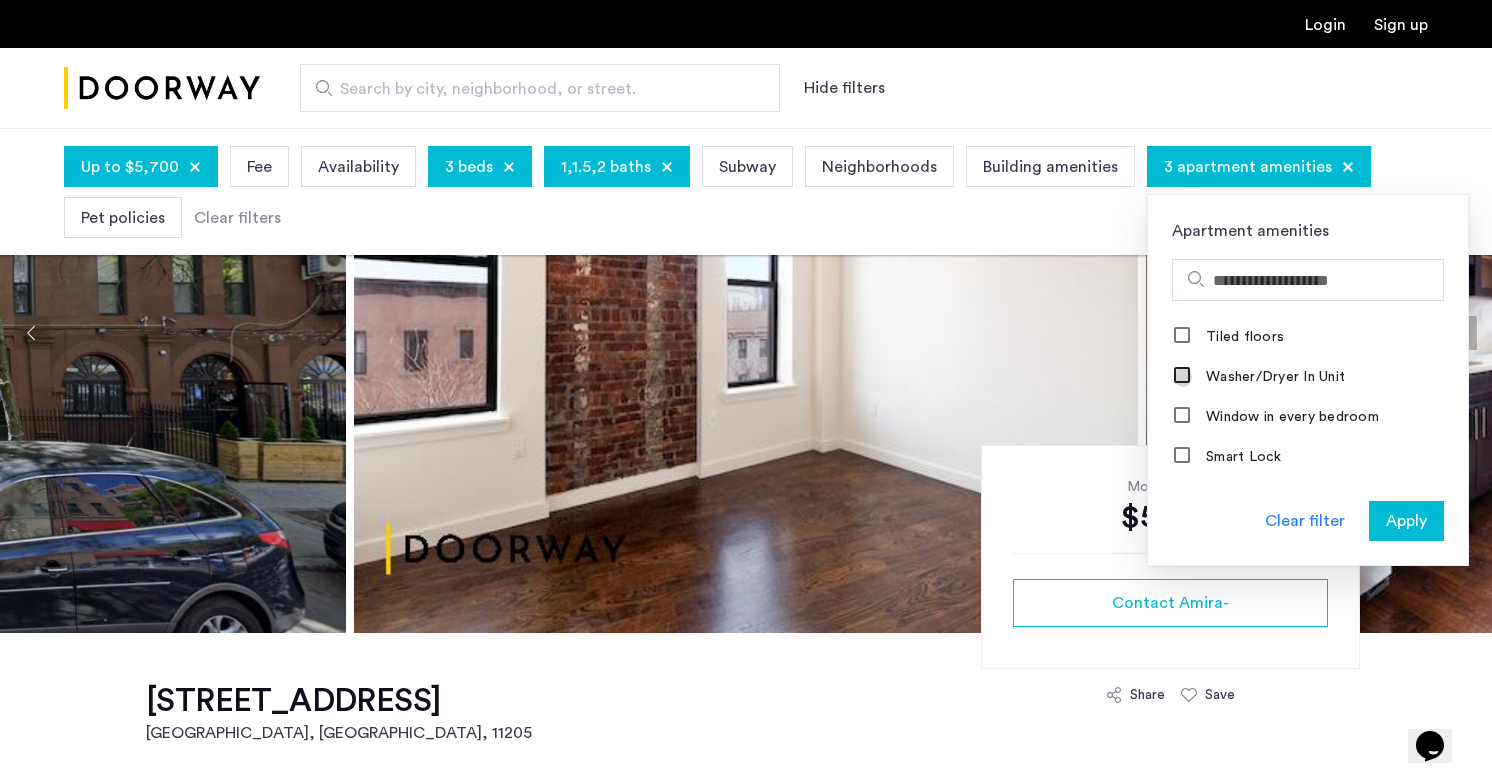 scroll, scrollTop: 104, scrollLeft: 0, axis: vertical 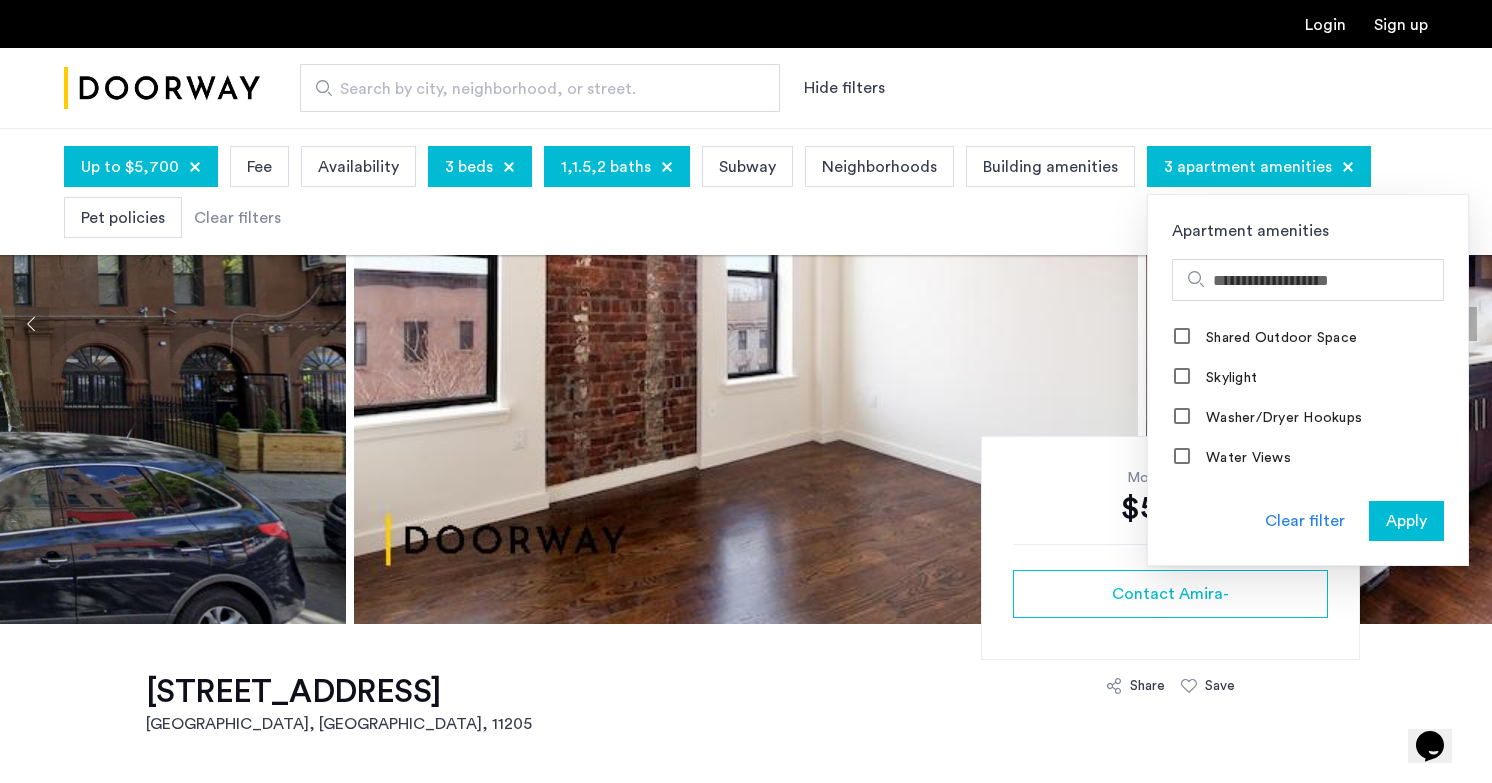 click on "Building amenities" at bounding box center [1050, 167] 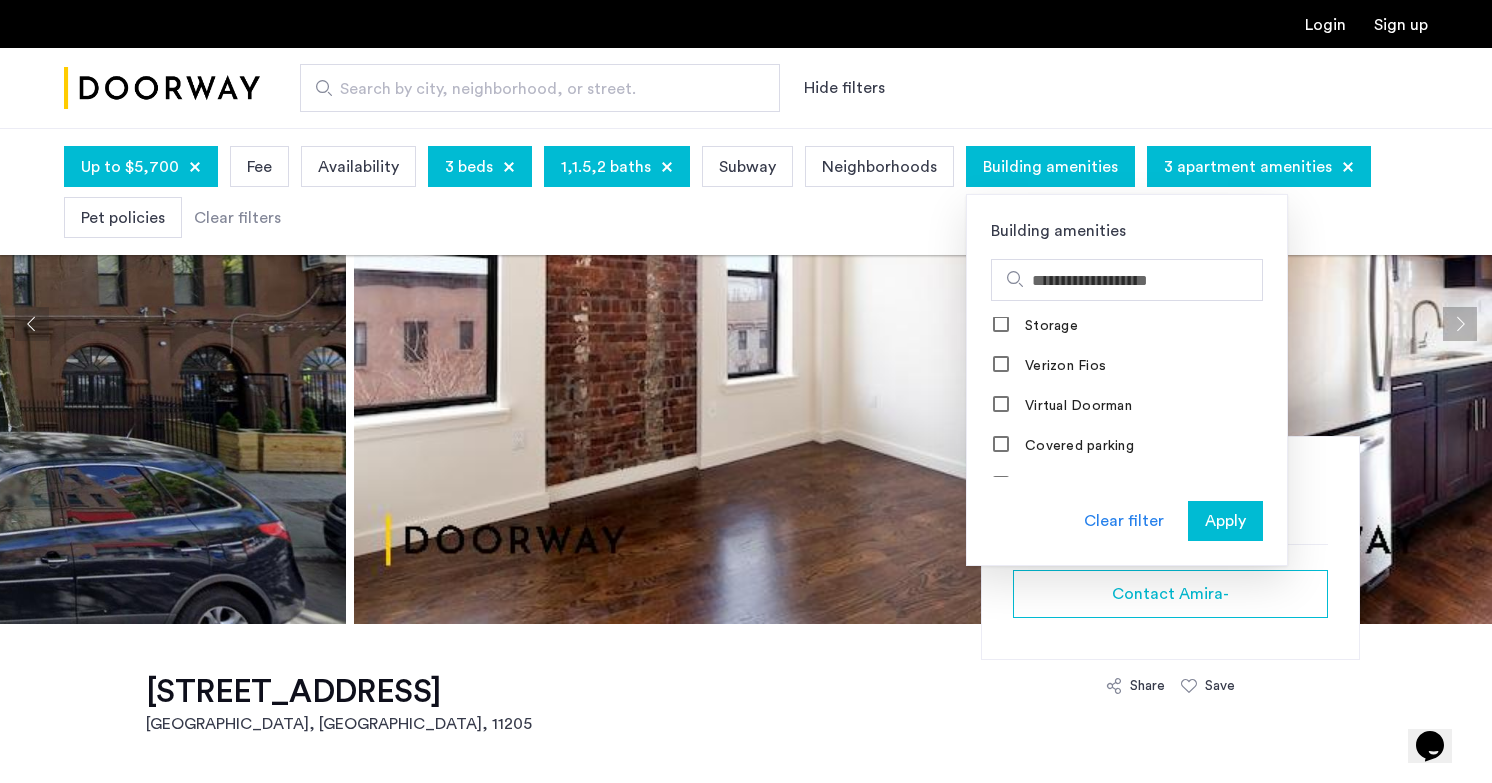 scroll, scrollTop: 1383, scrollLeft: 0, axis: vertical 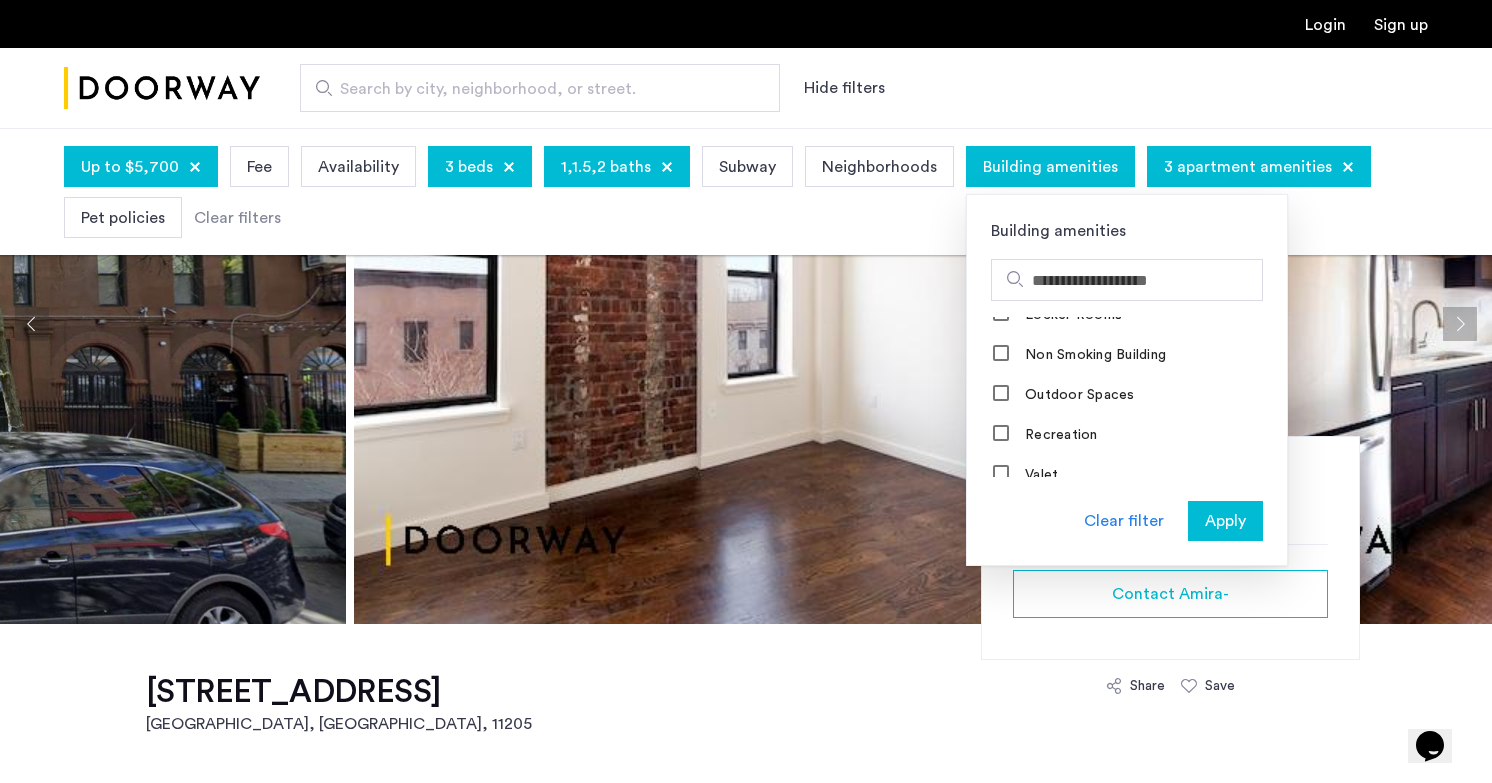 click on "Apply" at bounding box center (1225, 521) 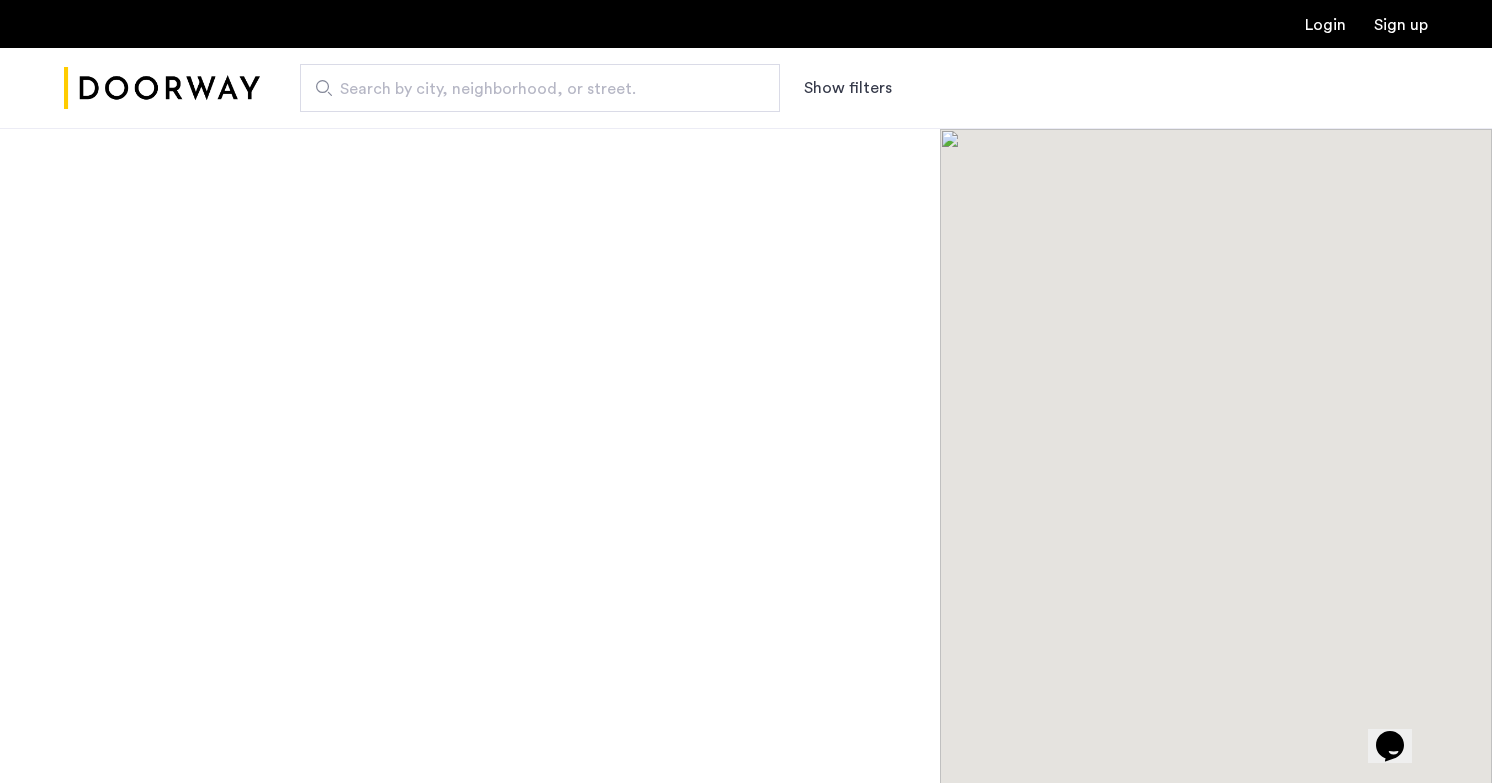 scroll, scrollTop: 0, scrollLeft: 0, axis: both 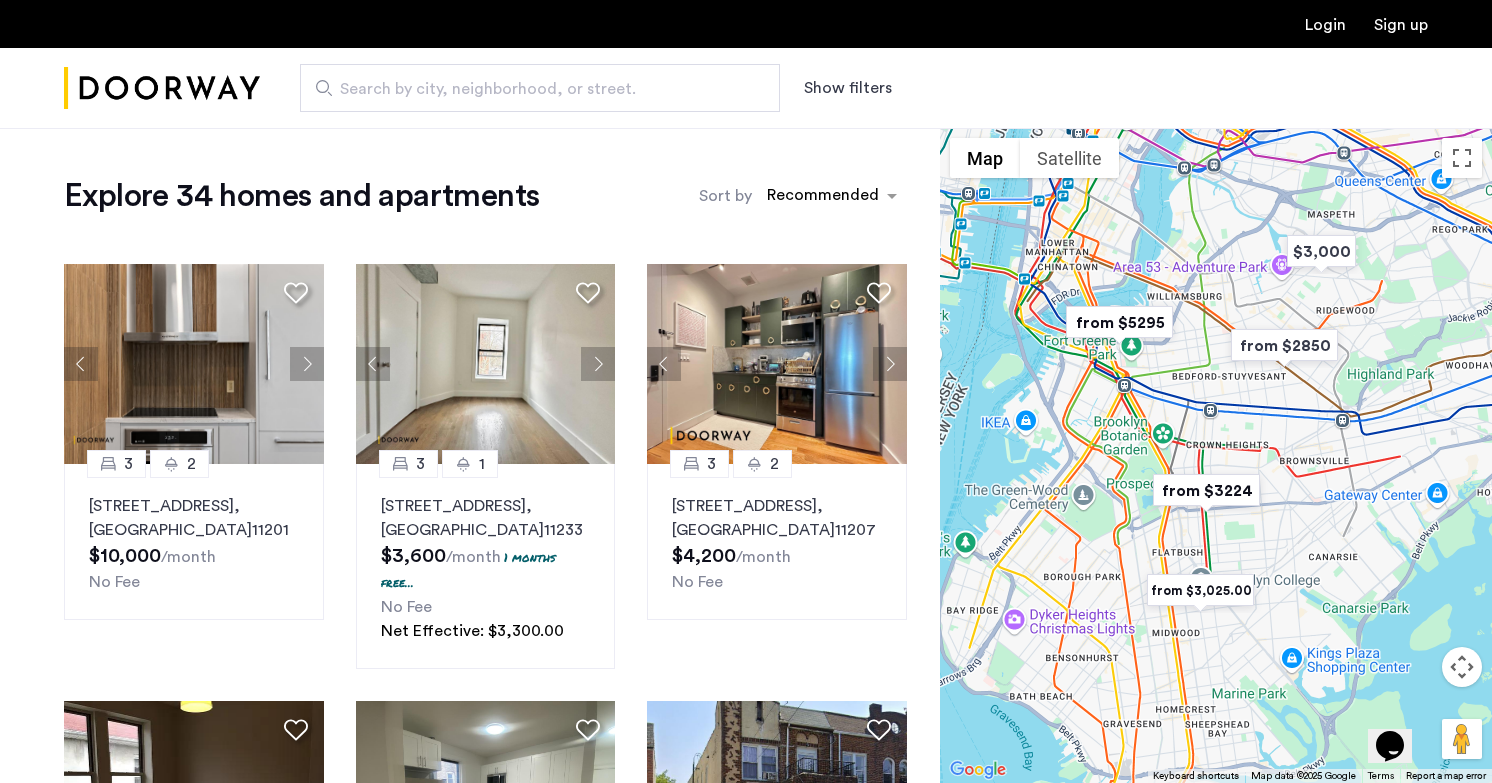 click on "Show filters" at bounding box center (848, 88) 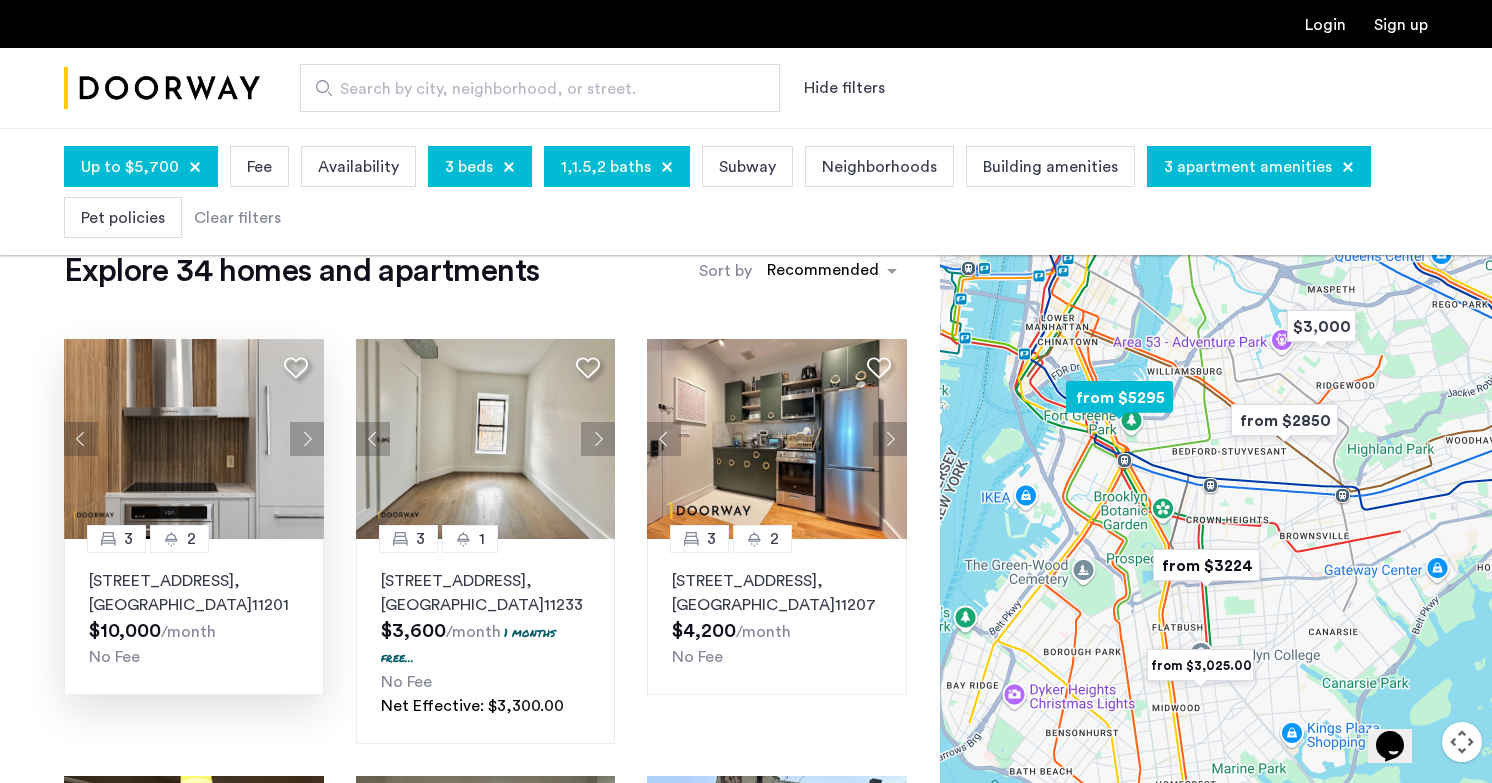 click 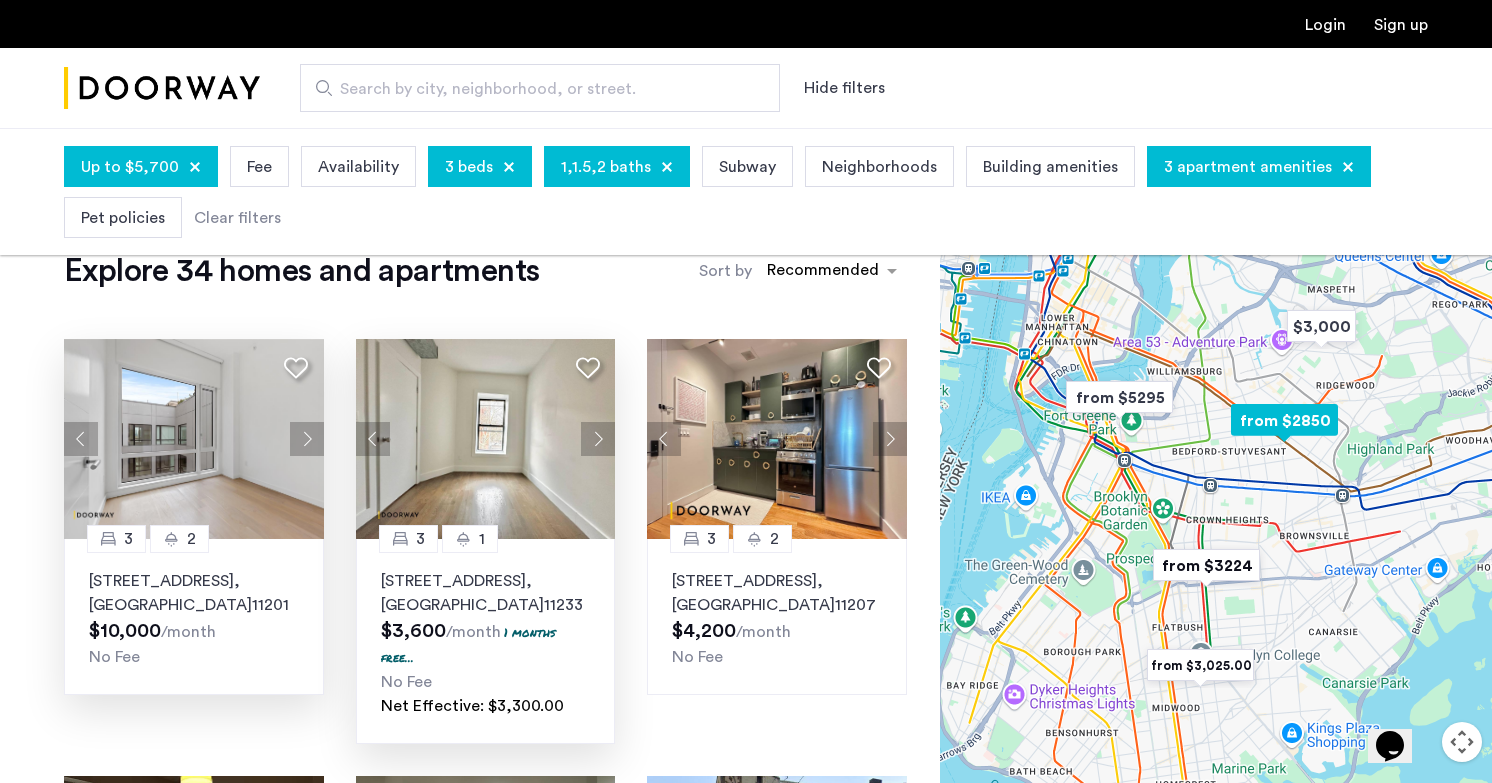 click 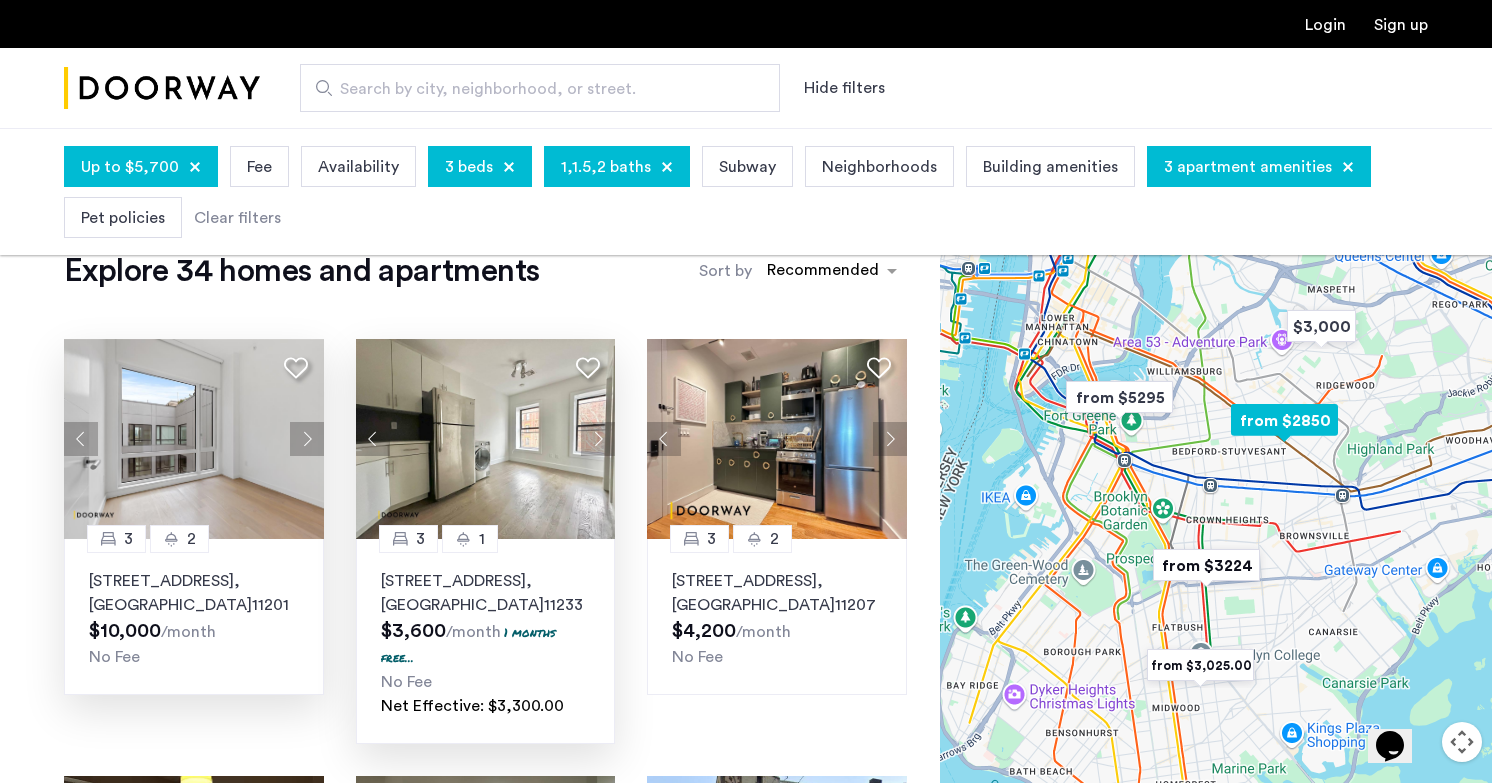 click 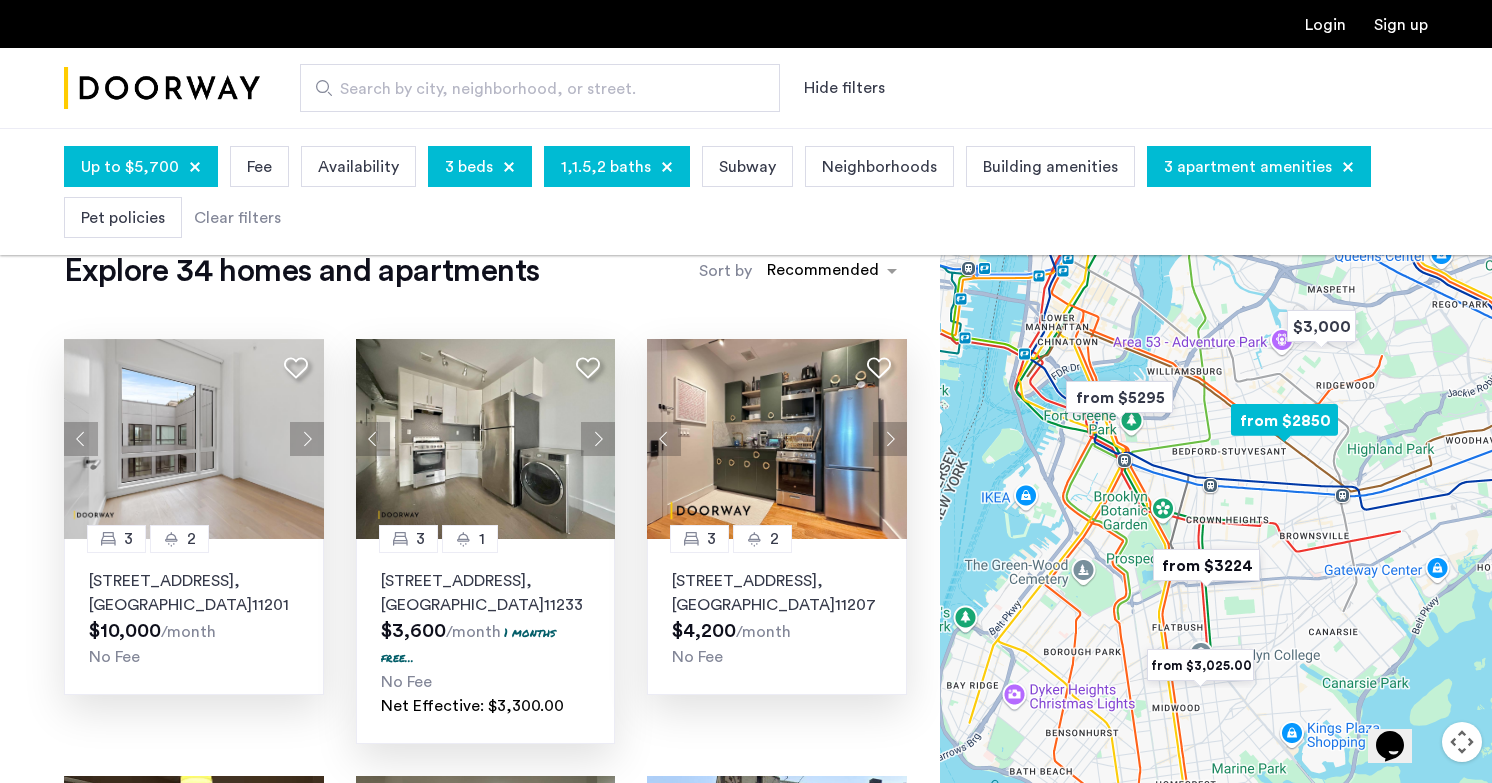 click 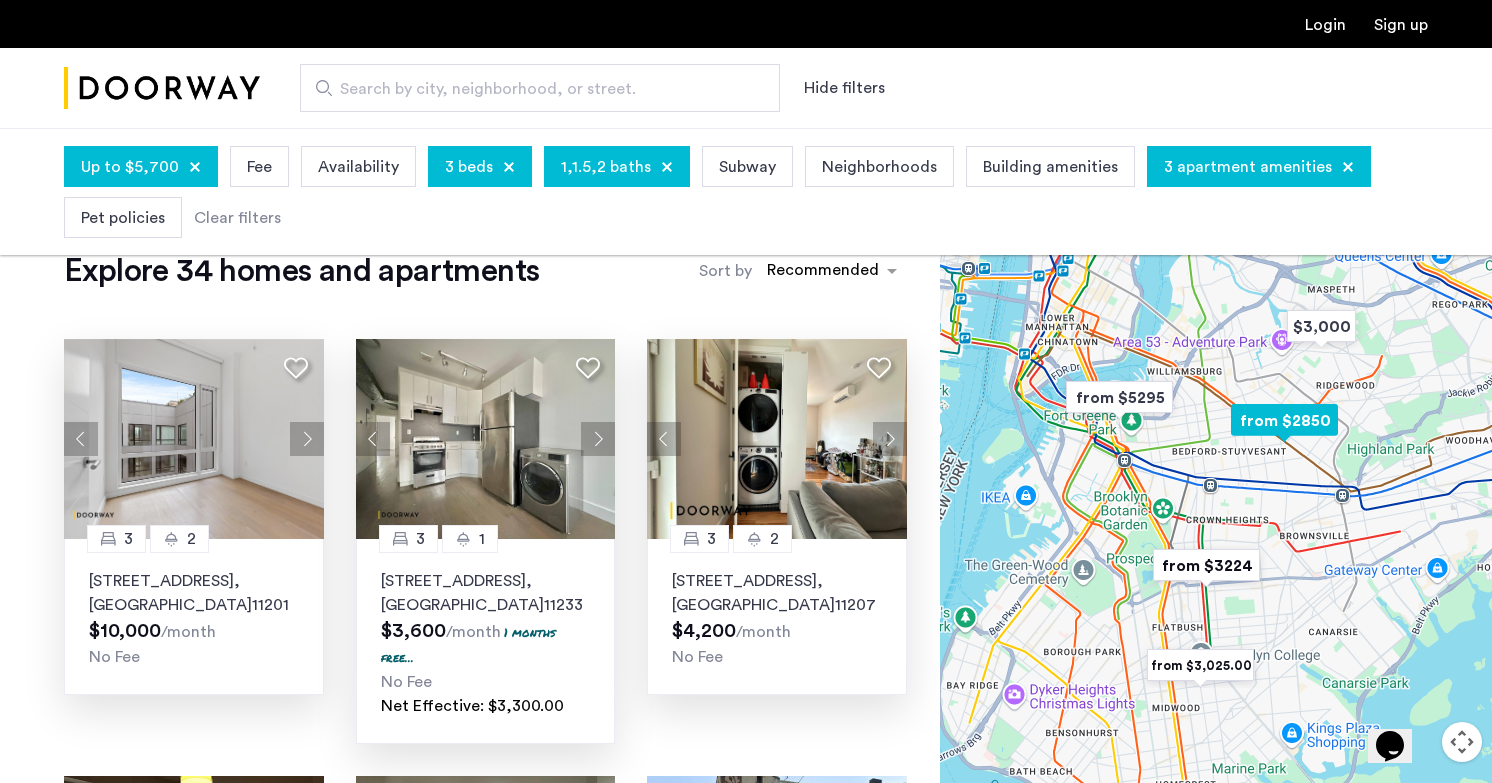 click 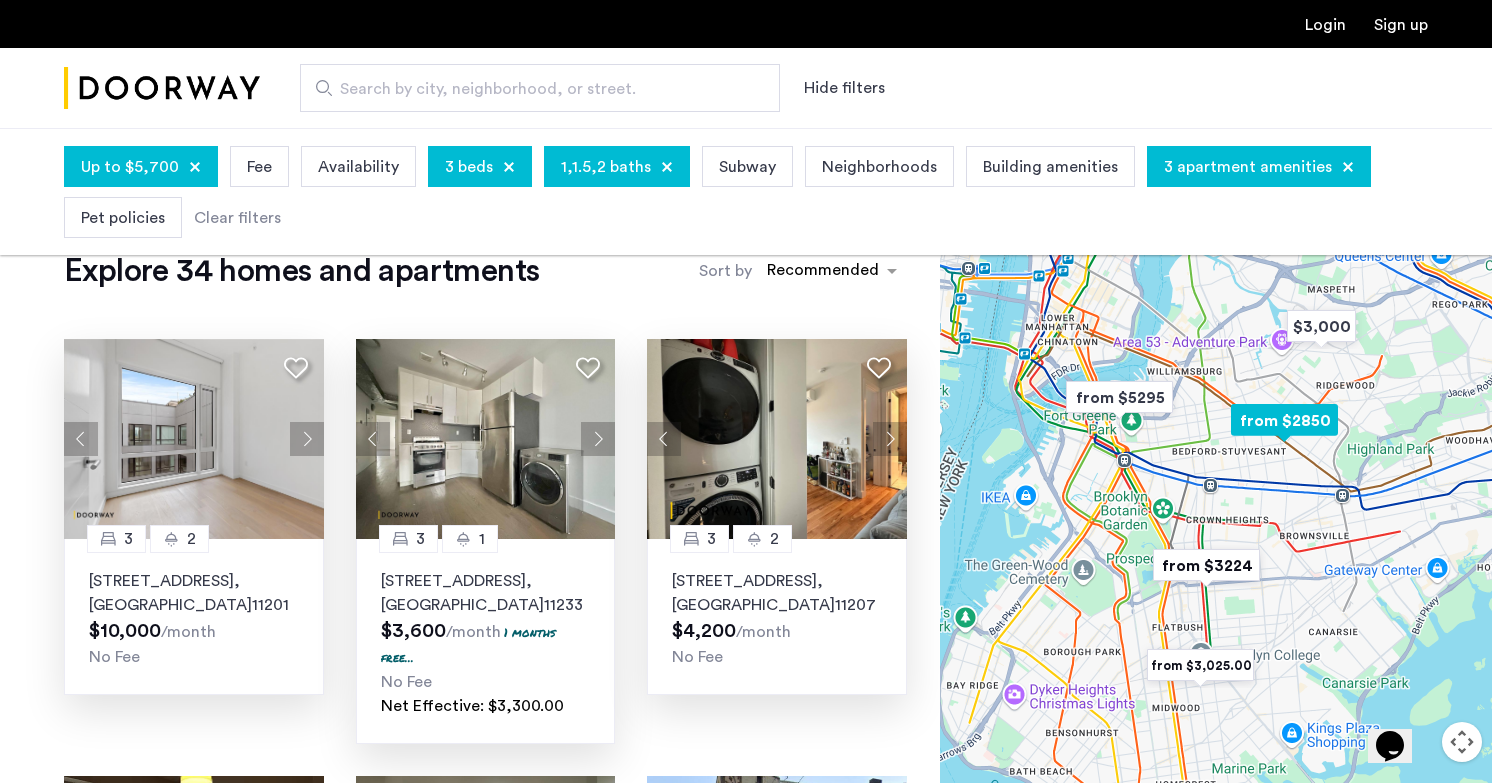 click 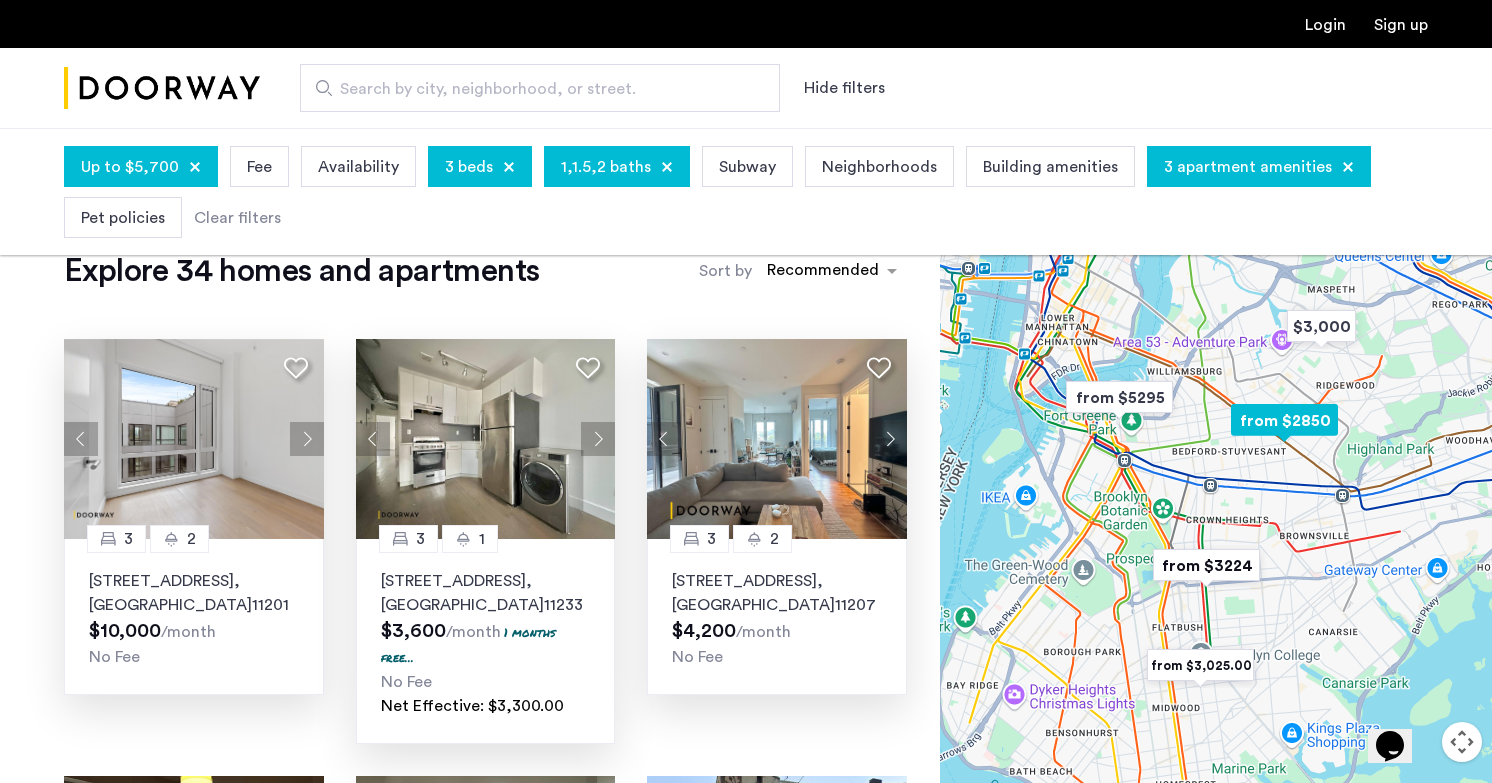 scroll, scrollTop: 50, scrollLeft: 0, axis: vertical 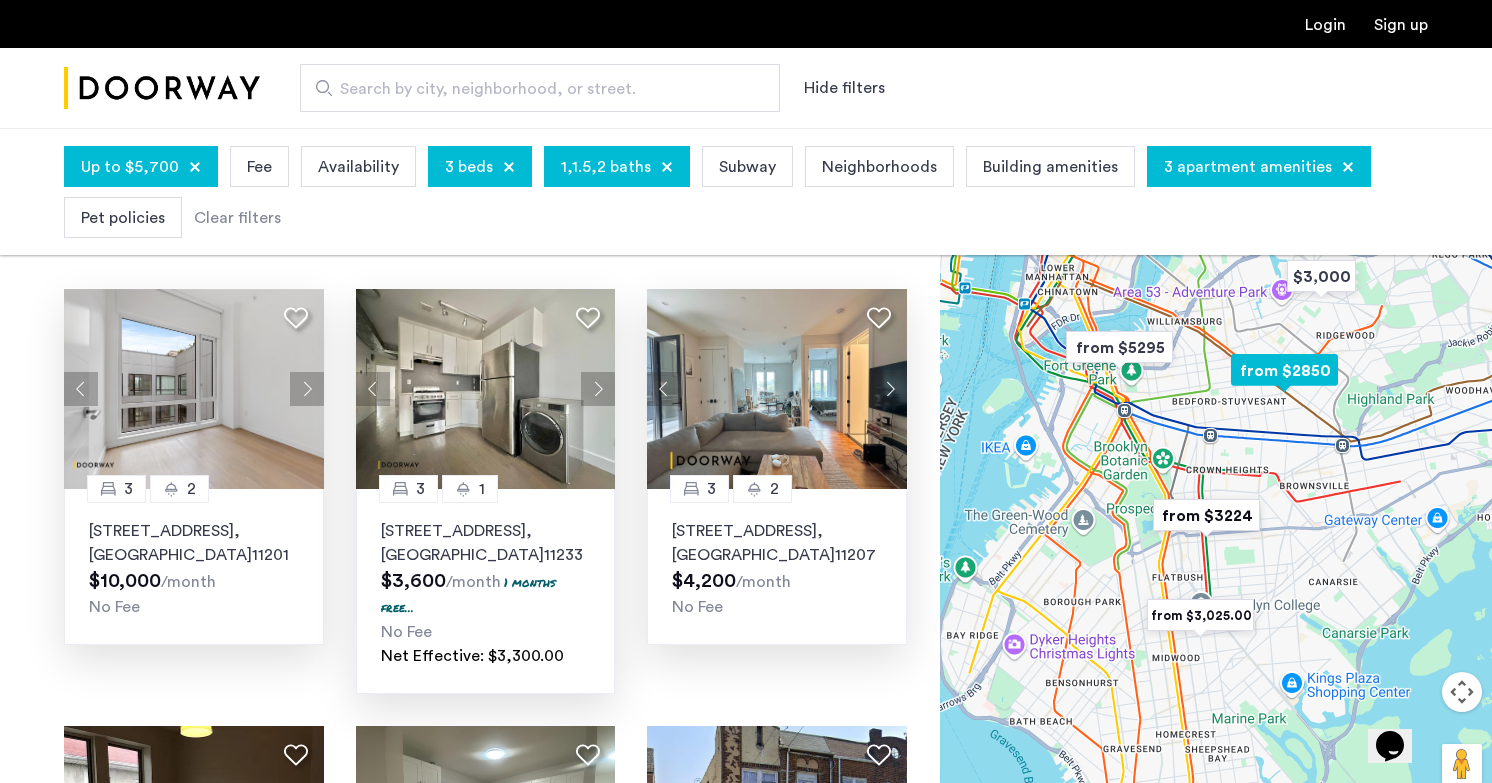 click 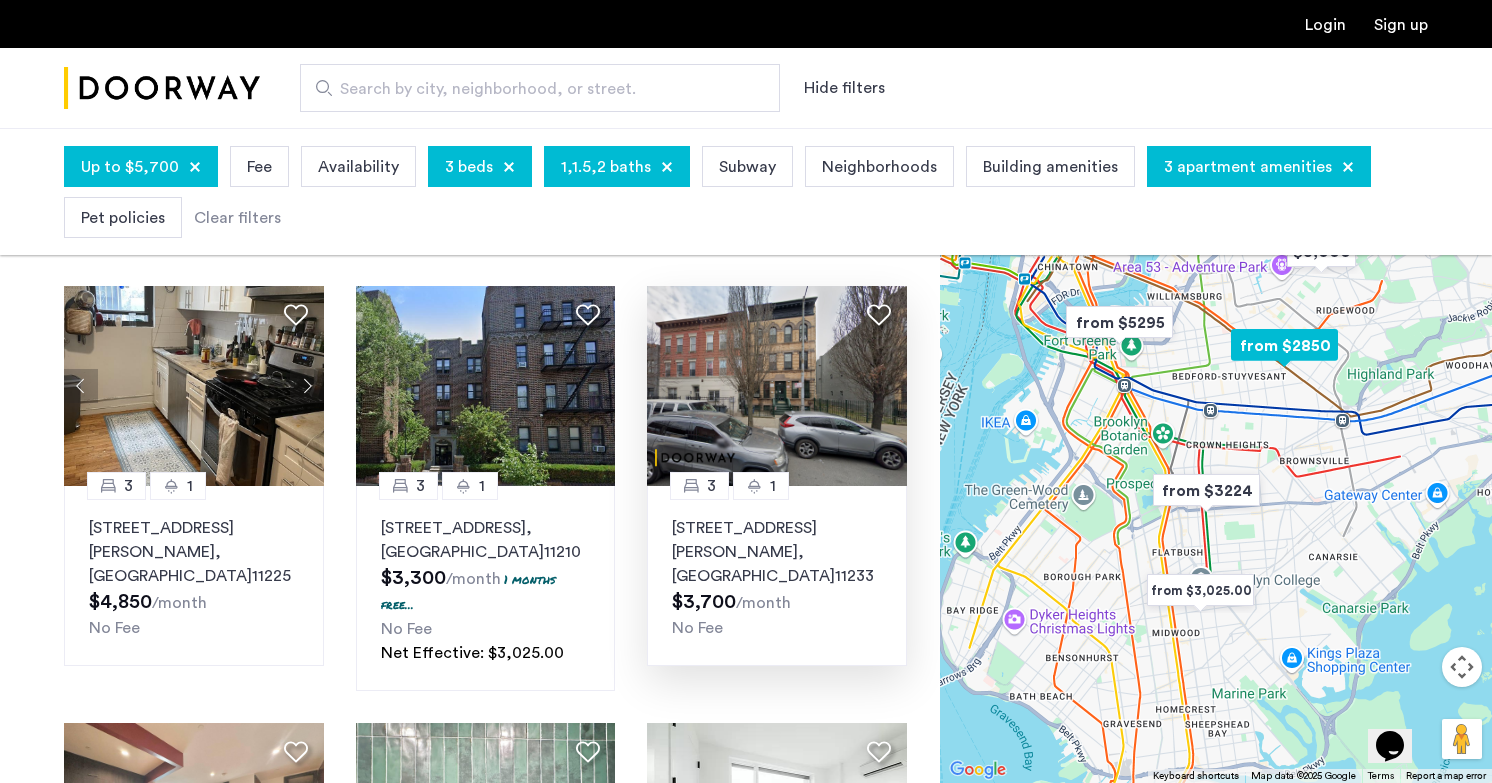 scroll, scrollTop: 881, scrollLeft: 0, axis: vertical 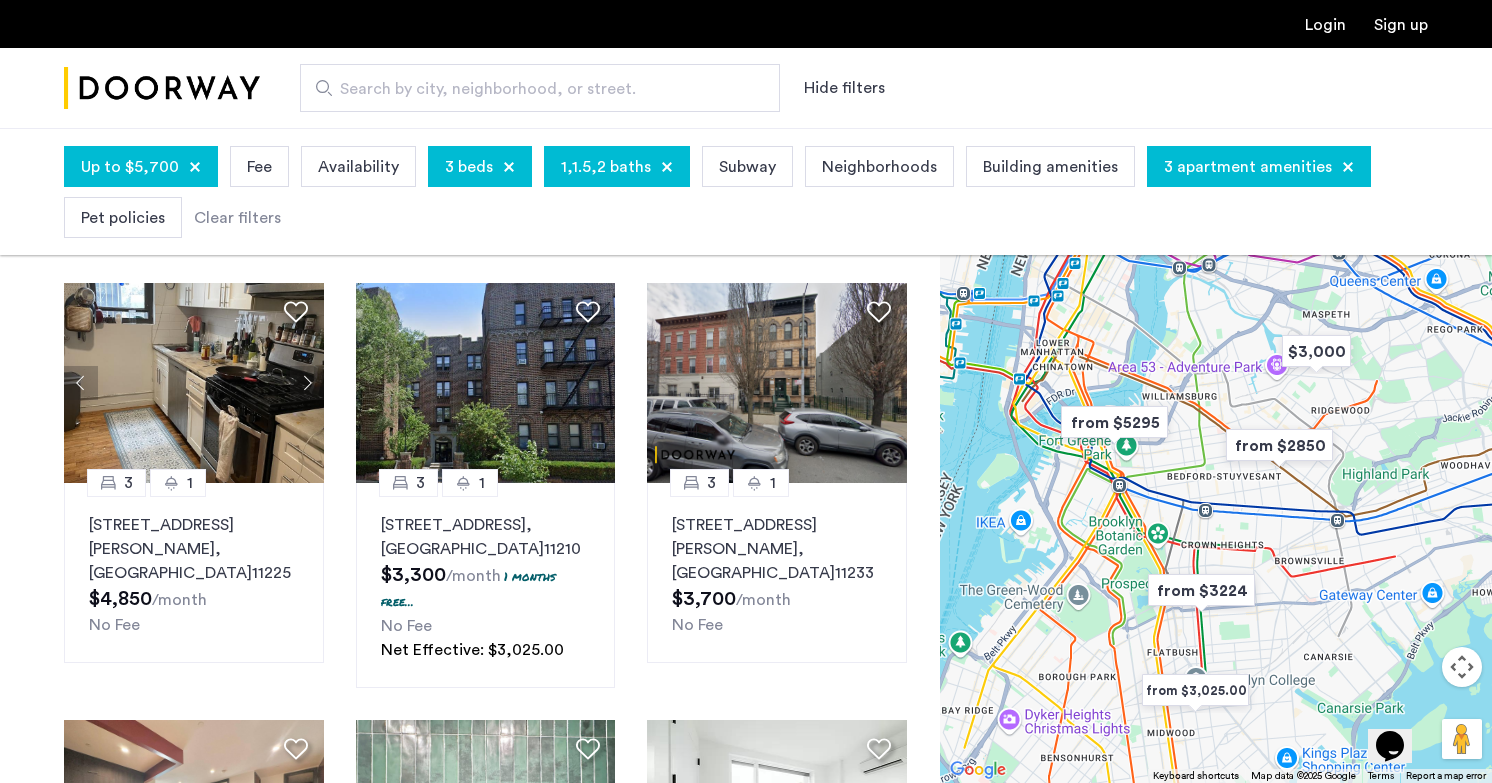 drag, startPoint x: 1425, startPoint y: 462, endPoint x: 1415, endPoint y: 574, distance: 112.44554 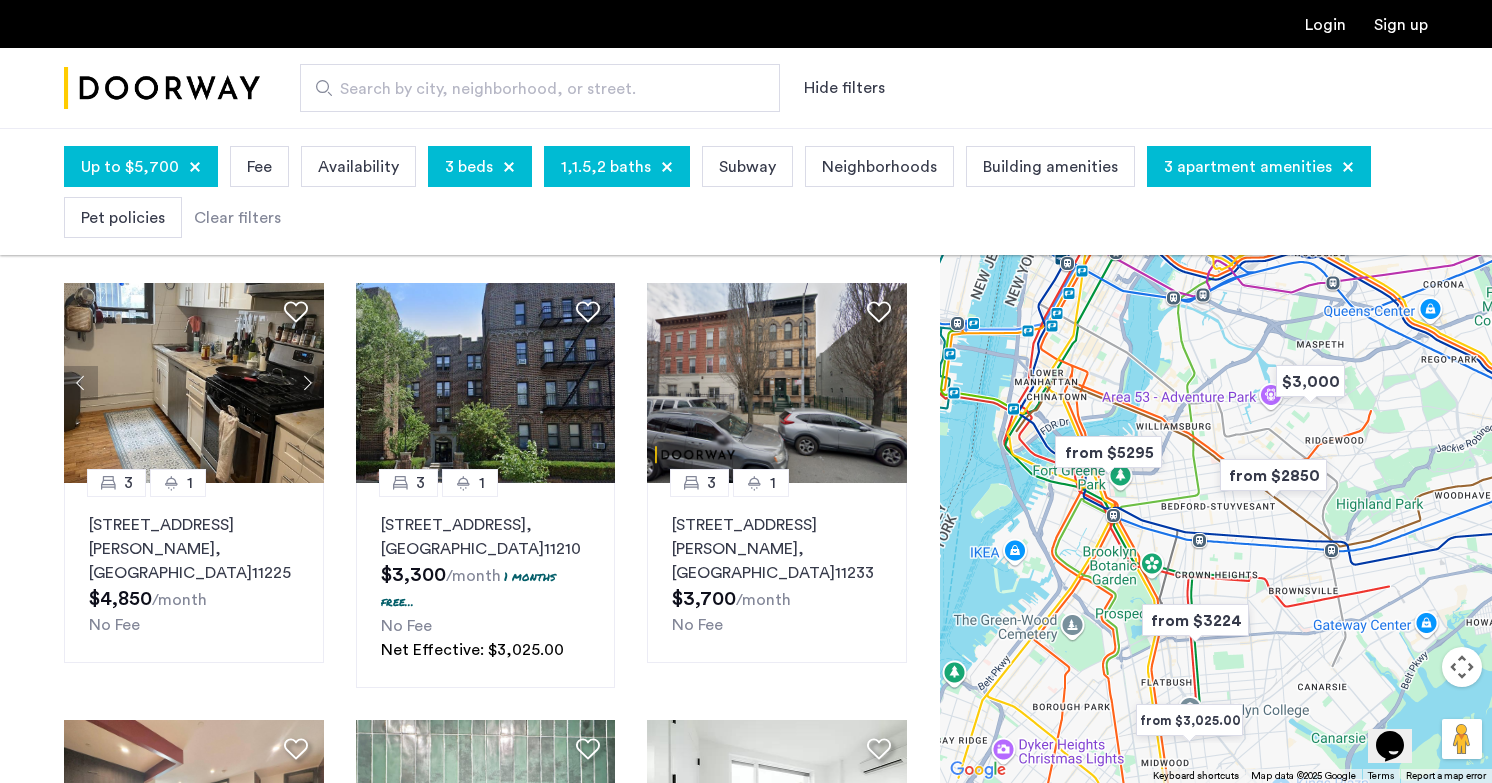 drag, startPoint x: 1432, startPoint y: 448, endPoint x: 1432, endPoint y: 468, distance: 20 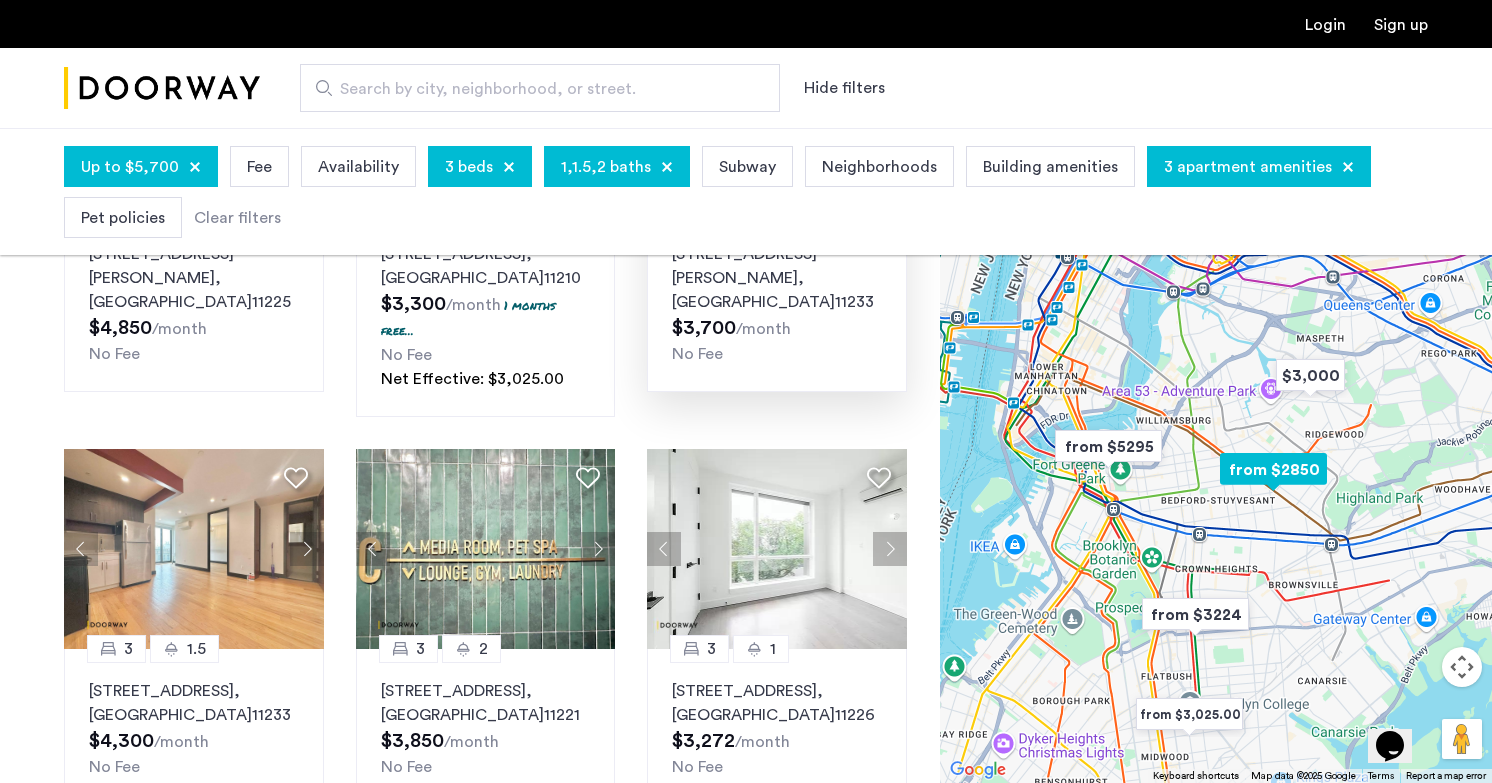 scroll, scrollTop: 1211, scrollLeft: 0, axis: vertical 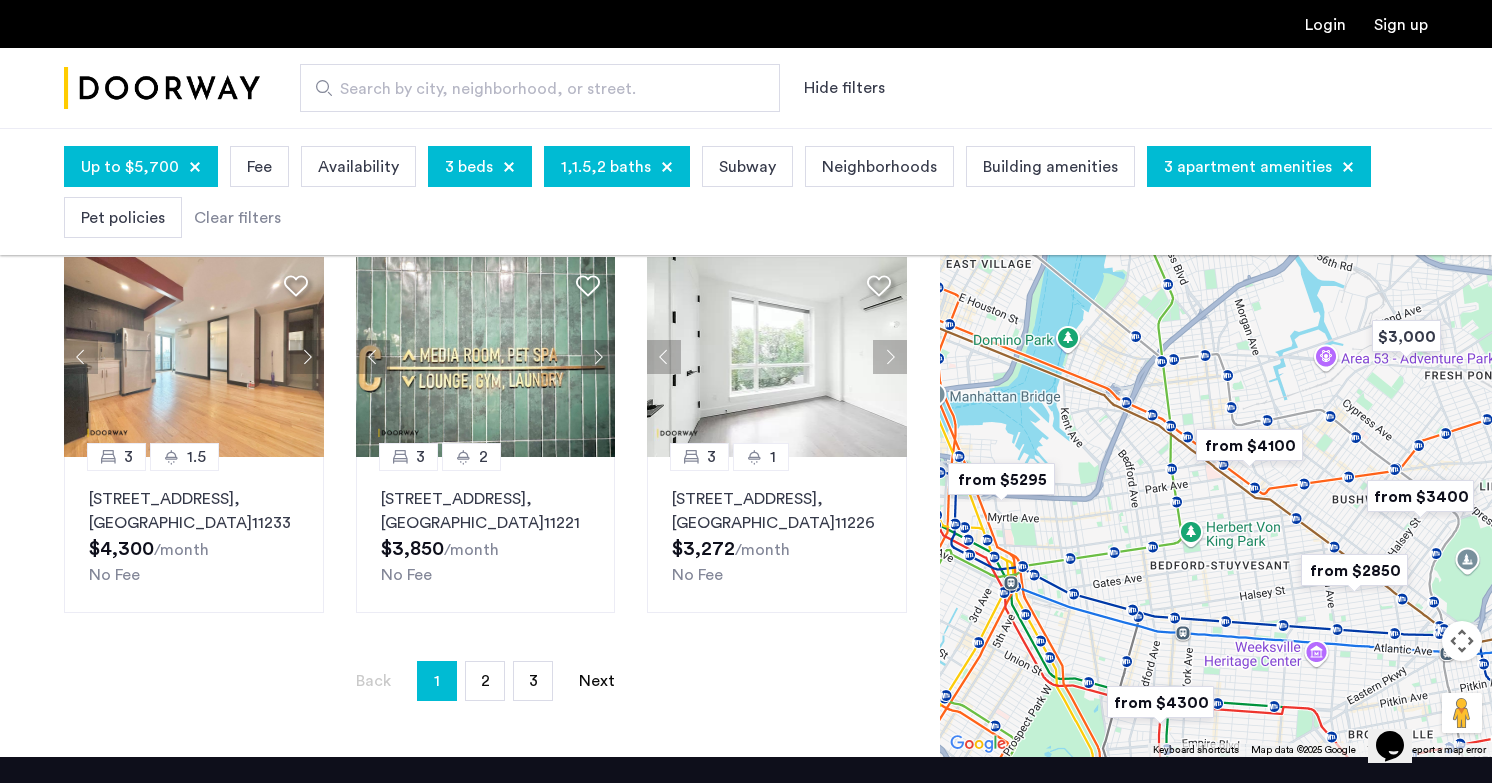 drag, startPoint x: 1211, startPoint y: 341, endPoint x: 1277, endPoint y: 407, distance: 93.3381 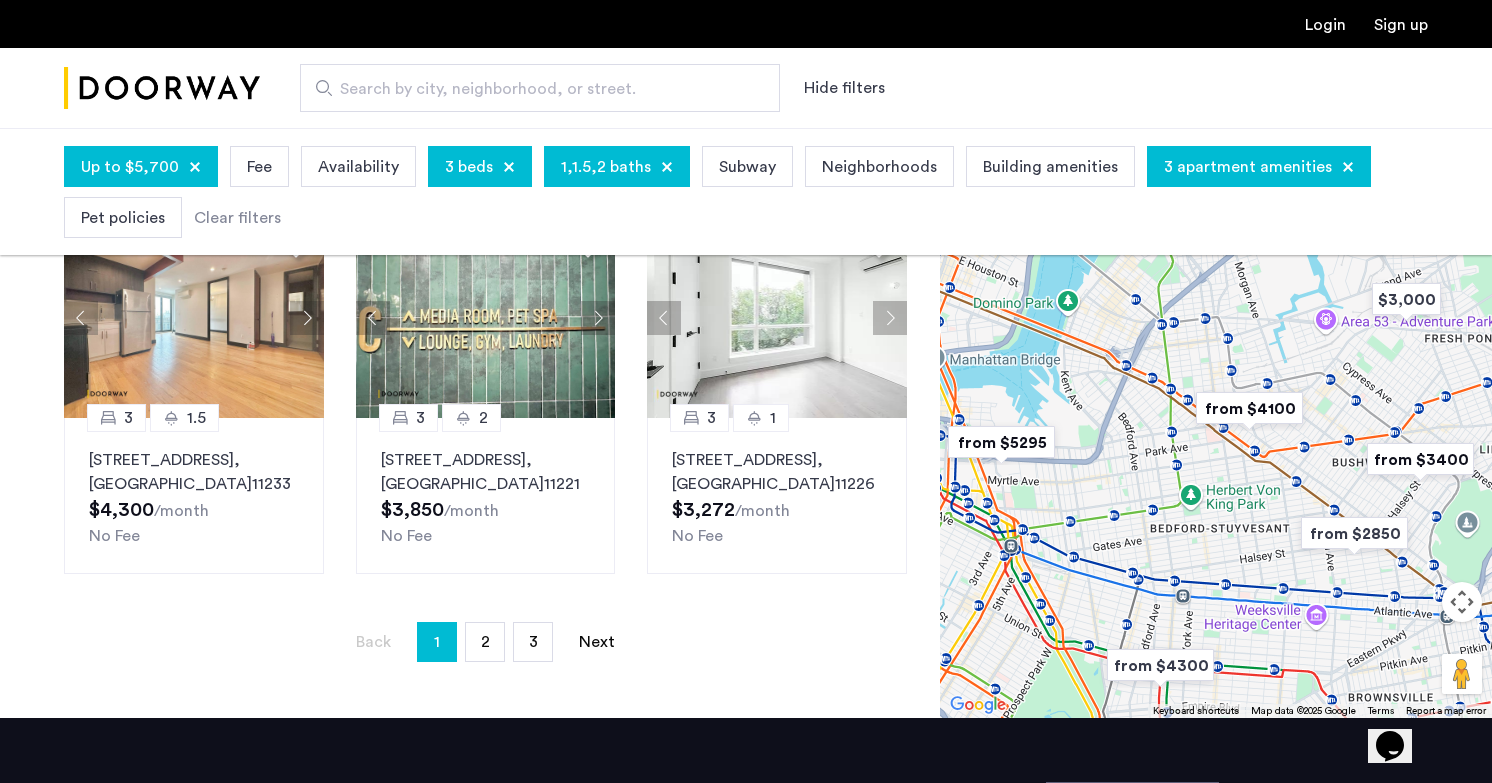 scroll, scrollTop: 1452, scrollLeft: 0, axis: vertical 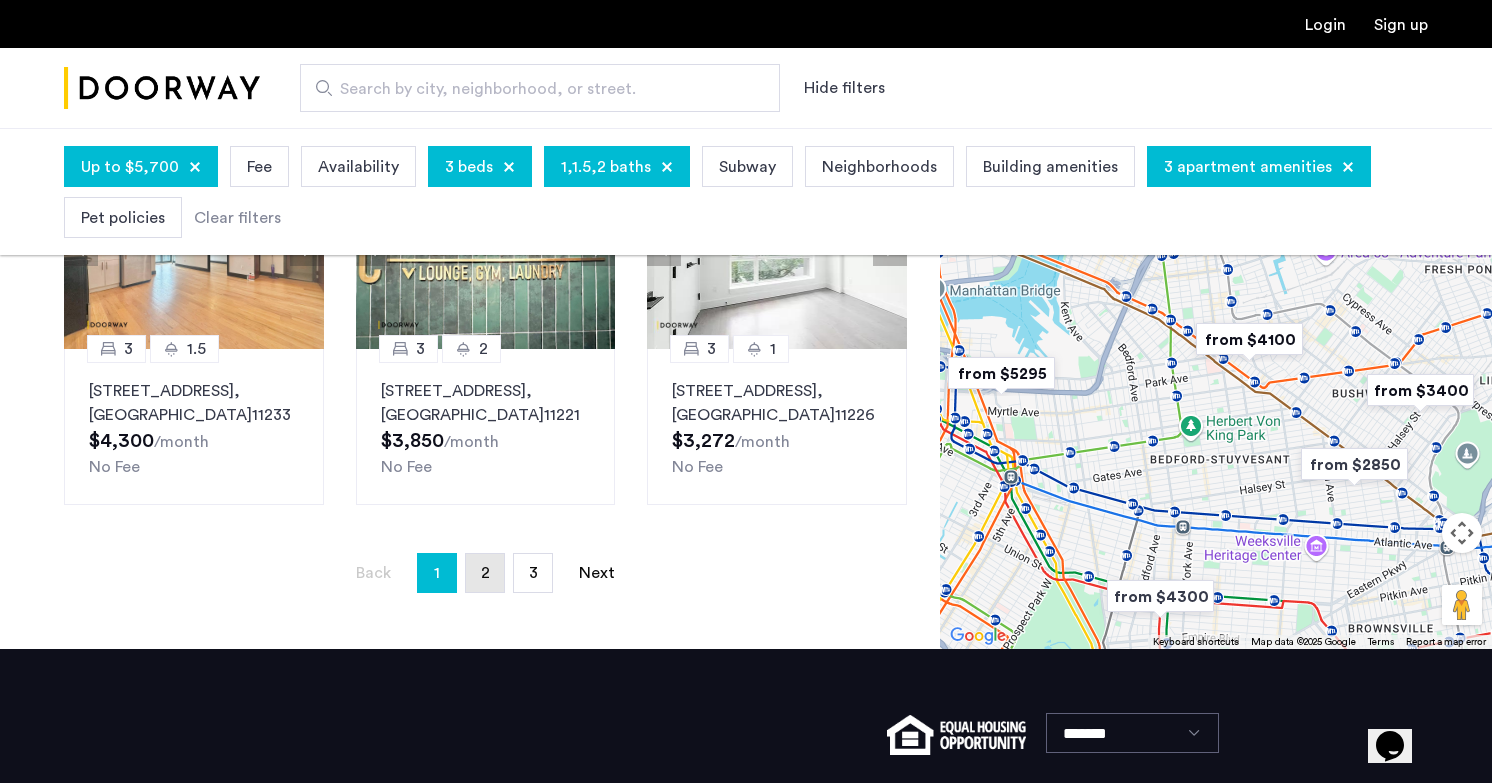 click on "page  2" at bounding box center (485, 573) 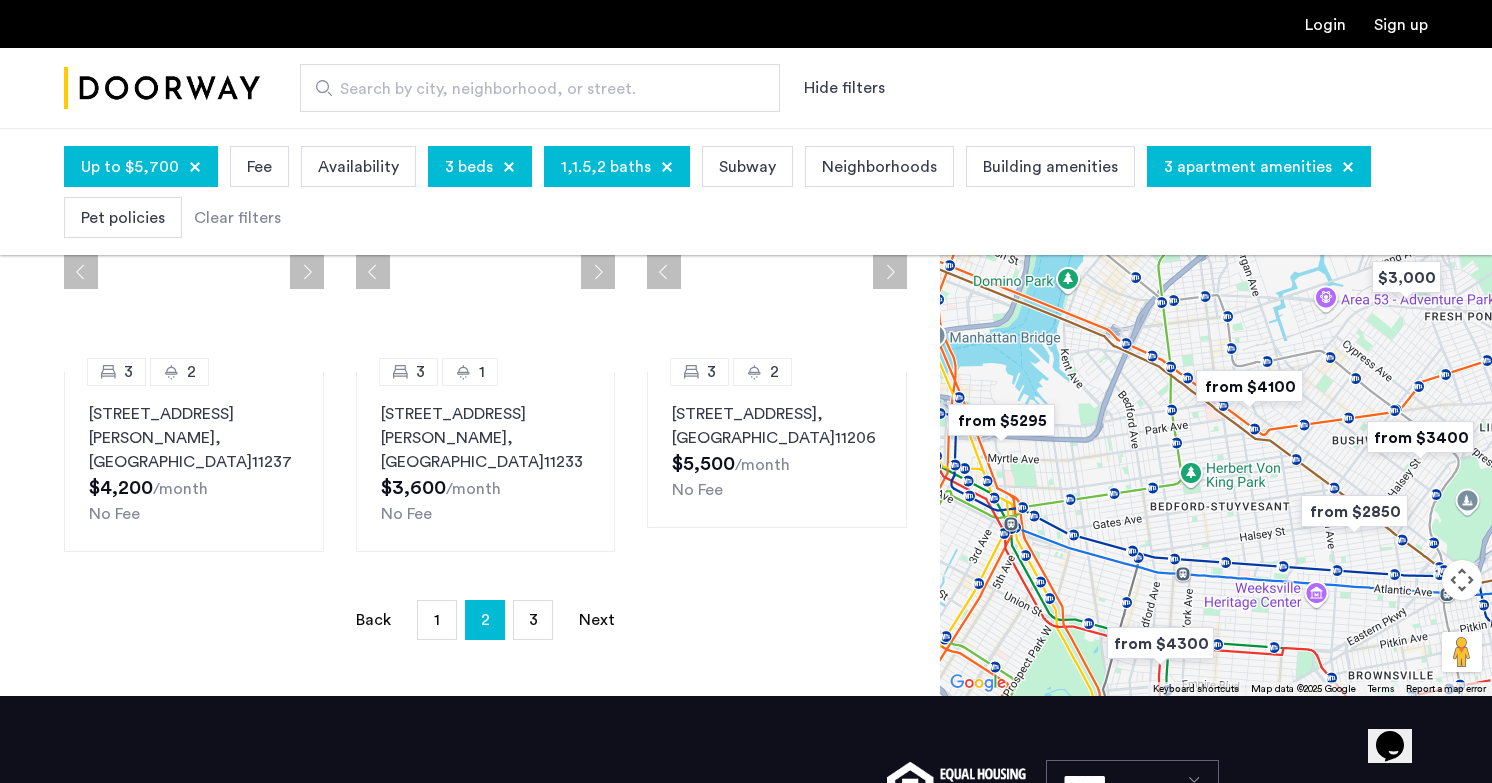 scroll, scrollTop: 0, scrollLeft: 0, axis: both 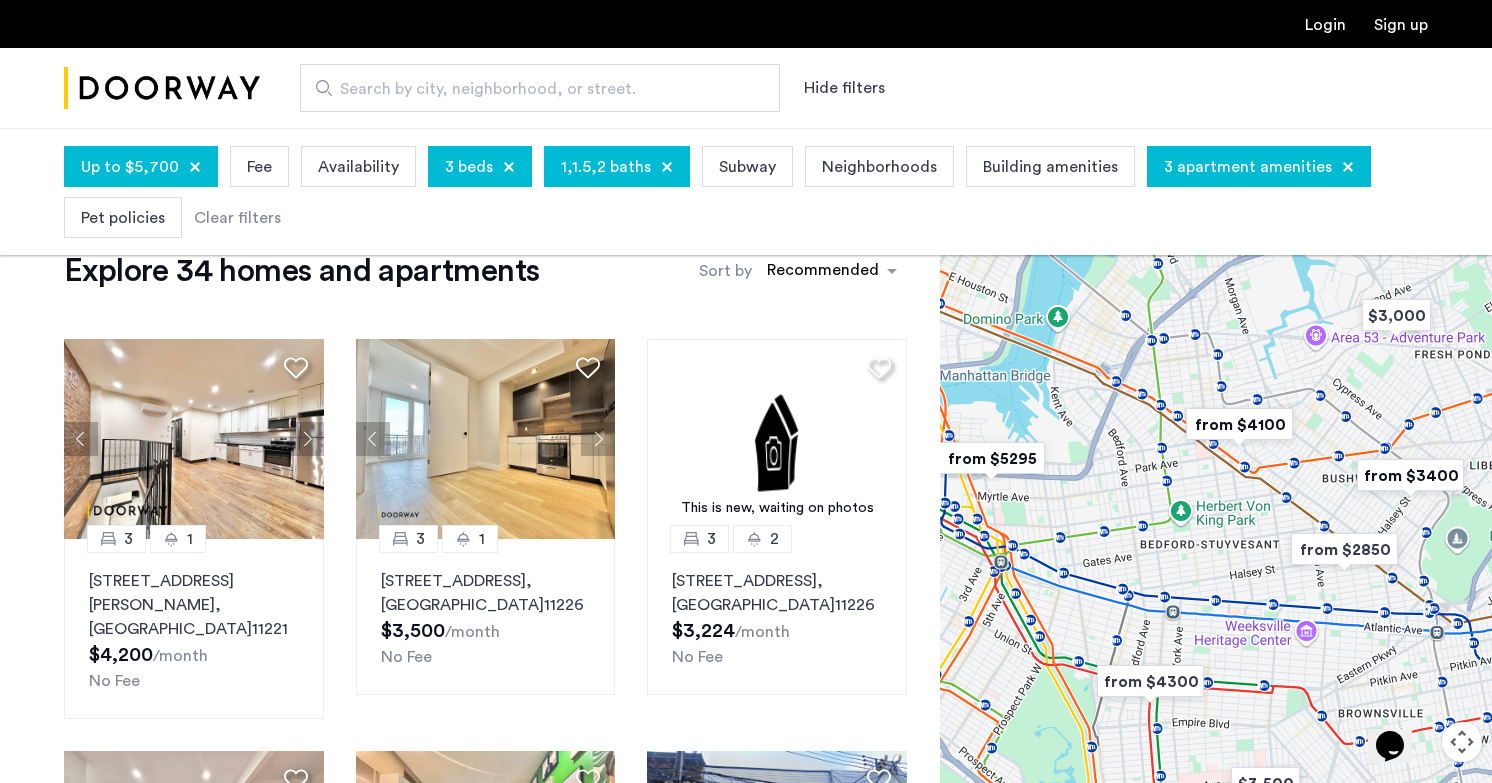 drag, startPoint x: 1281, startPoint y: 428, endPoint x: 1278, endPoint y: 308, distance: 120.03749 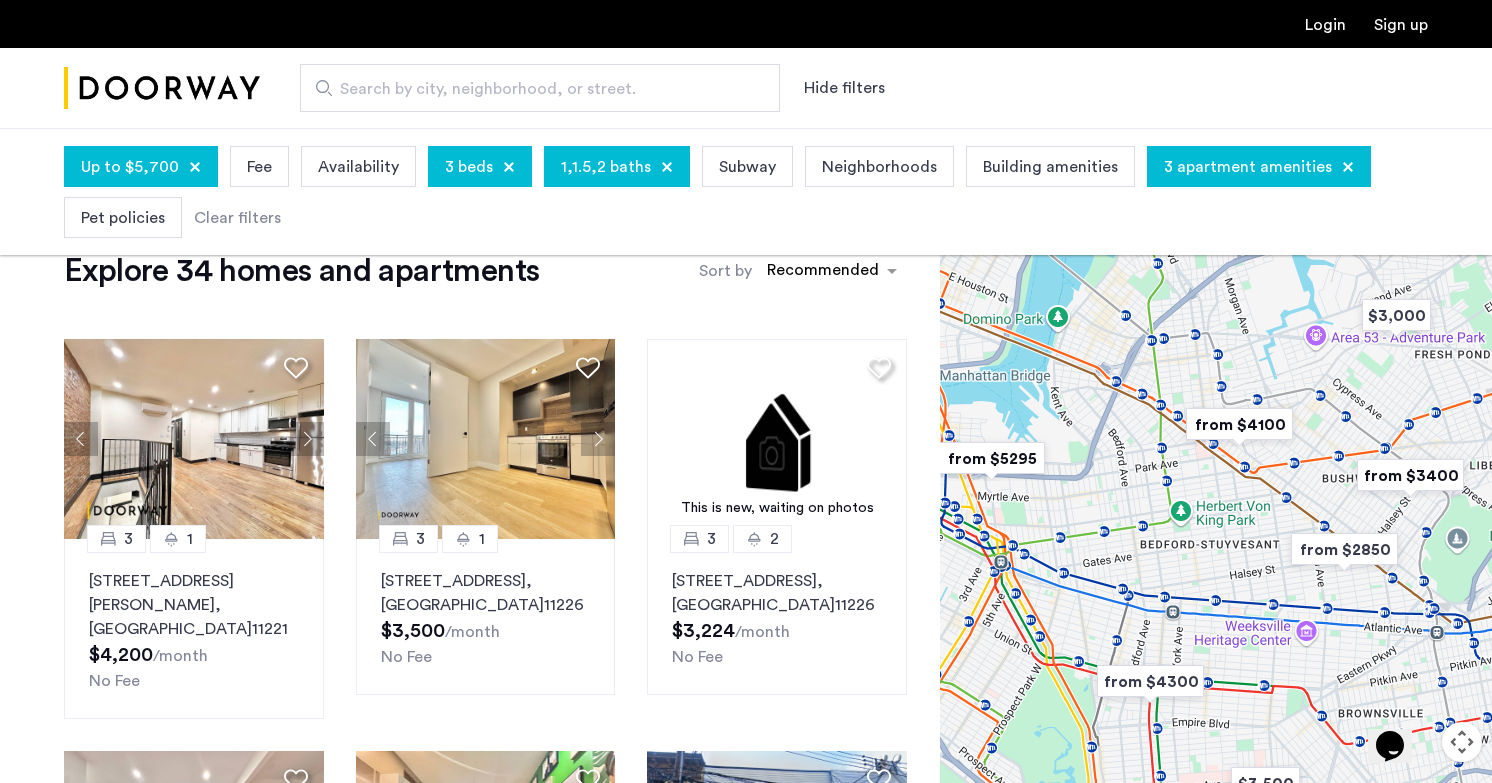 click at bounding box center [1216, 530] 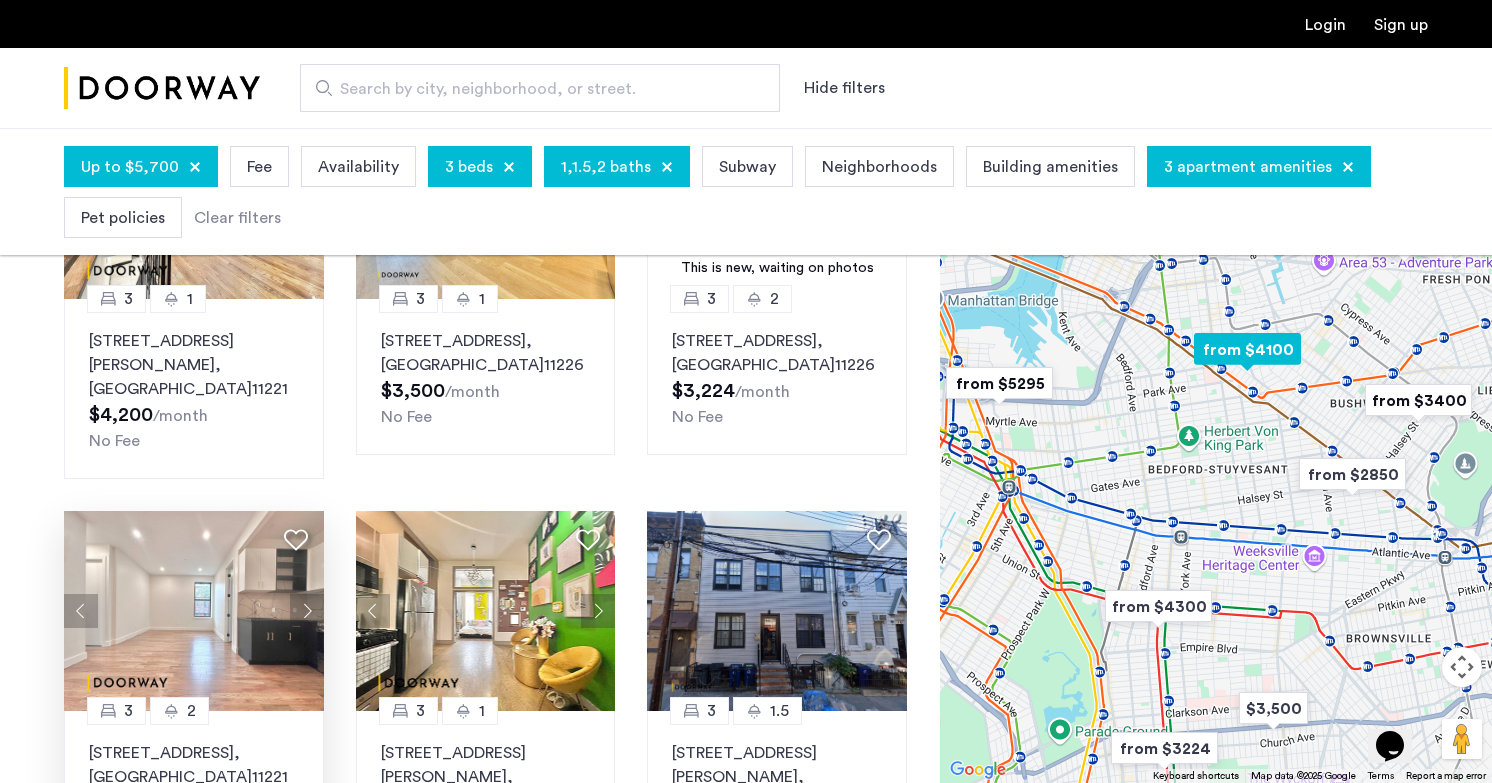 scroll, scrollTop: 348, scrollLeft: 0, axis: vertical 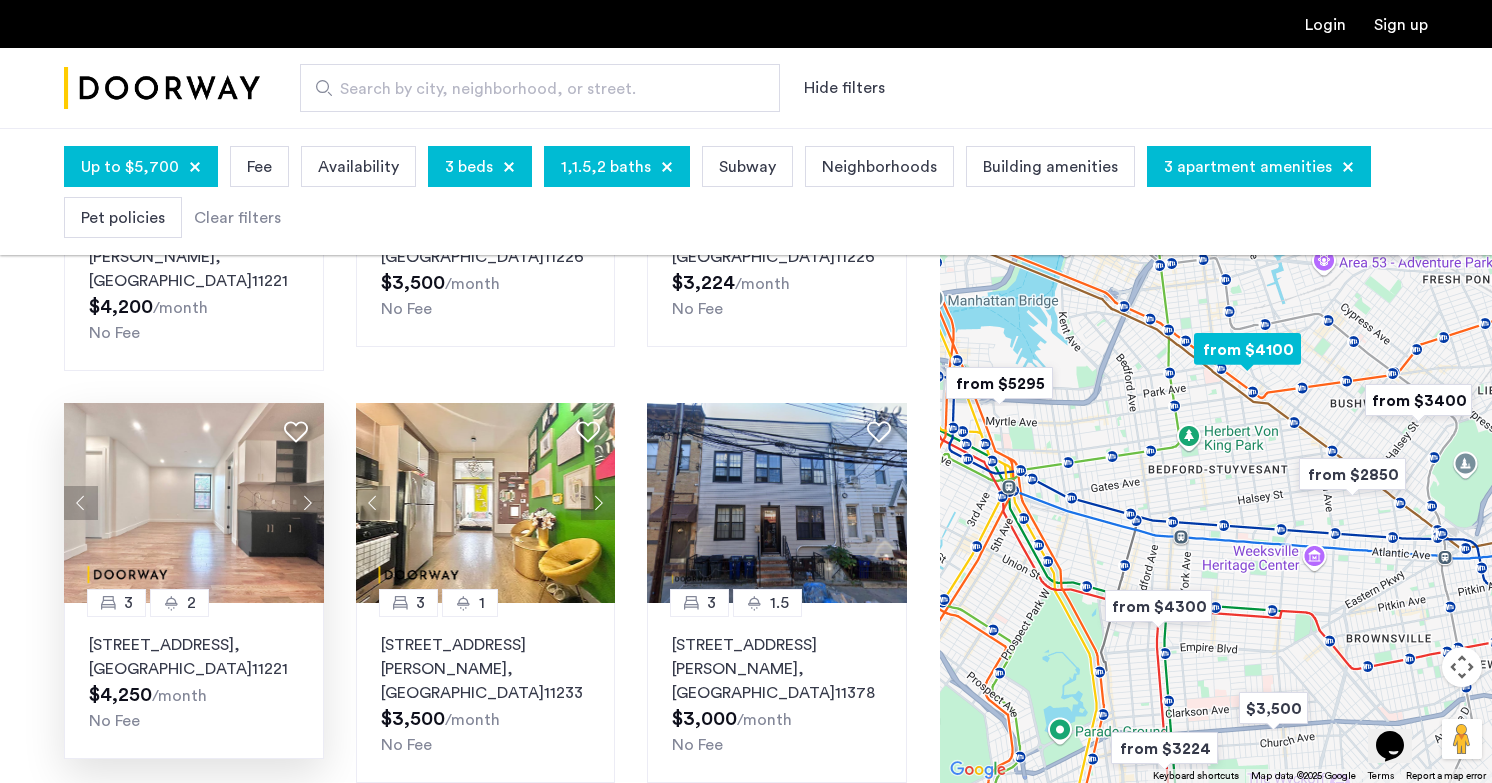 click 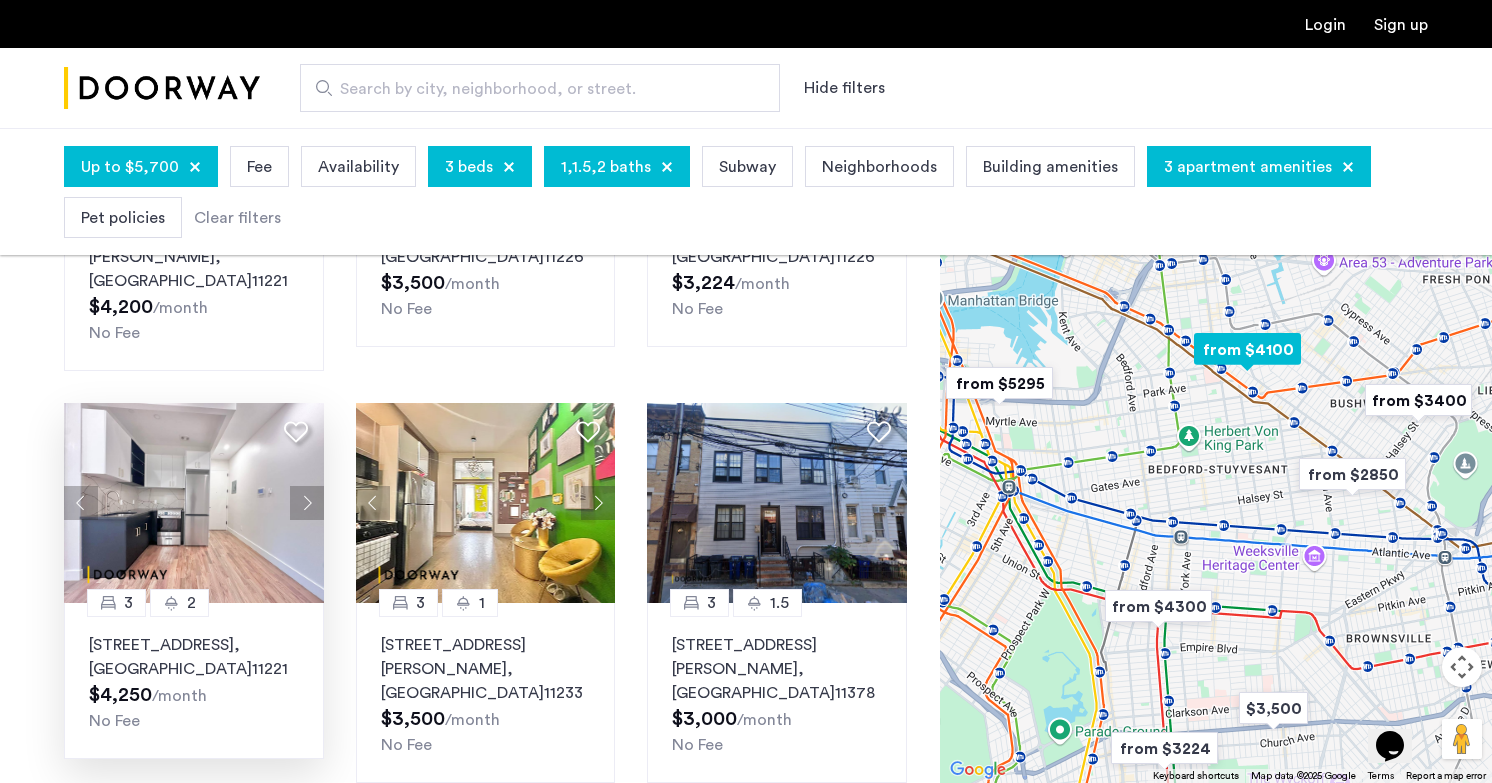 click 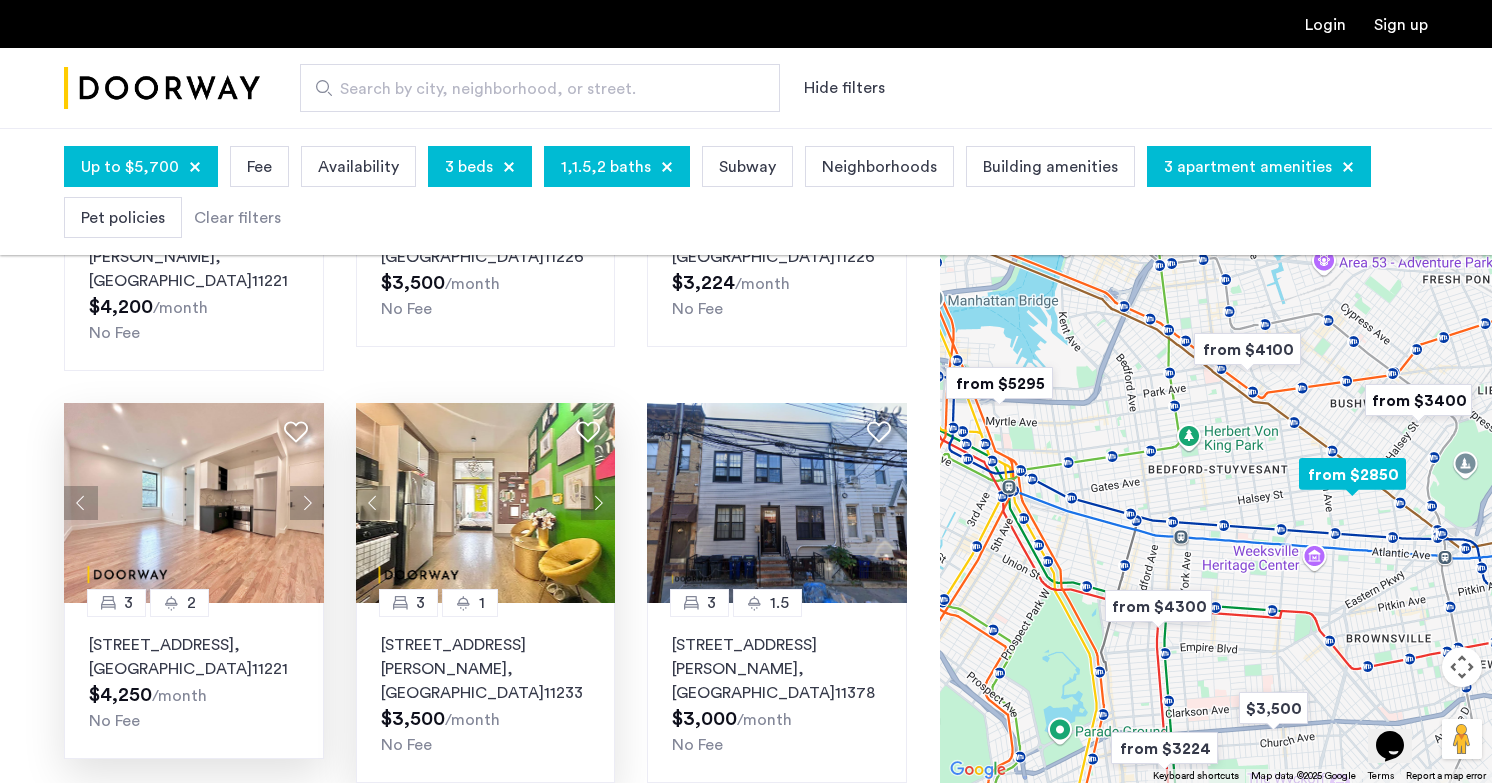 click 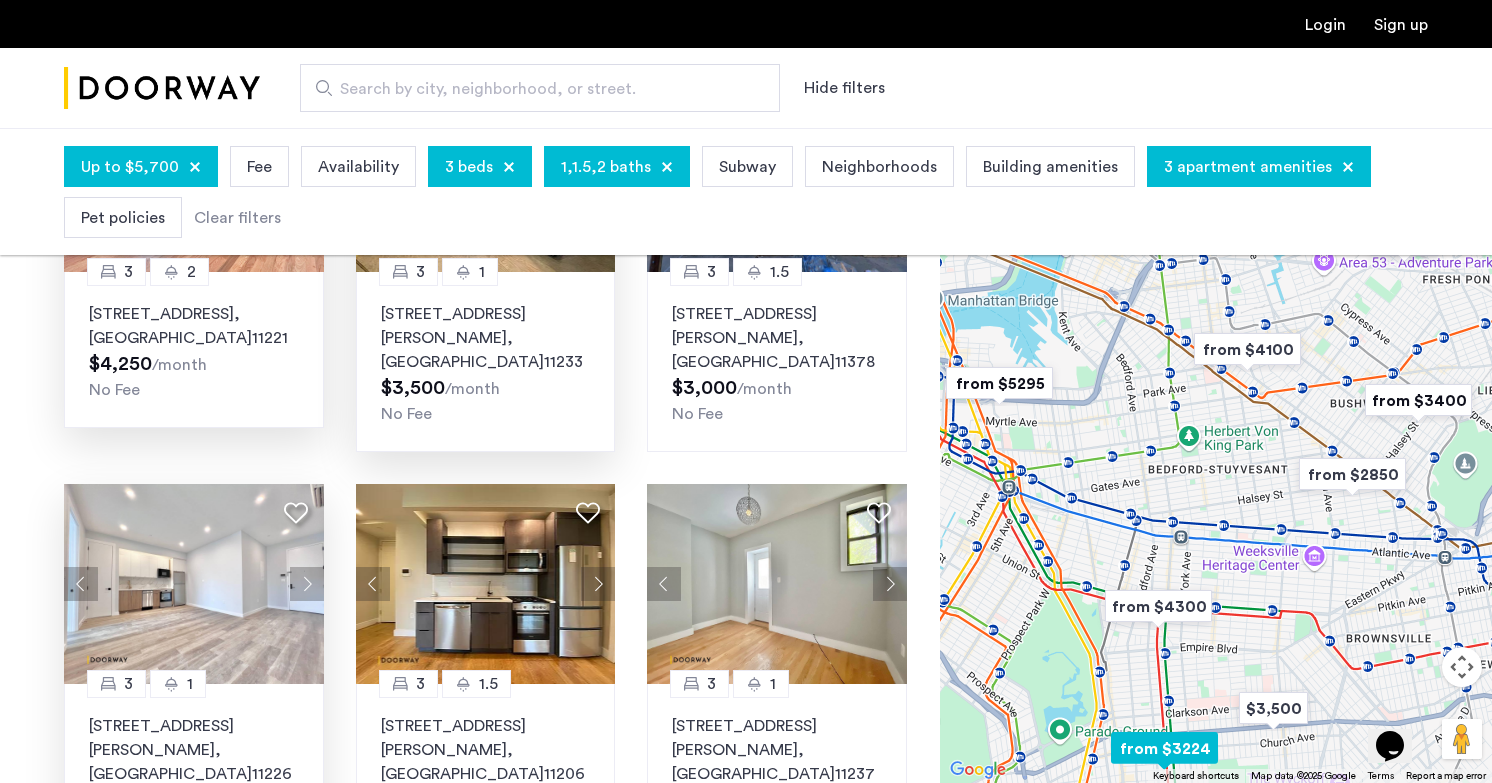 scroll, scrollTop: 685, scrollLeft: 0, axis: vertical 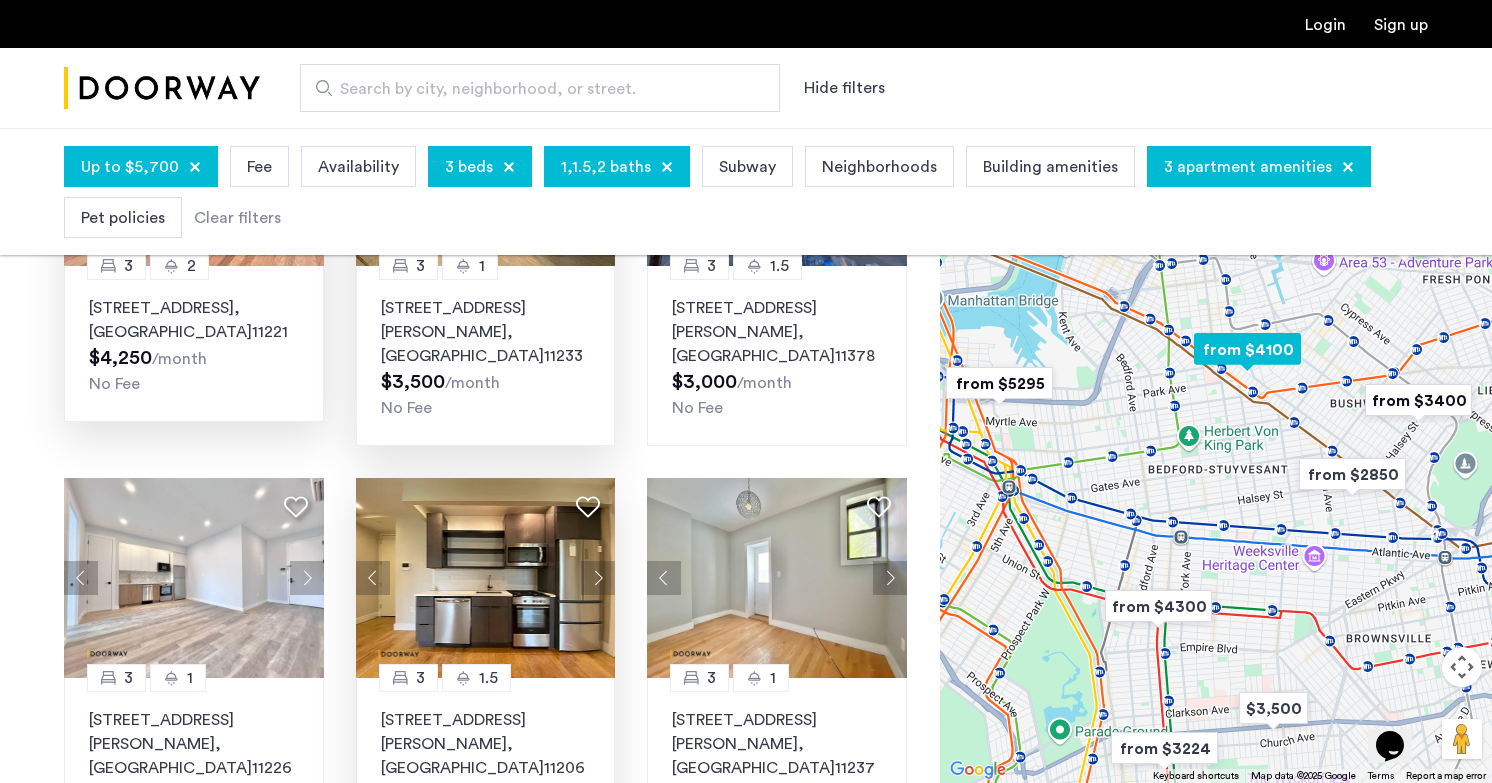 click 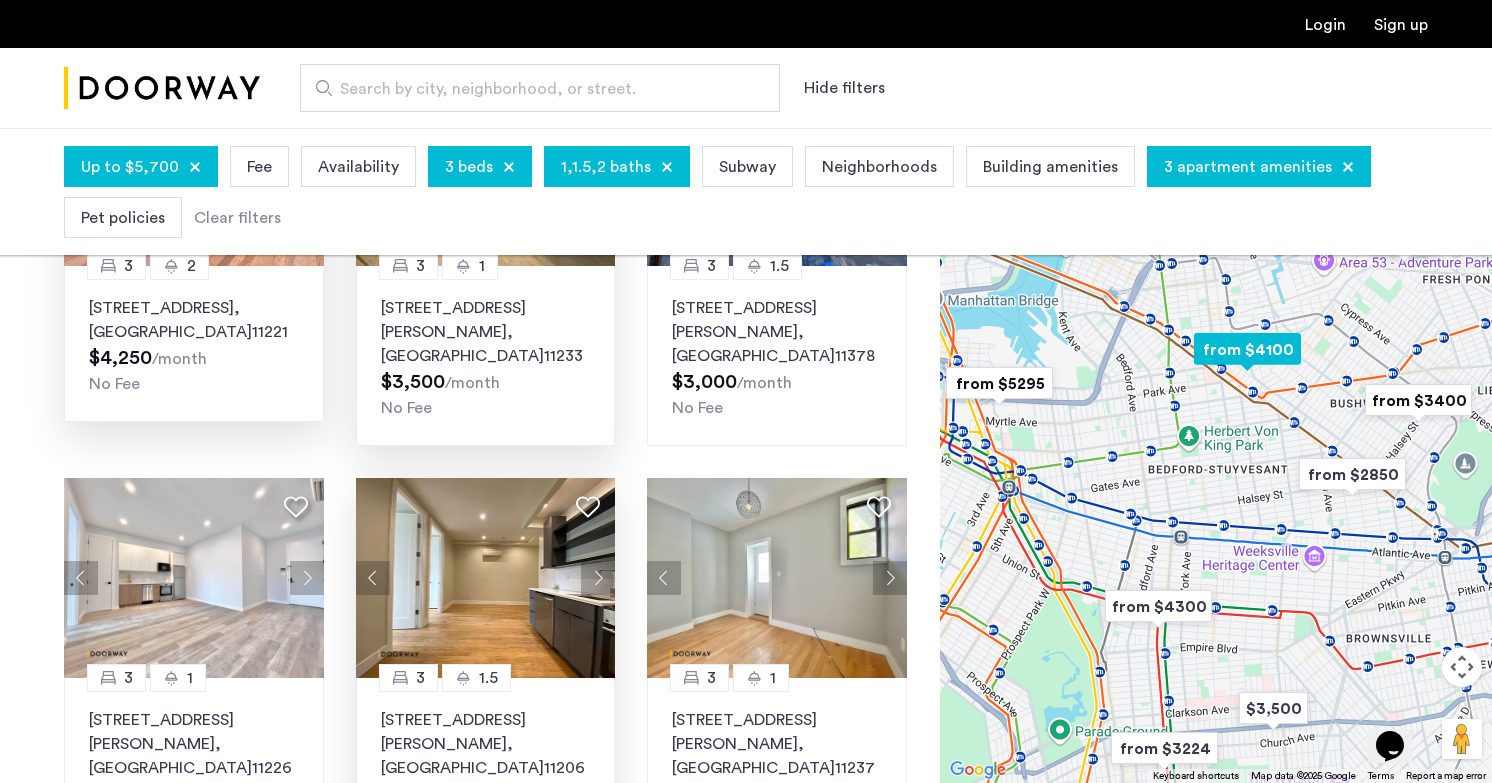 click 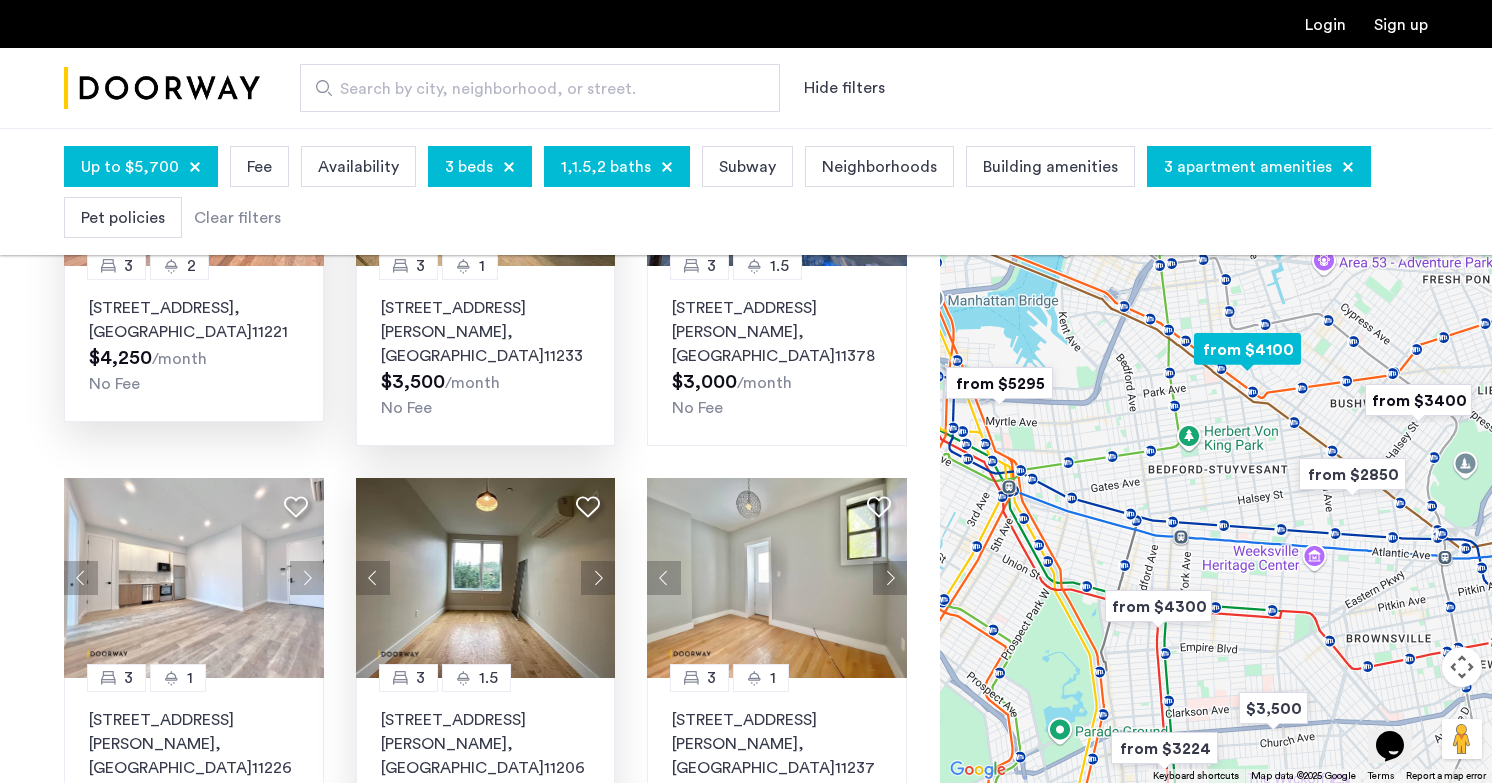 click 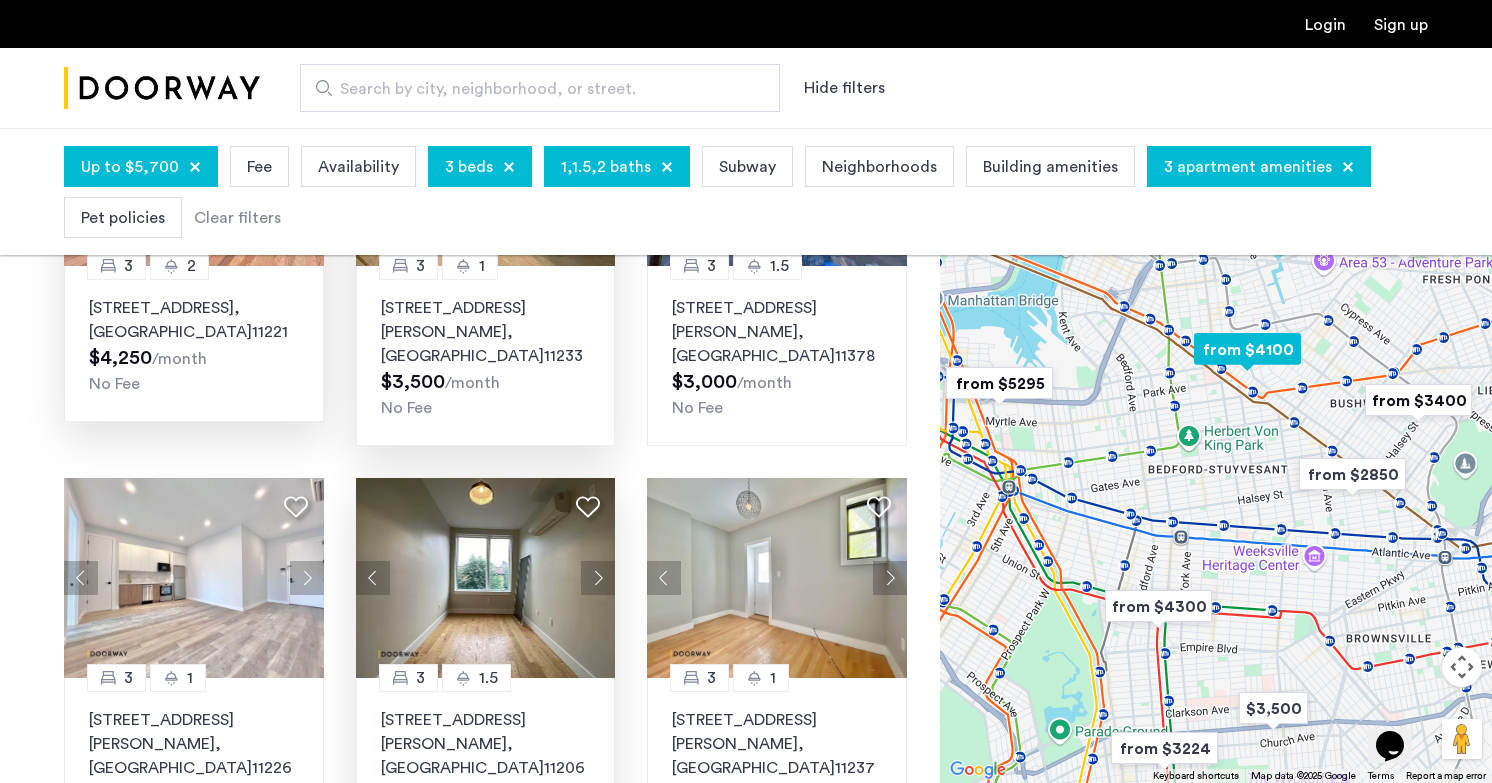 click 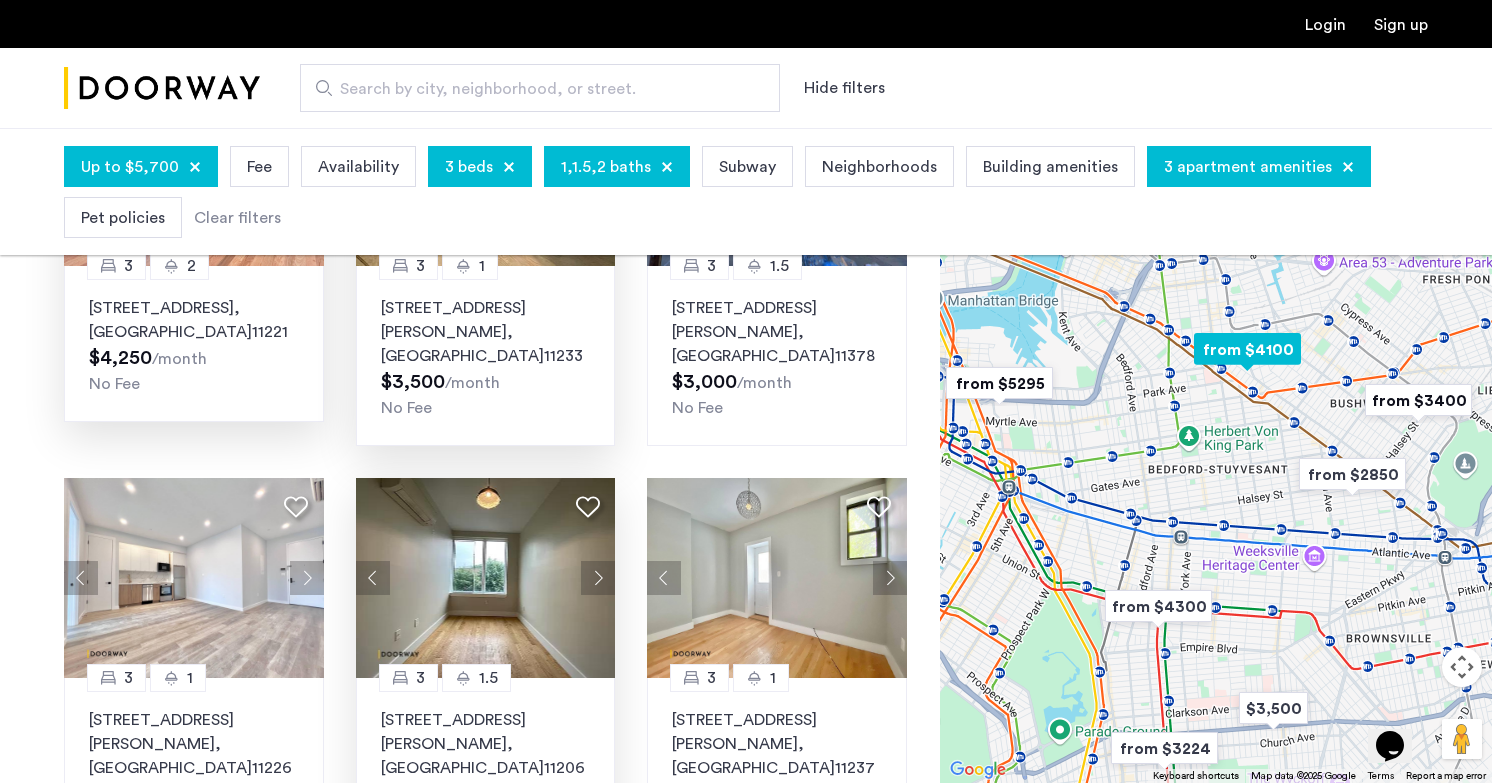click 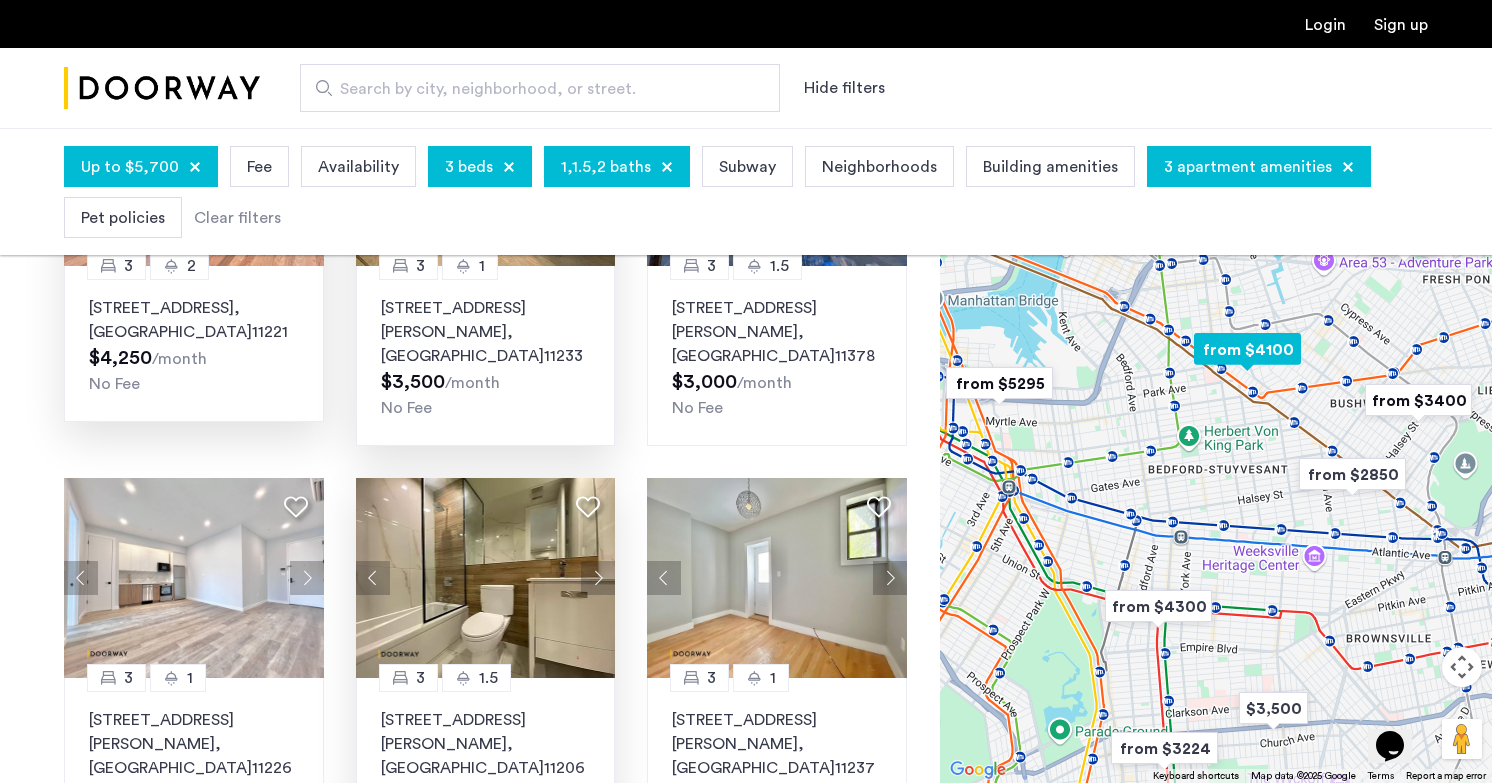 click 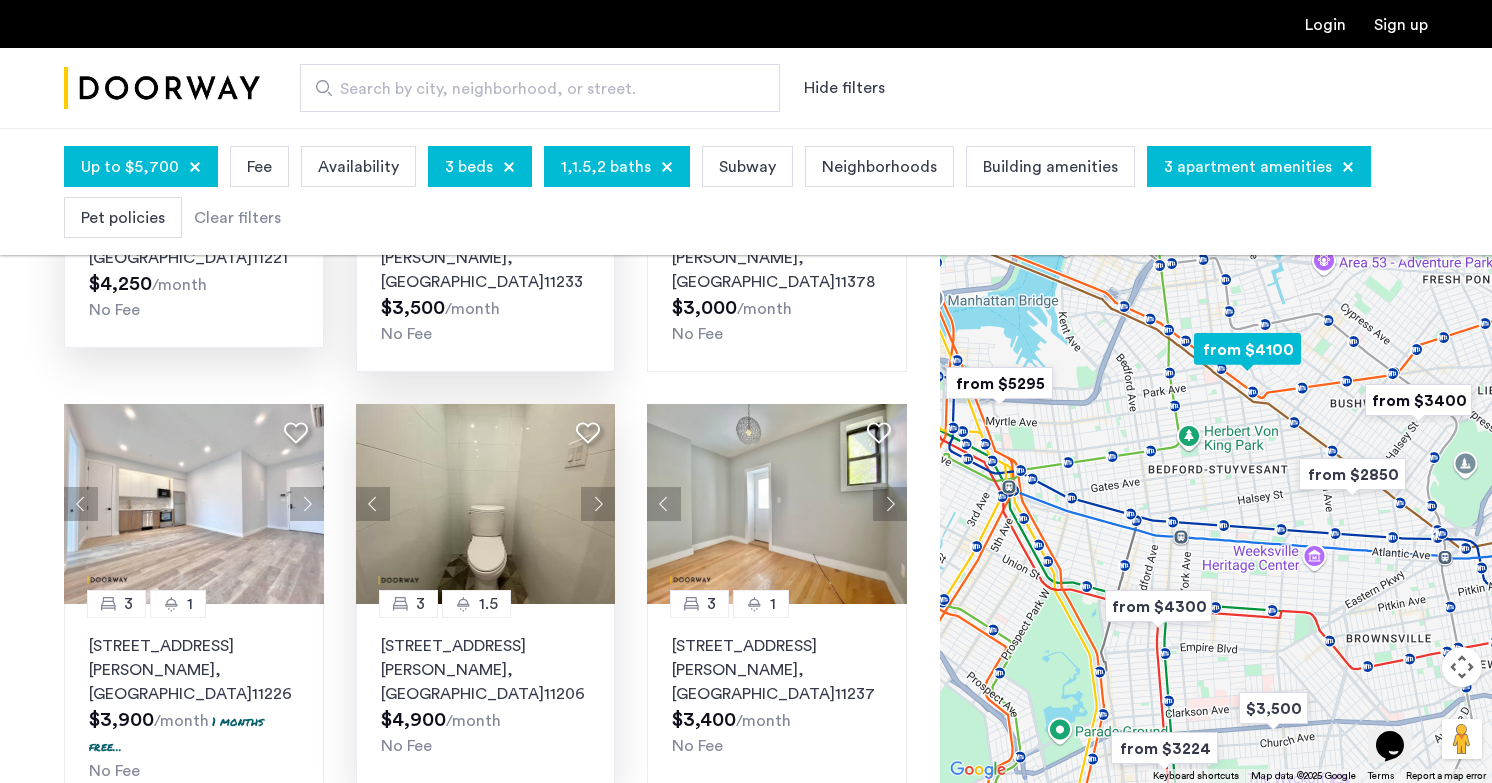 scroll, scrollTop: 761, scrollLeft: 0, axis: vertical 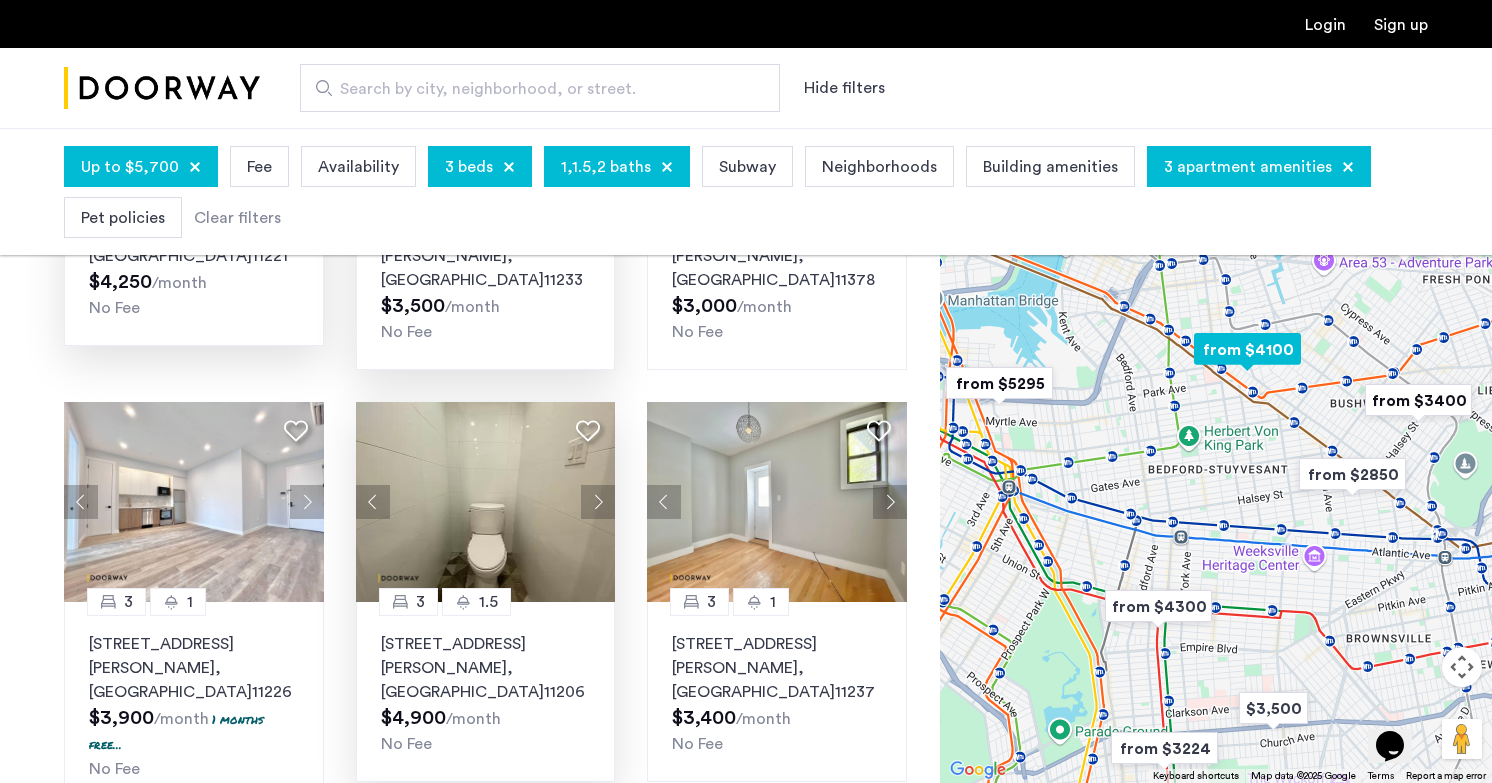 click 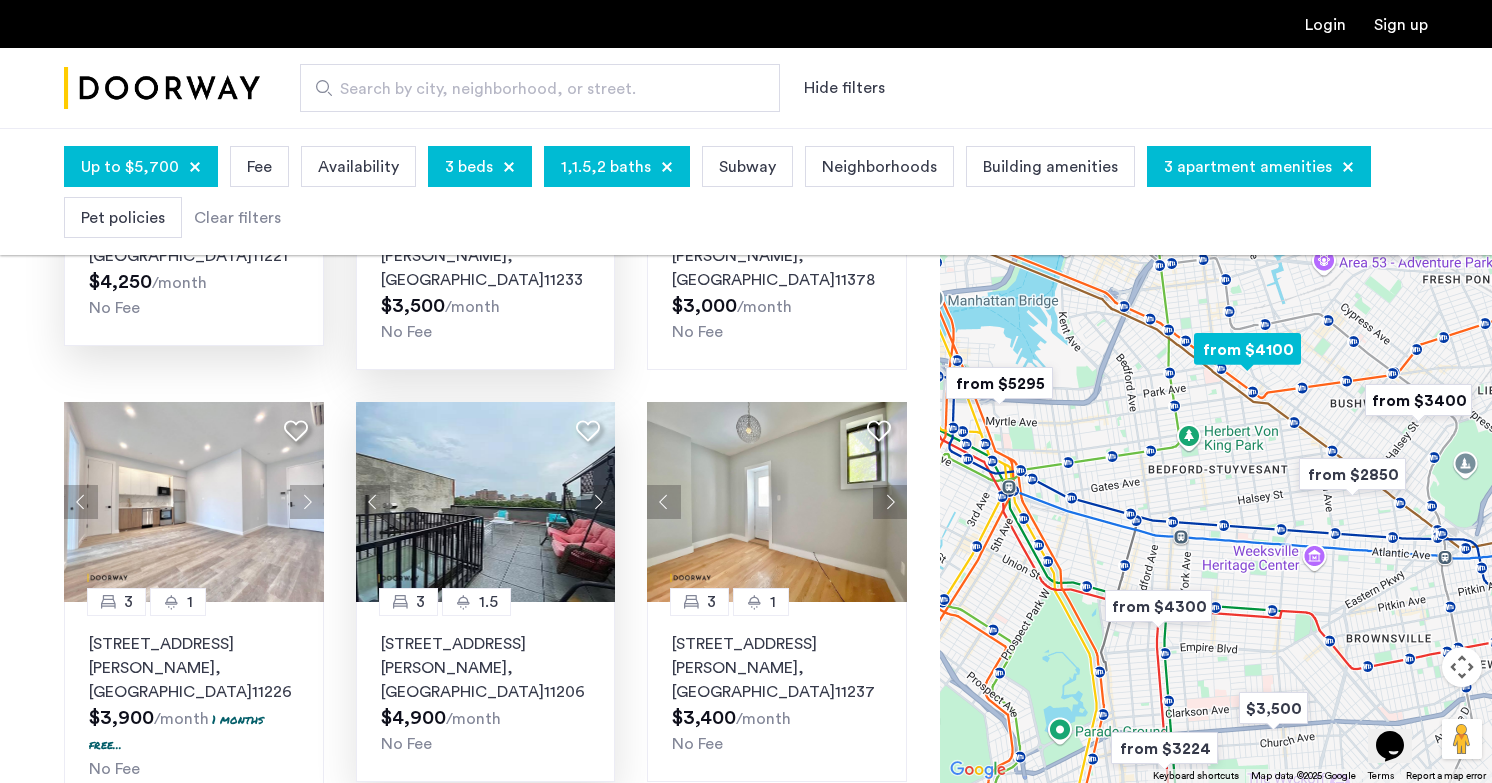 click 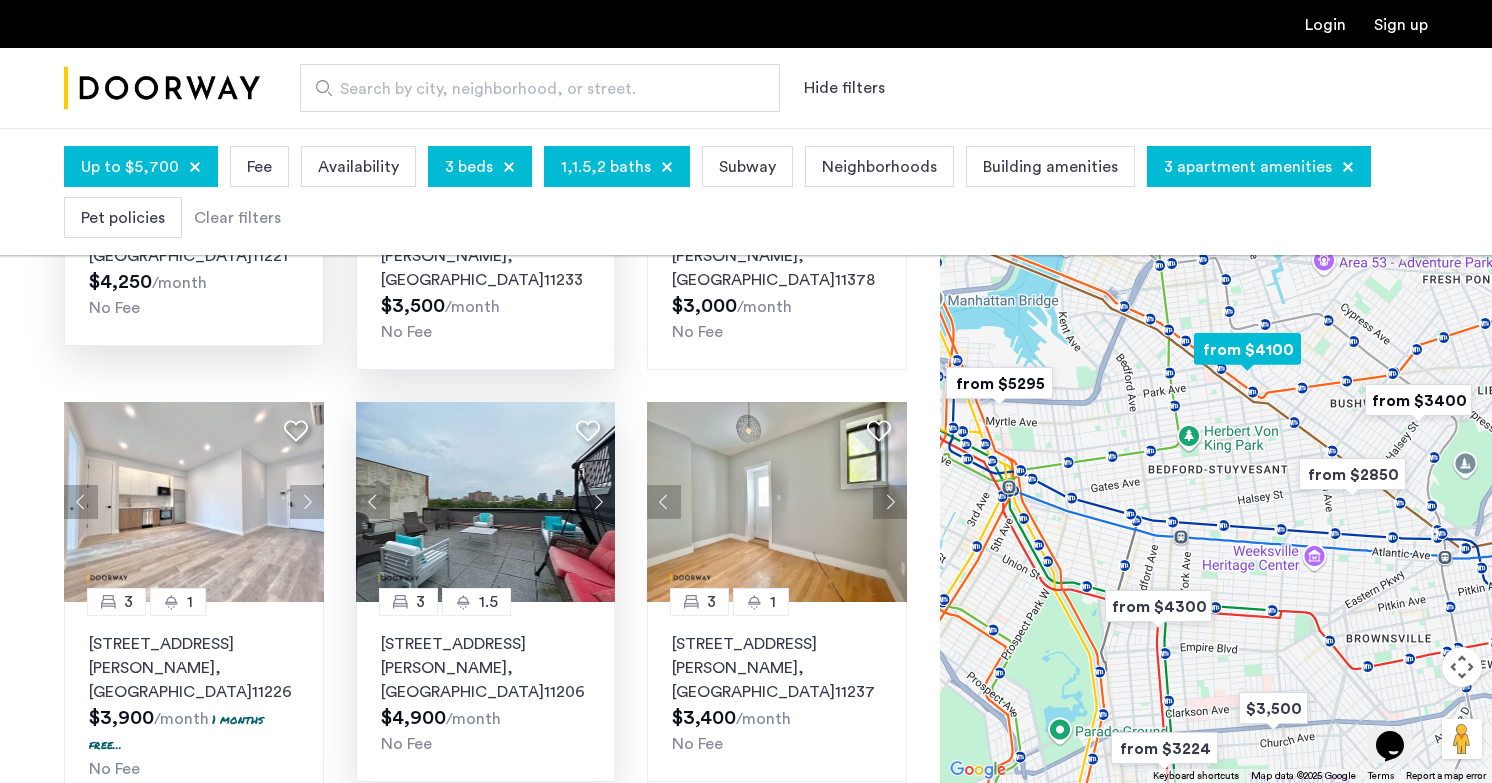 click 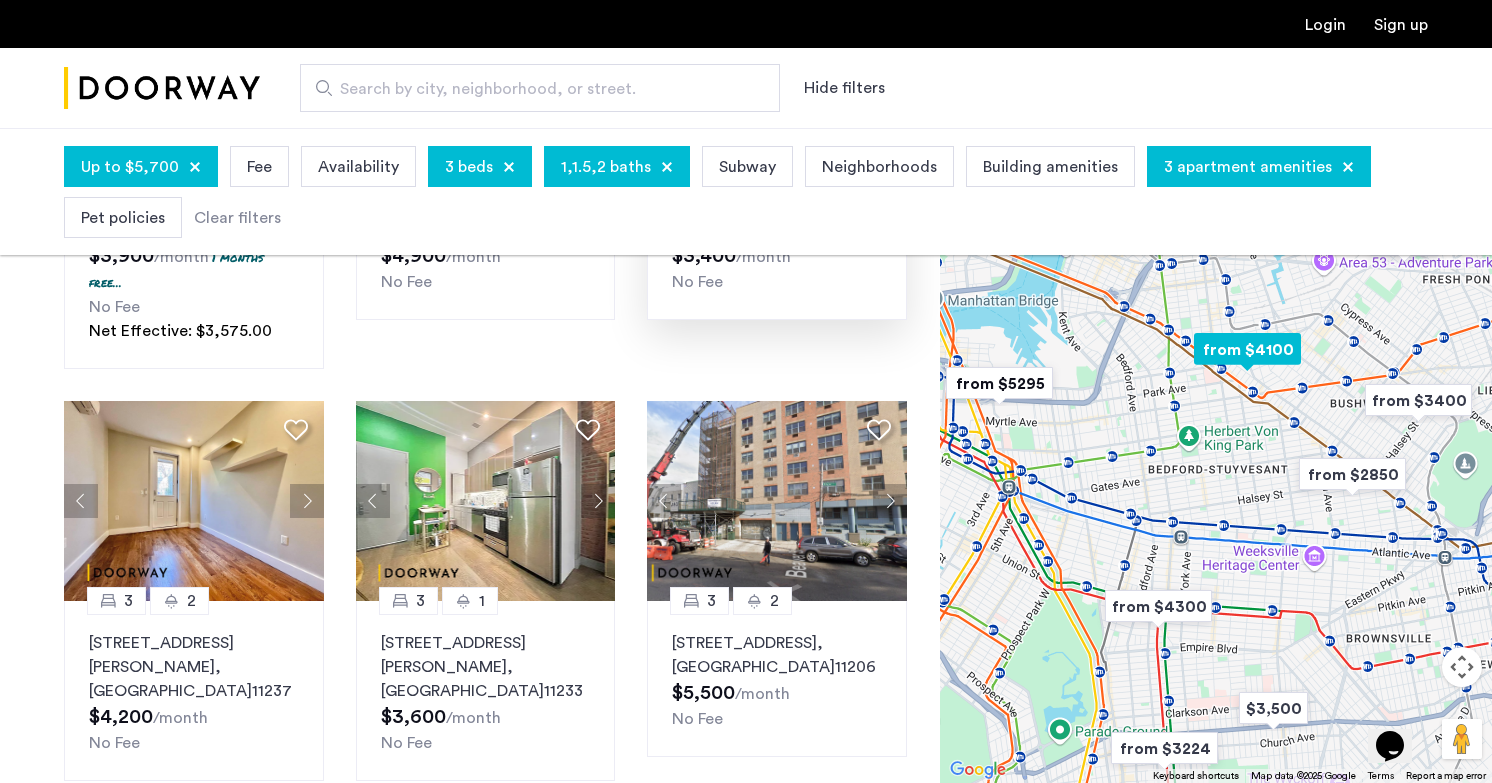 scroll, scrollTop: 1263, scrollLeft: 0, axis: vertical 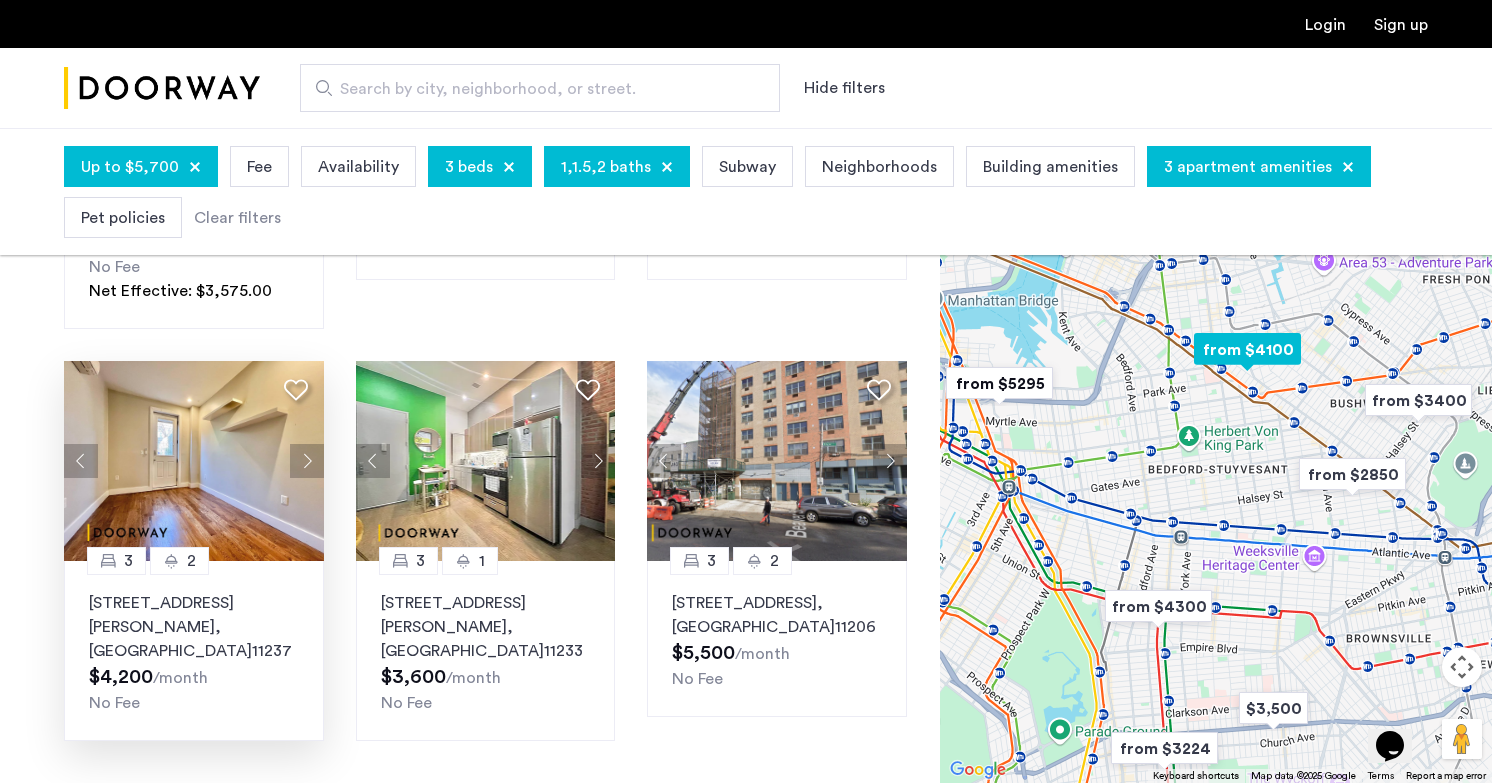 click 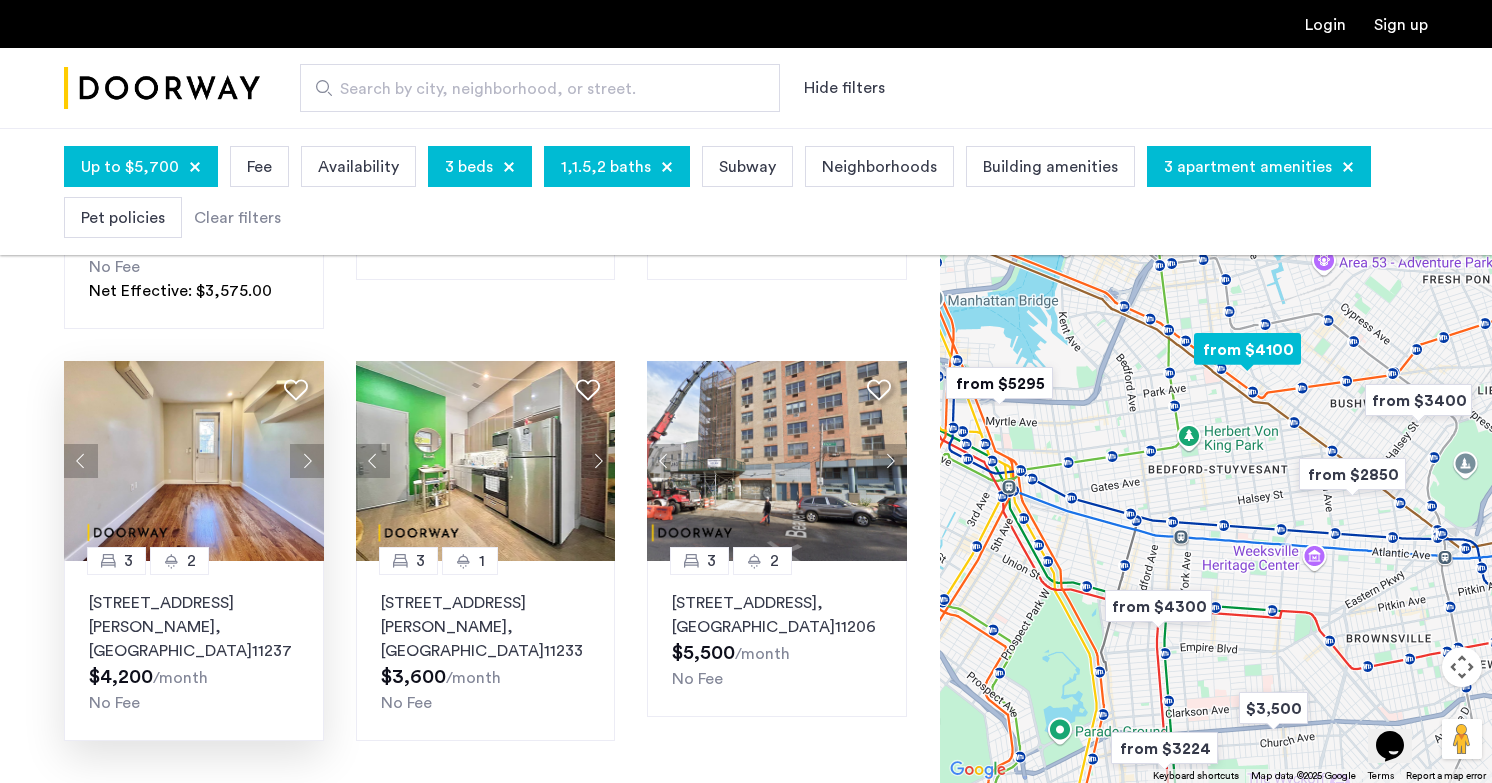 click 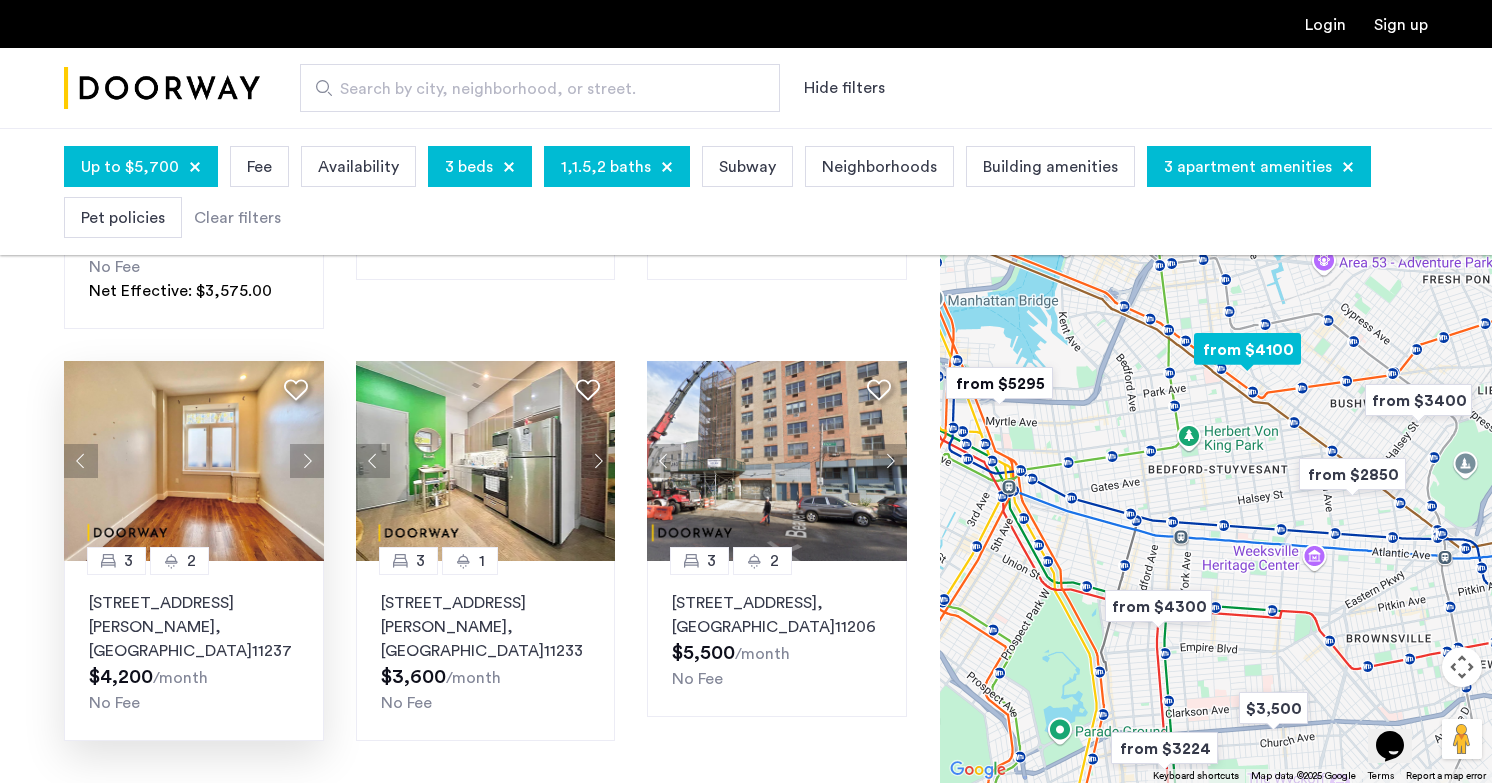 click 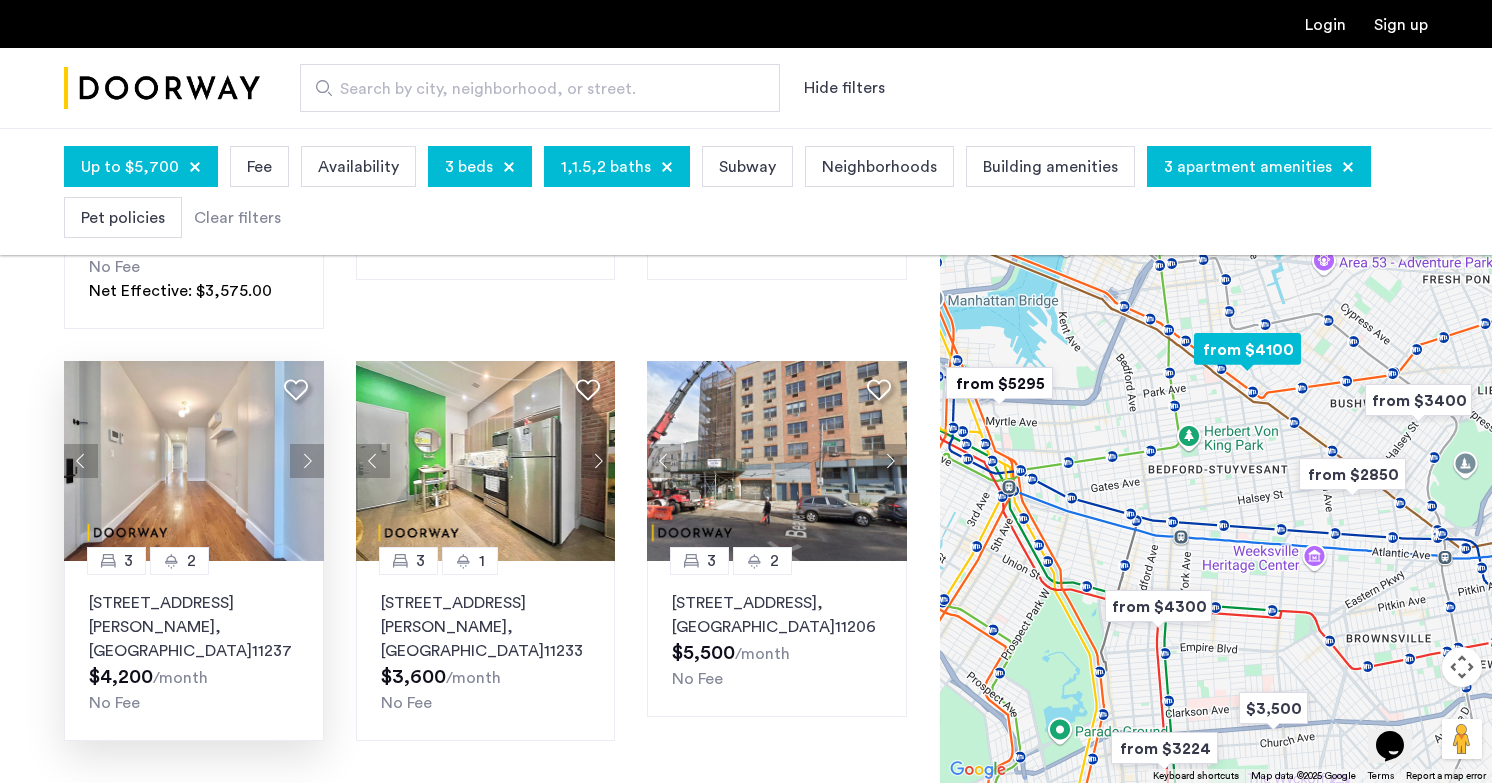 click 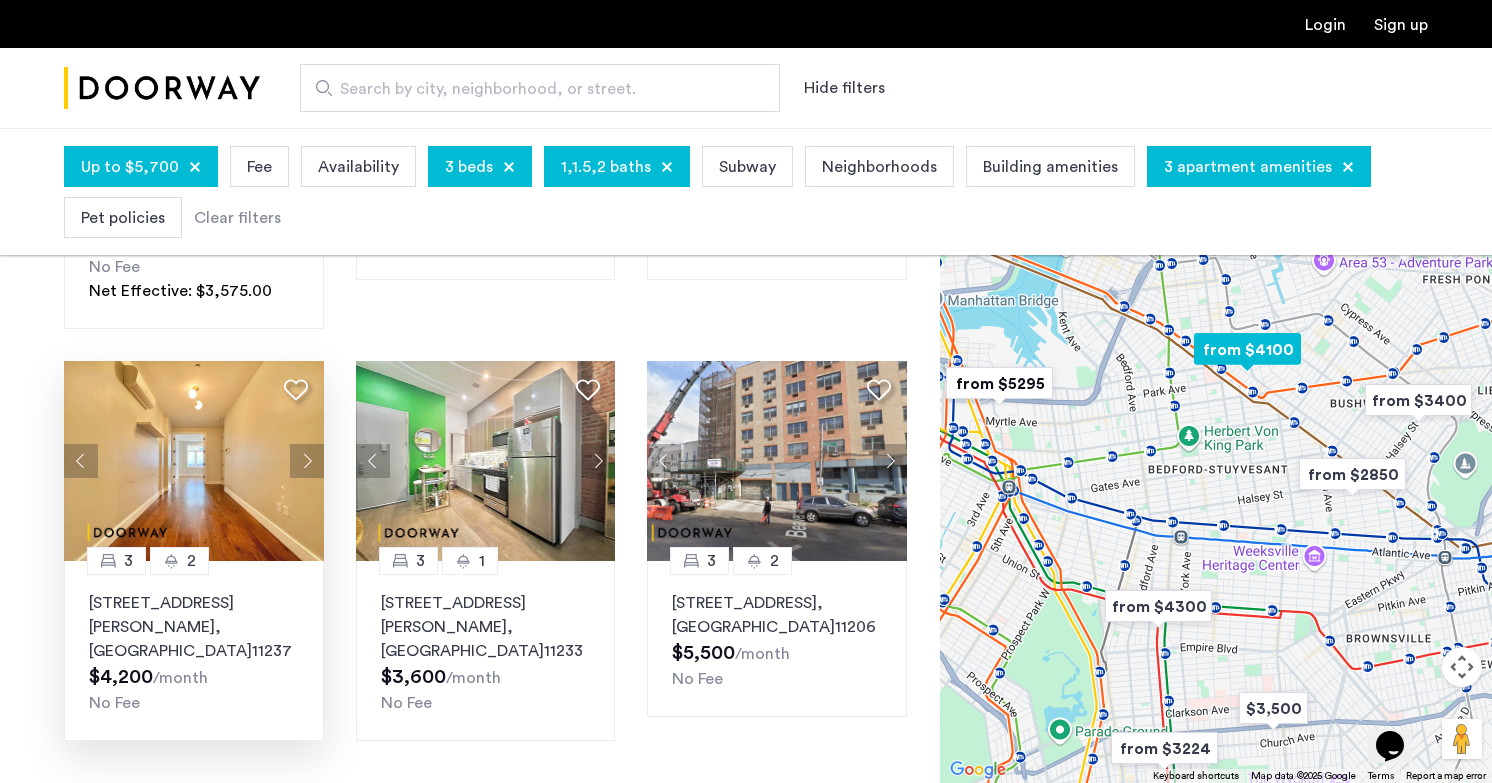 click 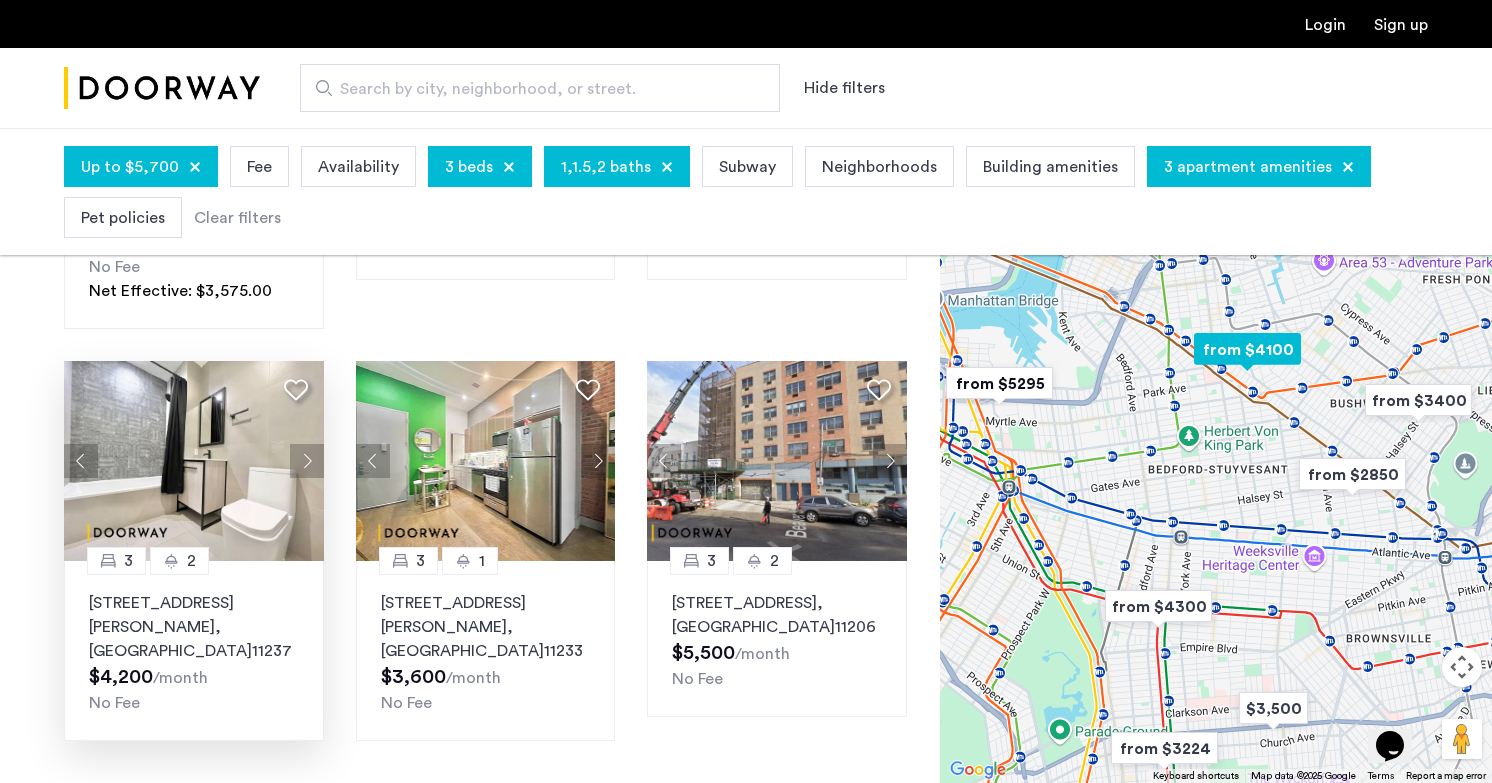 click 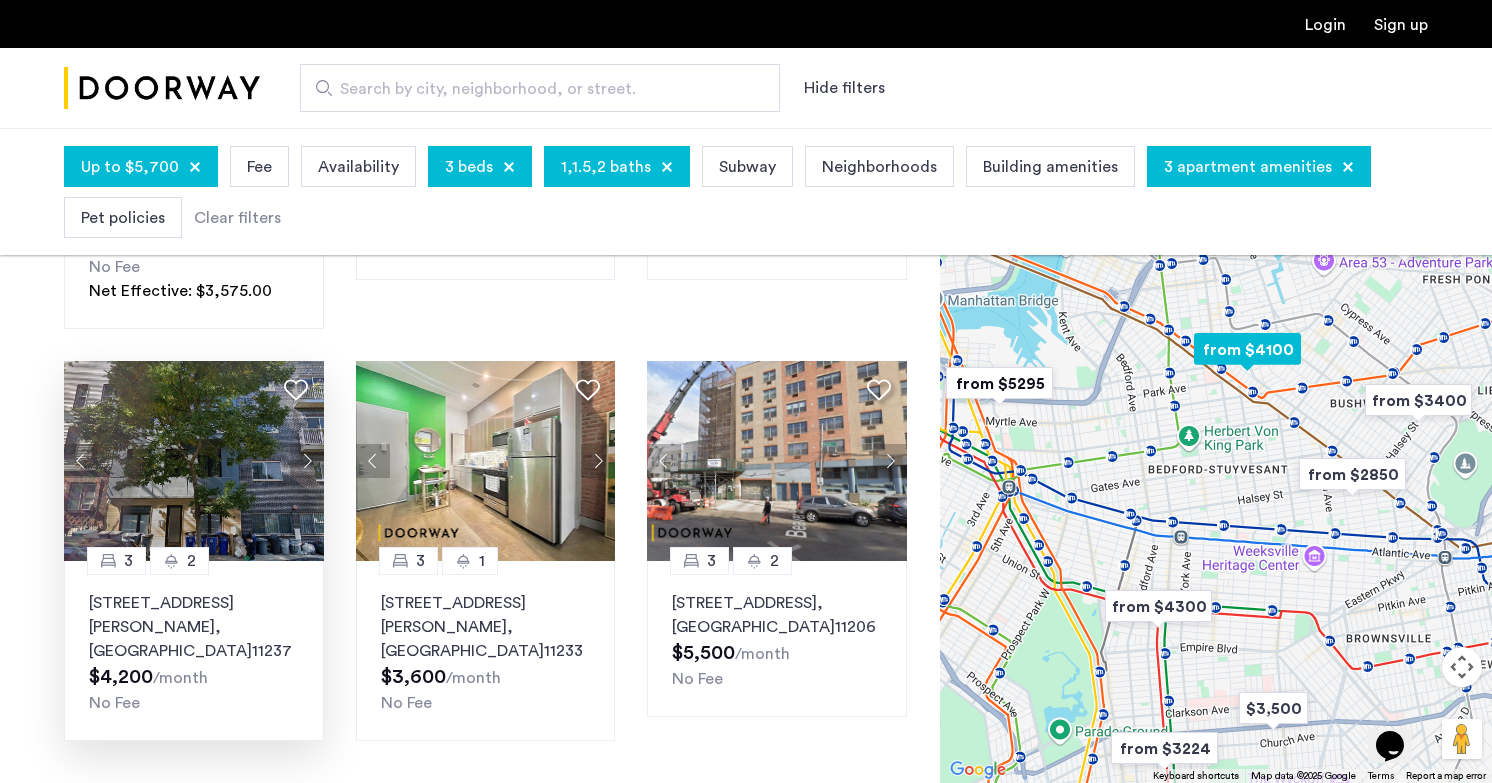 click 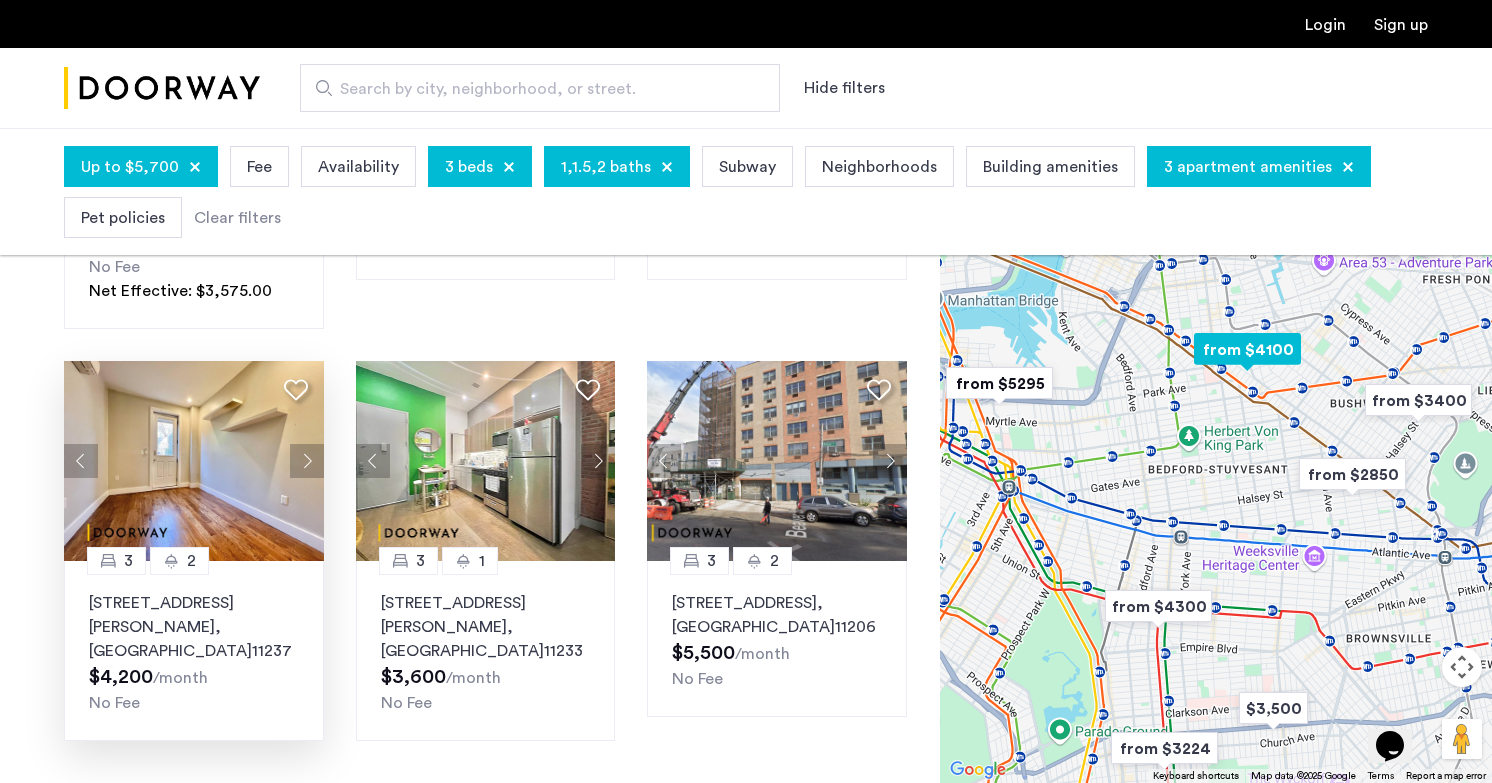 click 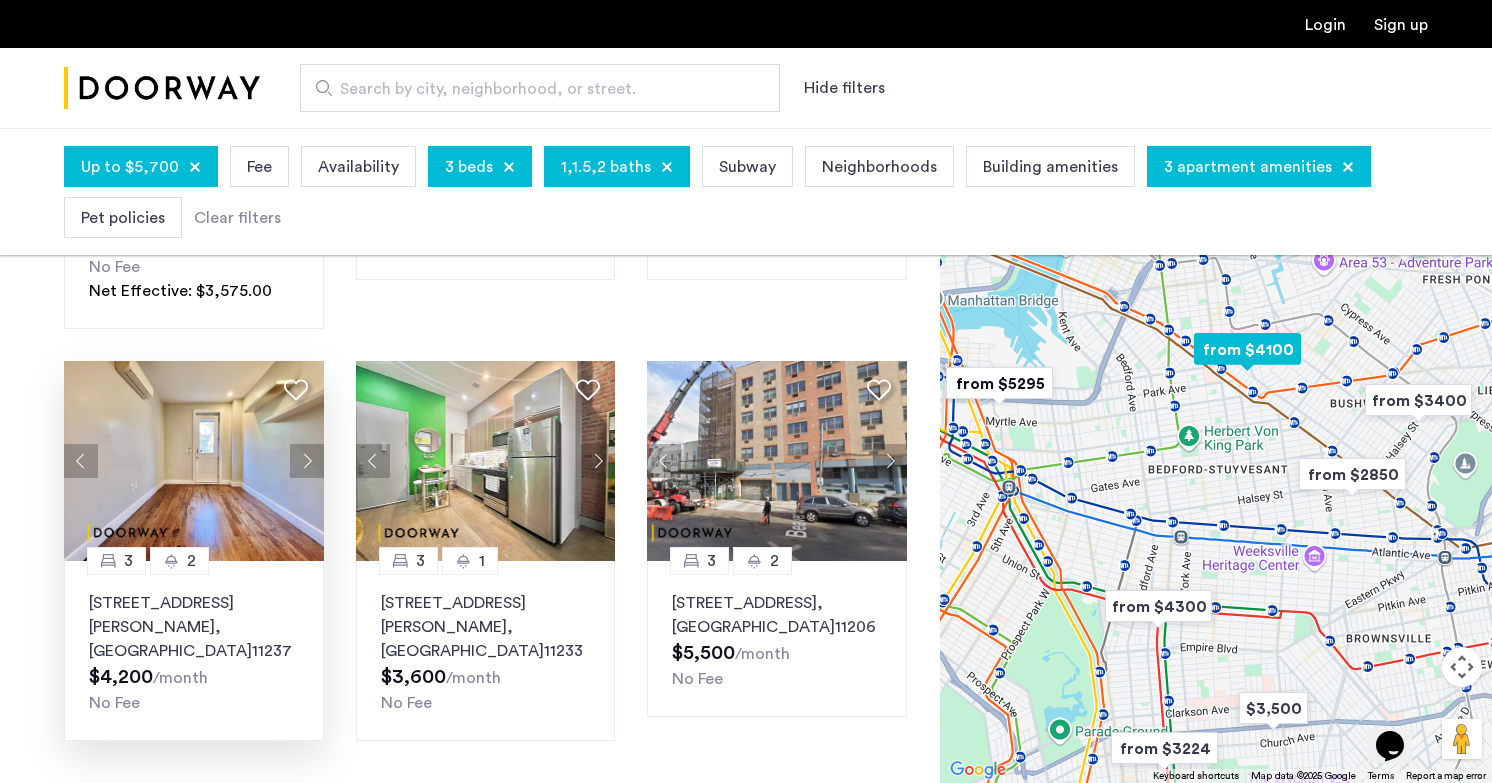 click 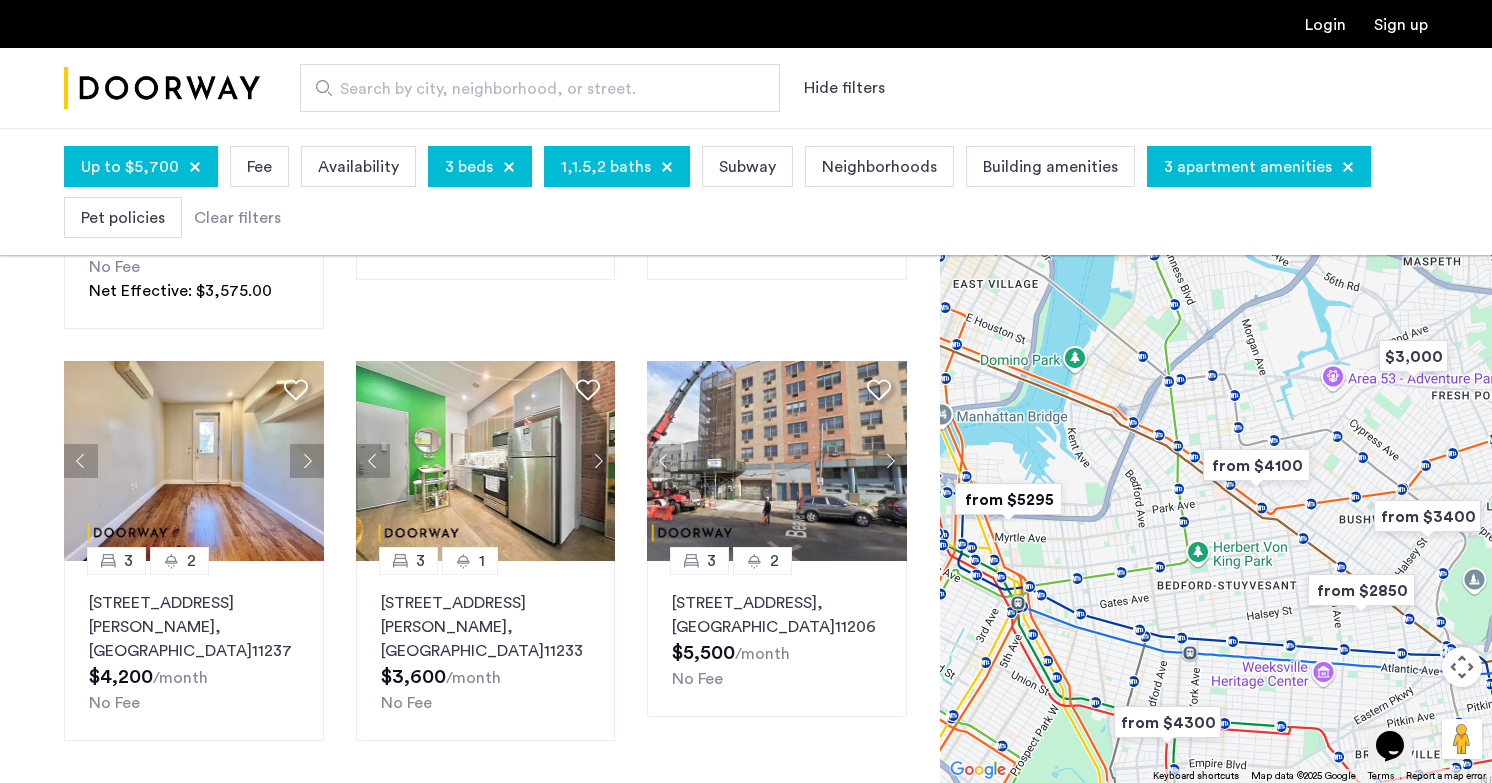 drag, startPoint x: 1173, startPoint y: 483, endPoint x: 1182, endPoint y: 601, distance: 118.34272 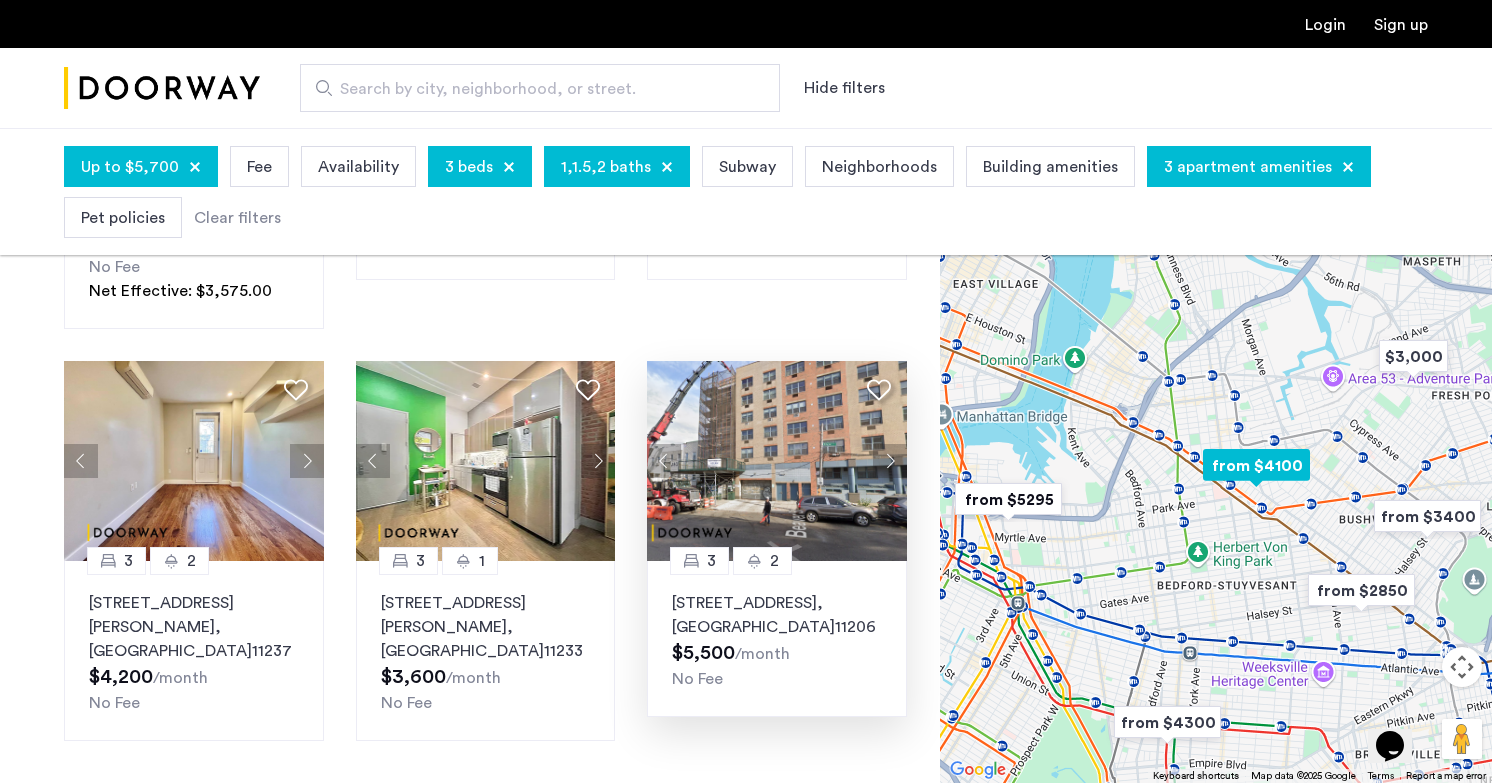 click 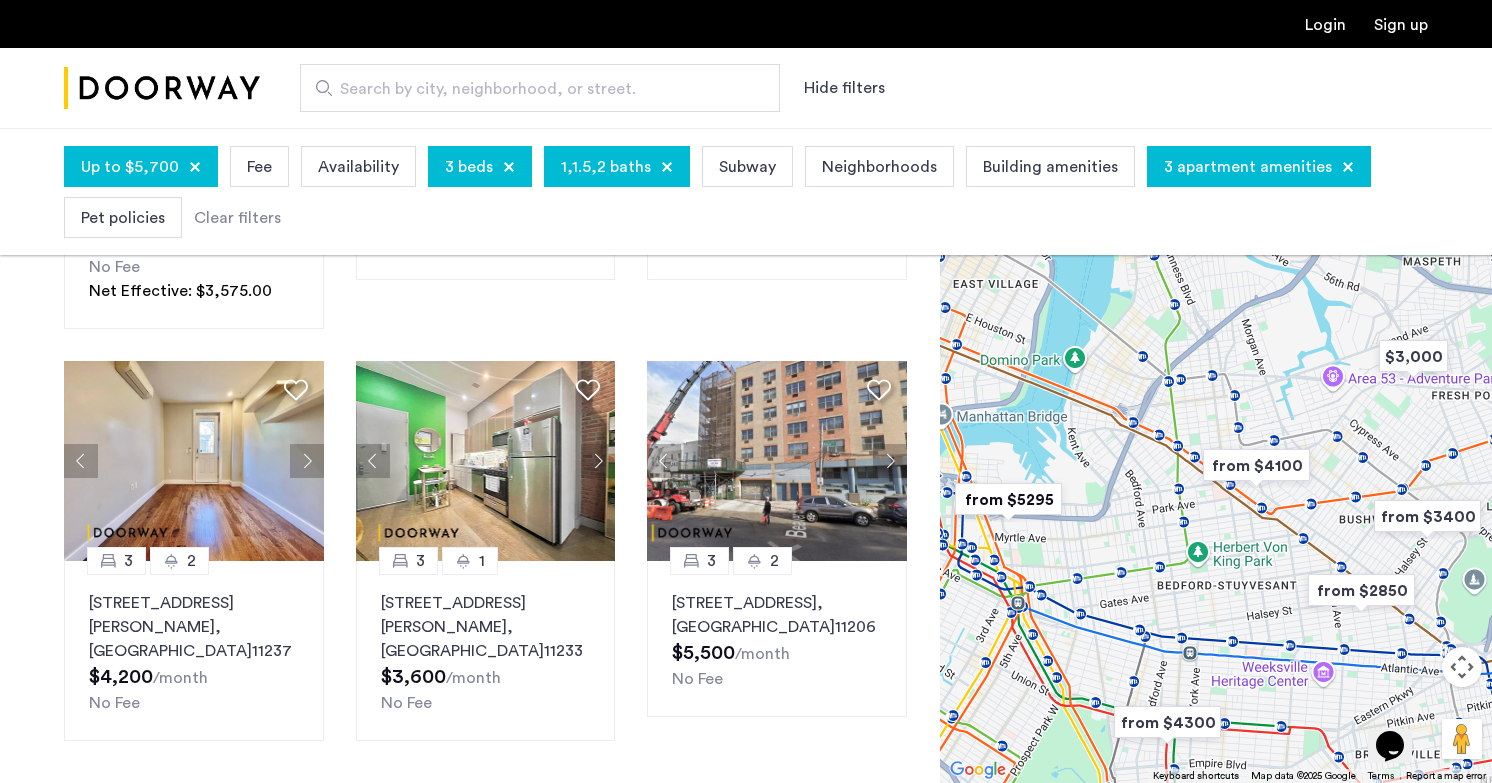 click on "3 apartment amenities" at bounding box center (1248, 167) 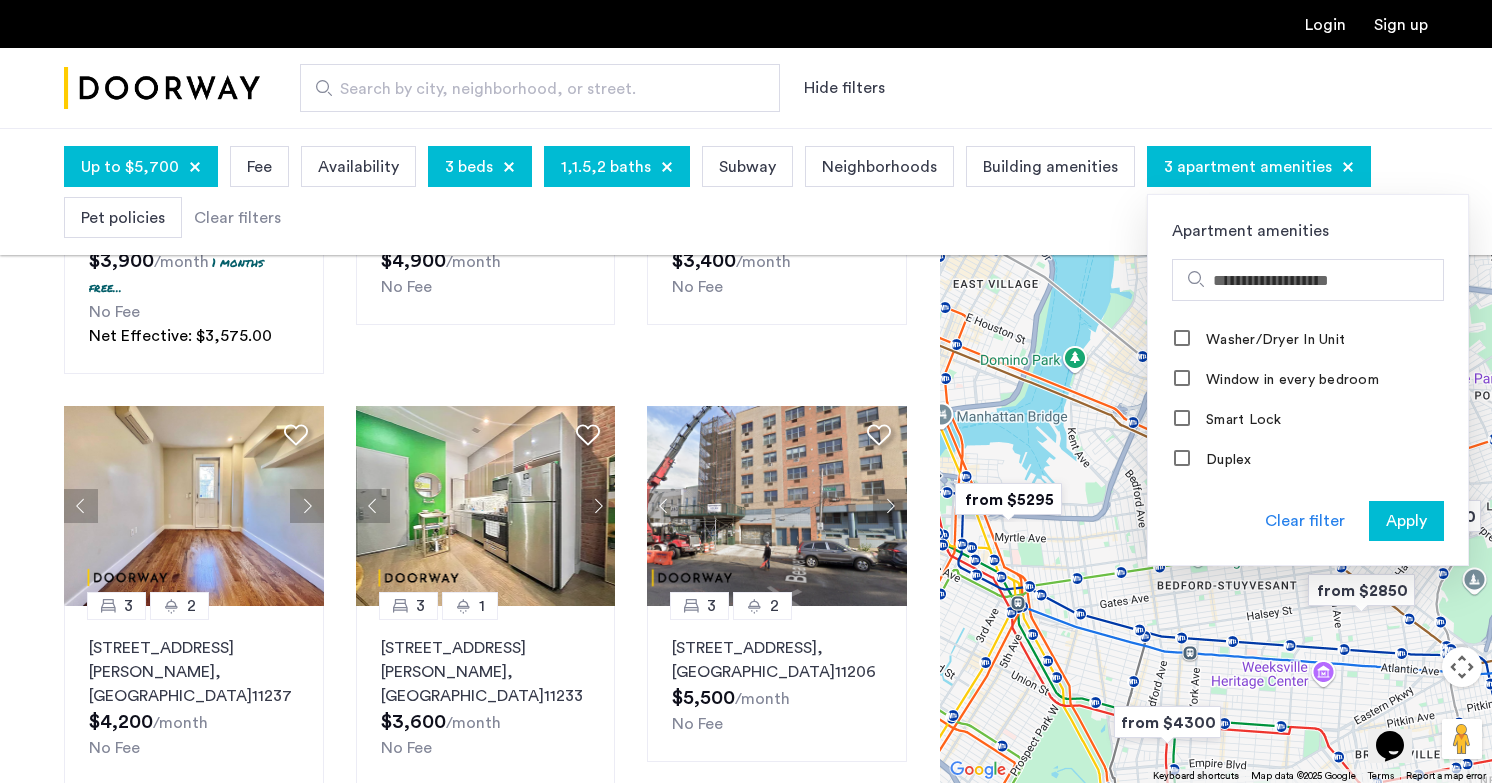 scroll, scrollTop: 927, scrollLeft: 0, axis: vertical 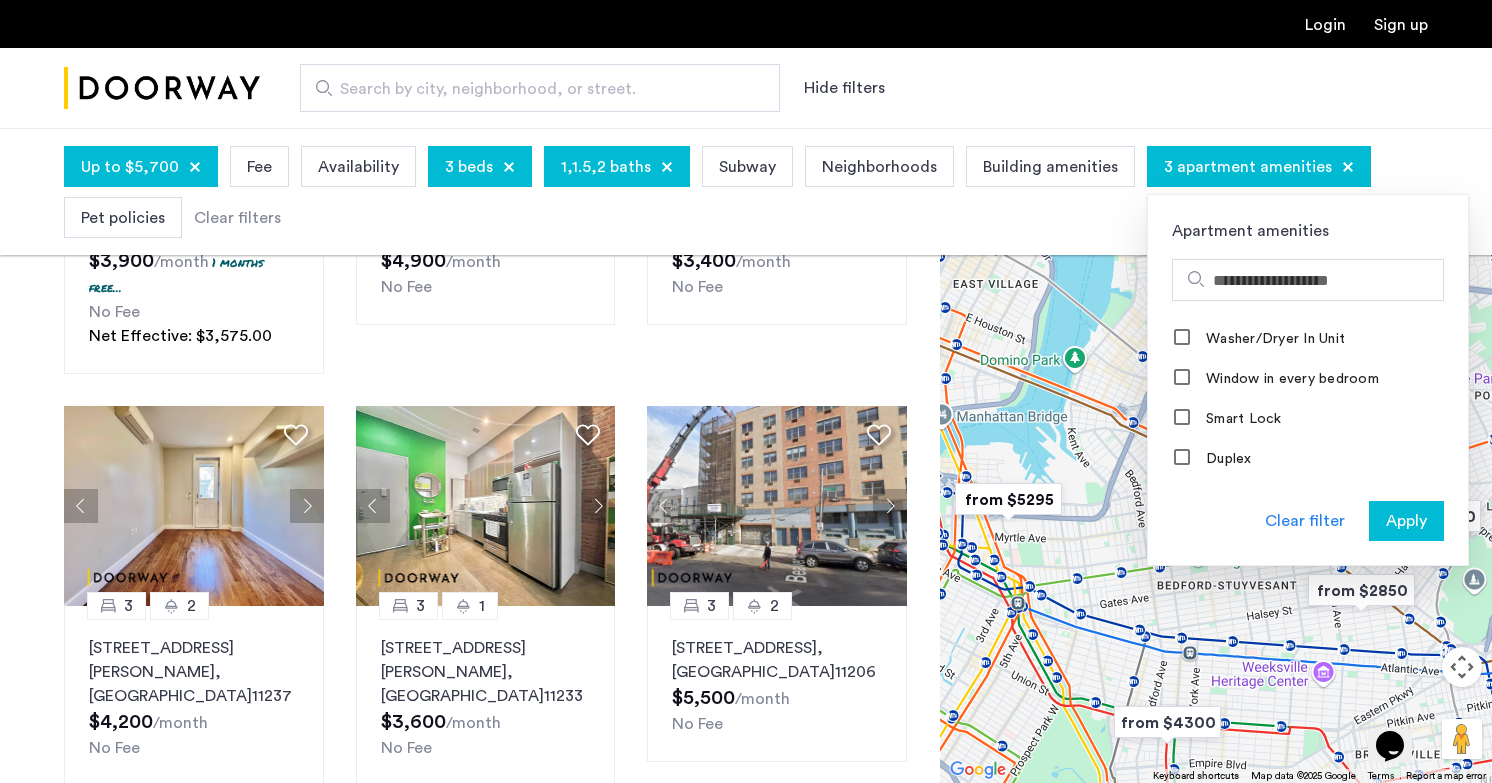 click on "Apply" at bounding box center (1406, 521) 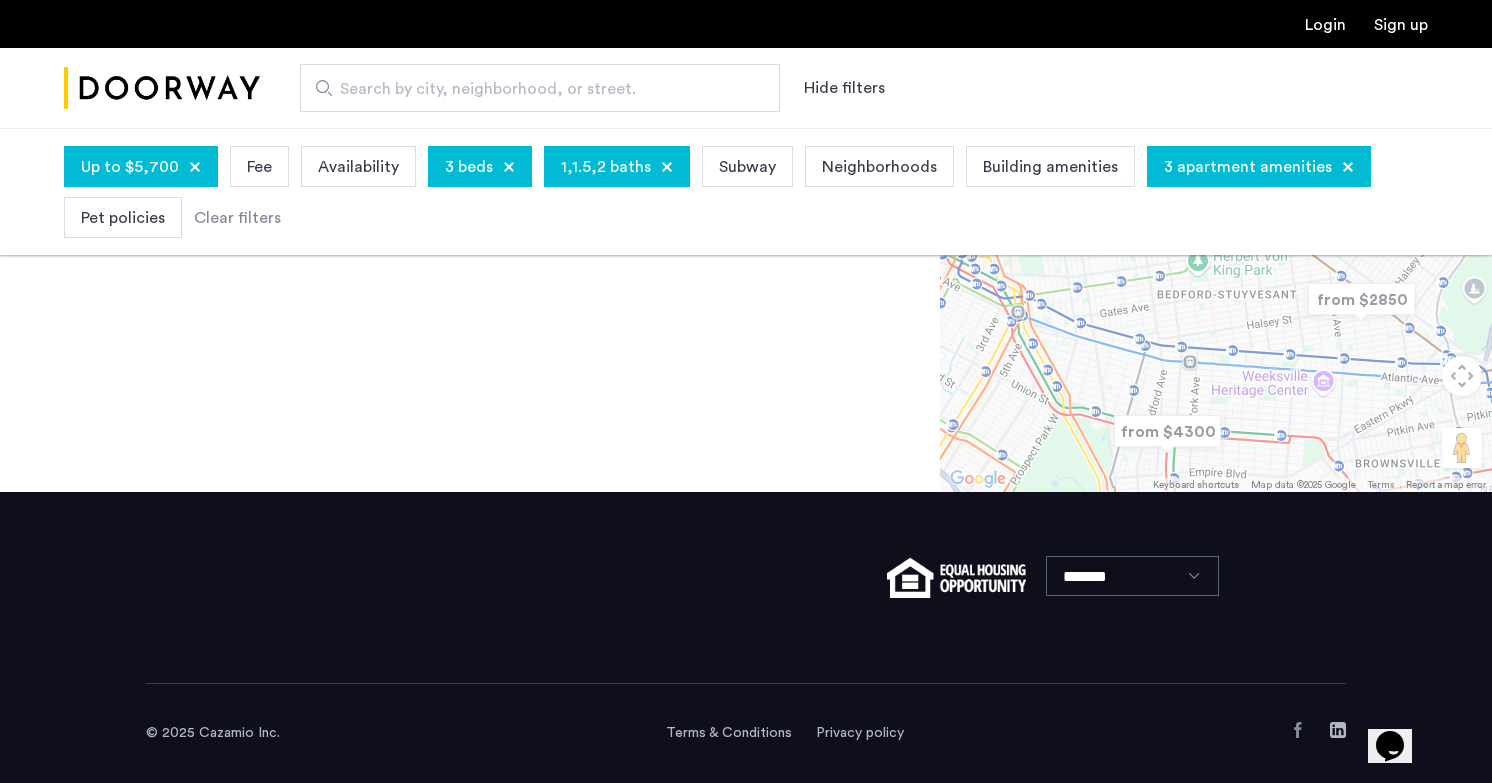 scroll, scrollTop: 0, scrollLeft: 0, axis: both 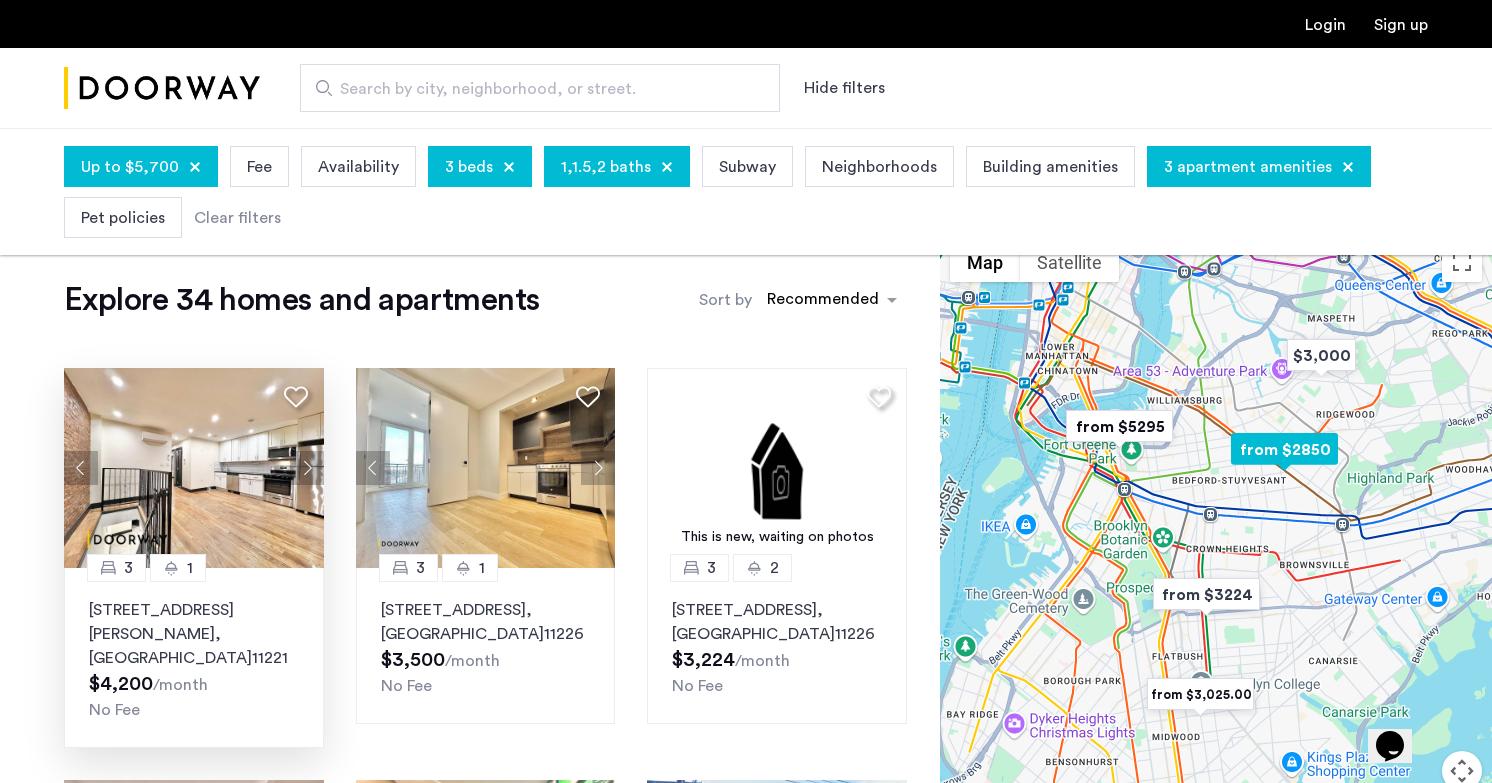 click 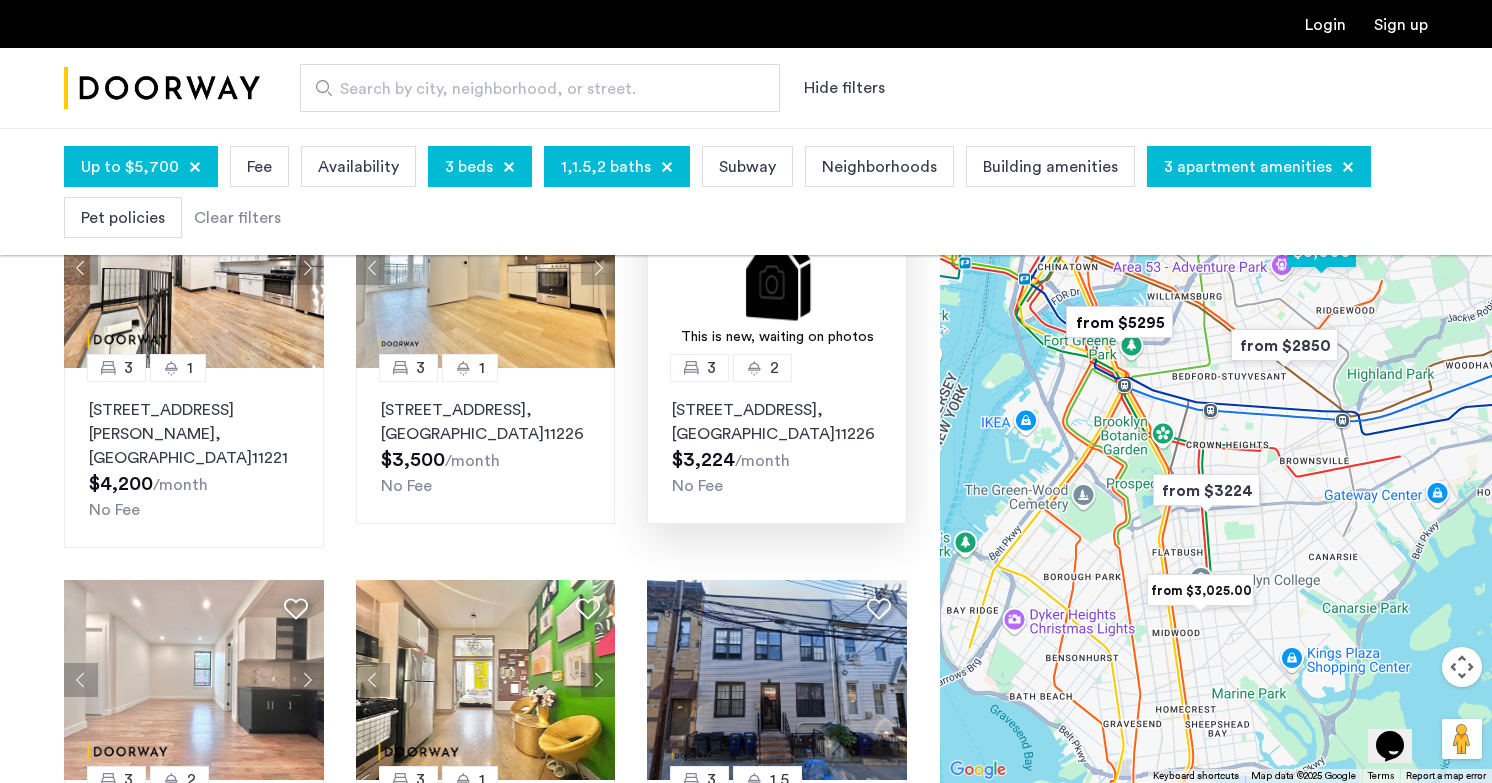 scroll, scrollTop: 309, scrollLeft: 0, axis: vertical 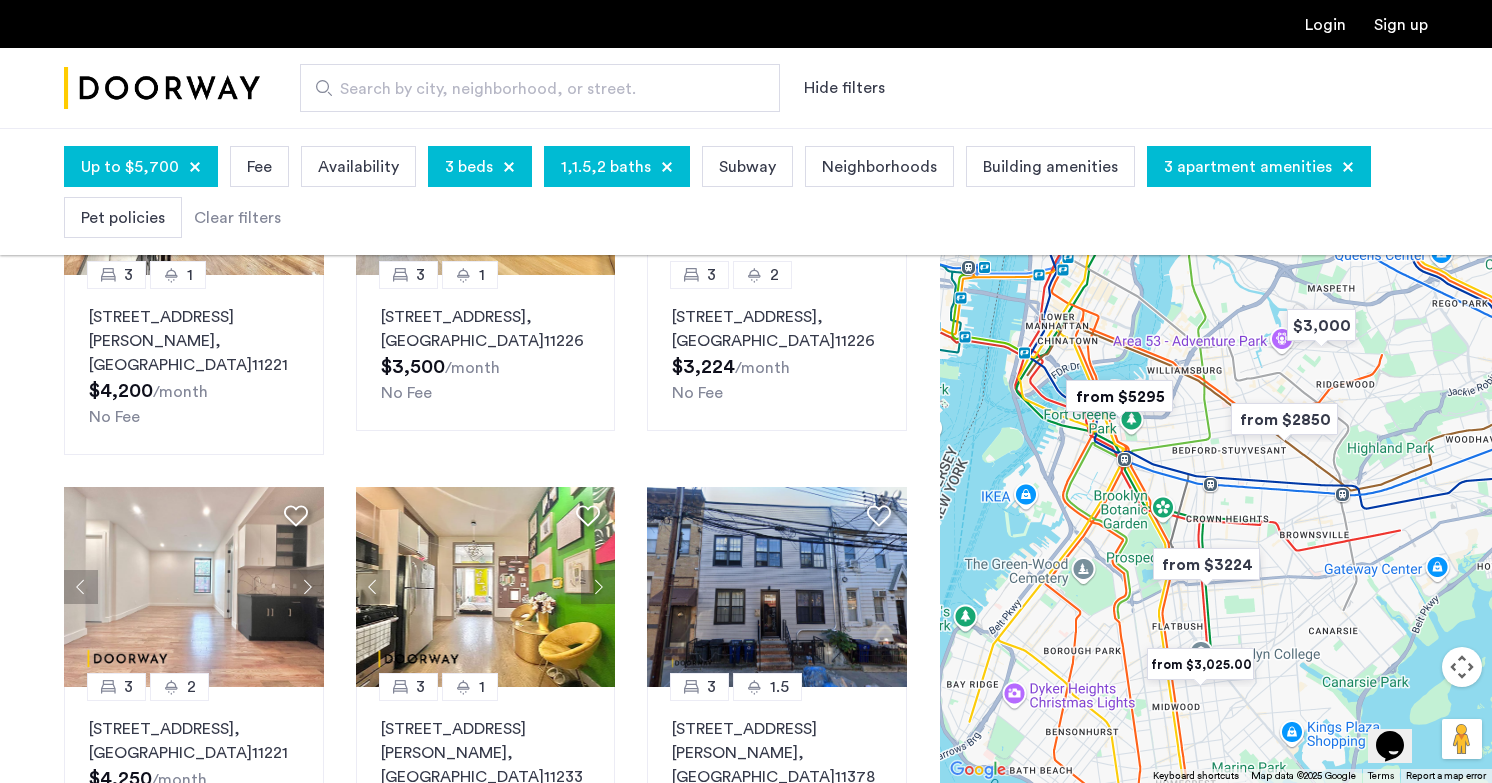 drag, startPoint x: 1091, startPoint y: 476, endPoint x: 1091, endPoint y: 567, distance: 91 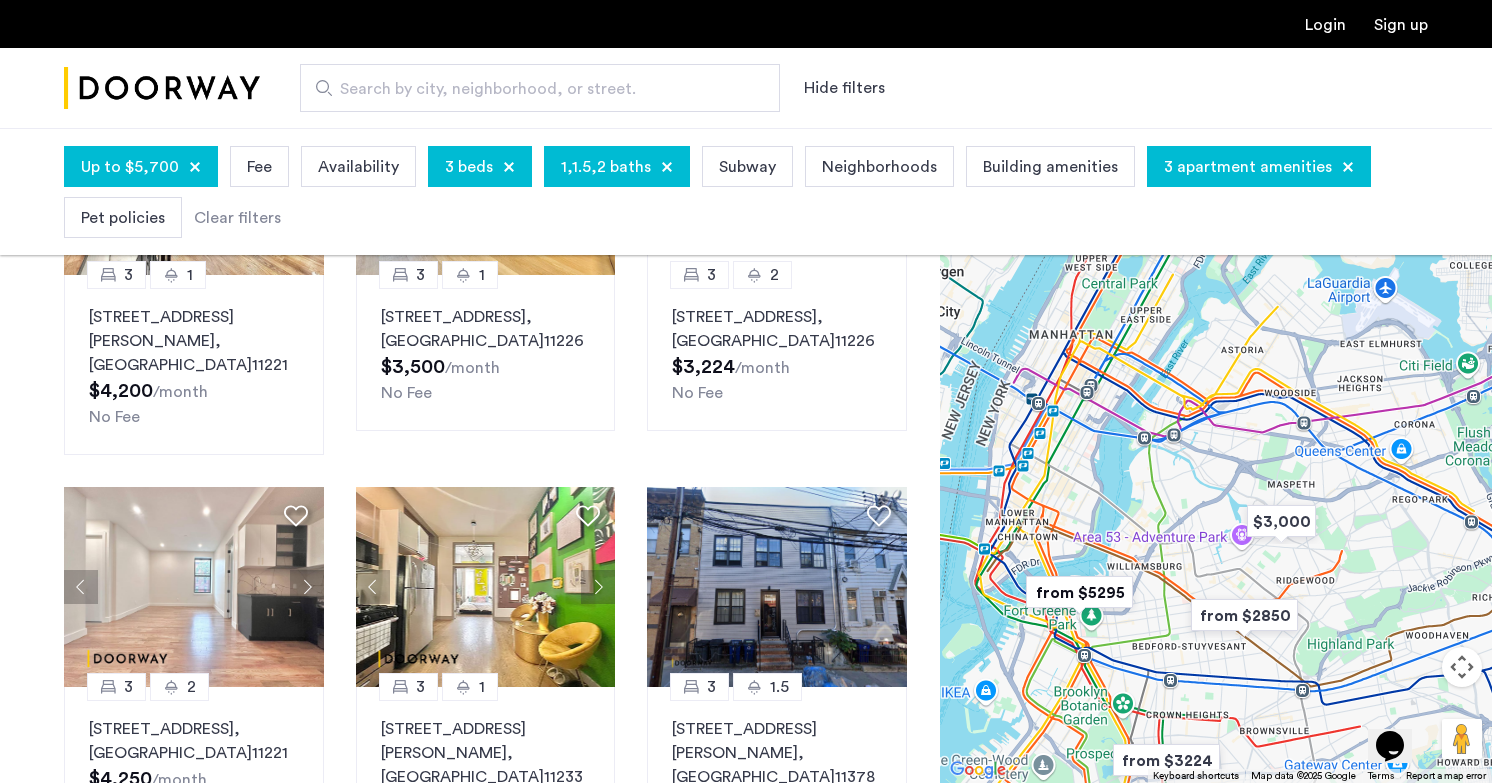 drag, startPoint x: 1196, startPoint y: 467, endPoint x: 1155, endPoint y: 652, distance: 189.48878 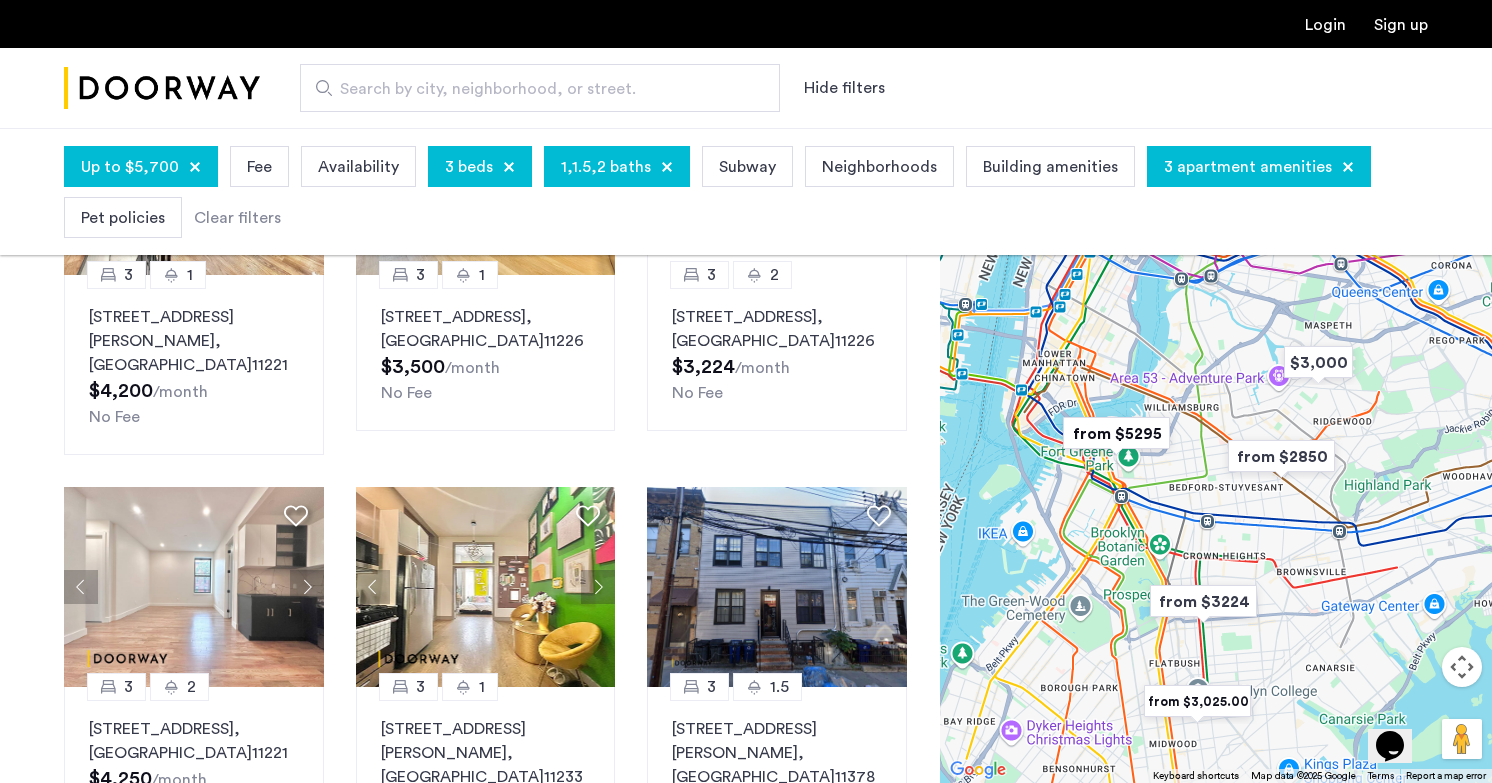 drag, startPoint x: 1177, startPoint y: 527, endPoint x: 1222, endPoint y: 357, distance: 175.85506 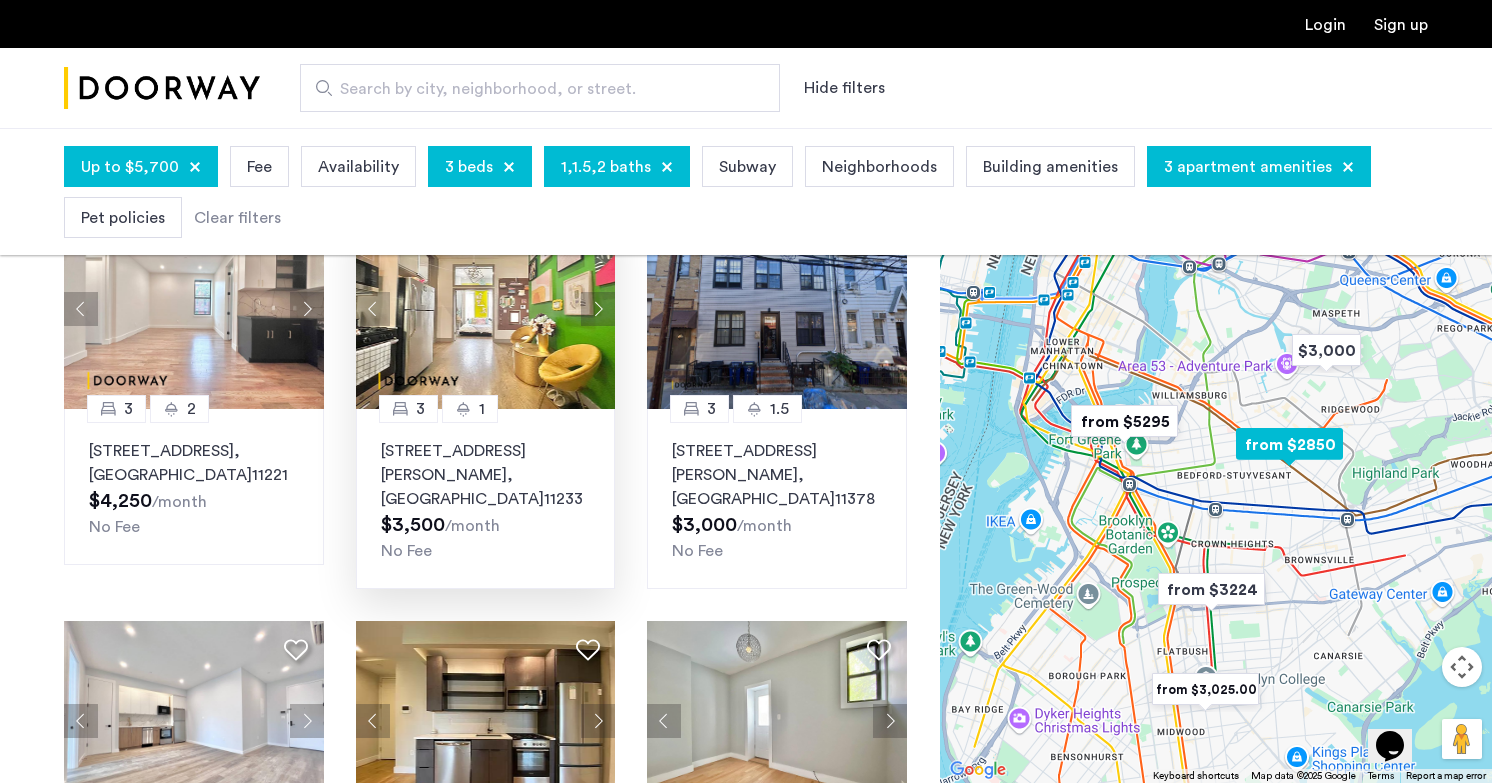 scroll, scrollTop: 768, scrollLeft: 0, axis: vertical 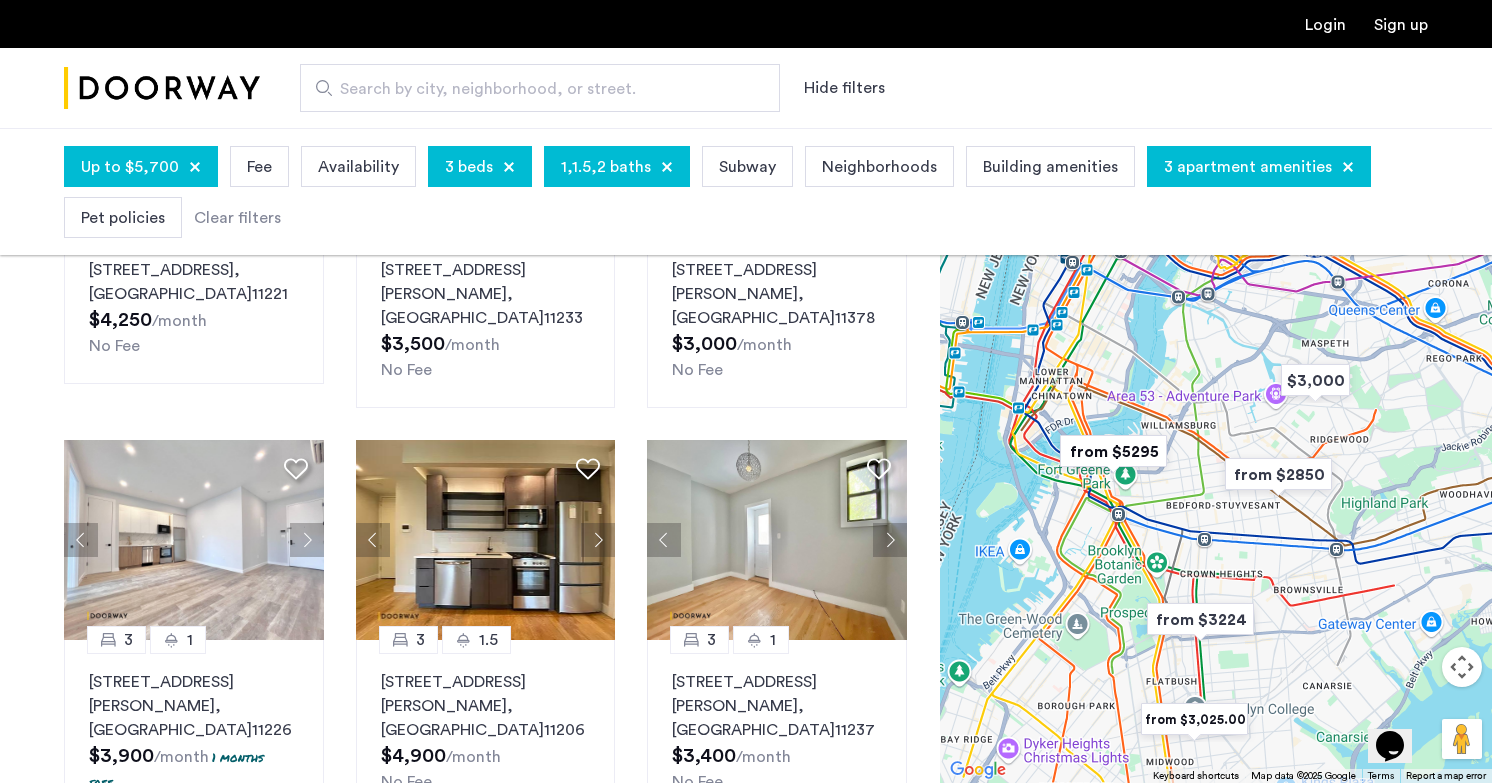drag, startPoint x: 1314, startPoint y: 516, endPoint x: 1305, endPoint y: 549, distance: 34.20526 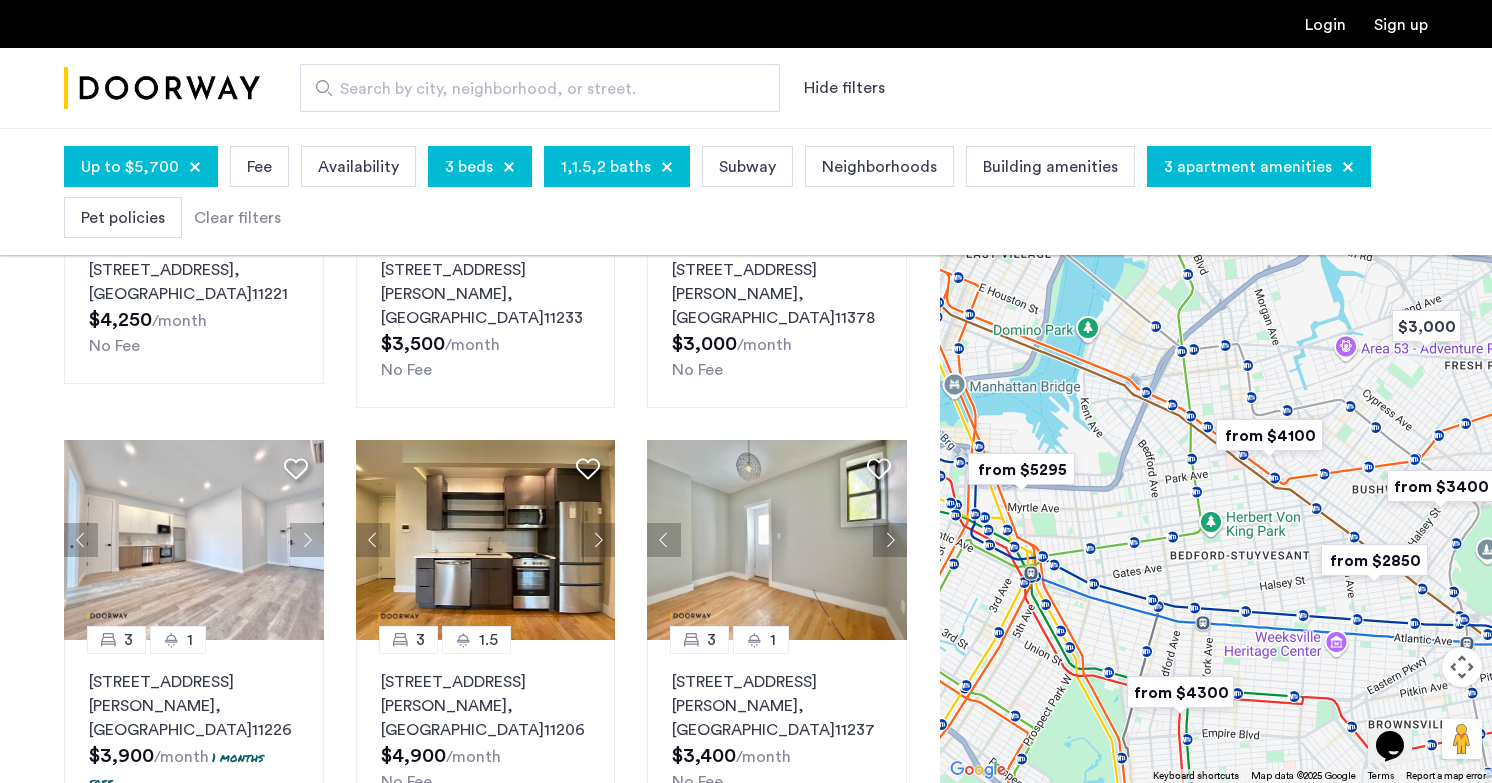 drag, startPoint x: 1271, startPoint y: 485, endPoint x: 1369, endPoint y: 580, distance: 136.4881 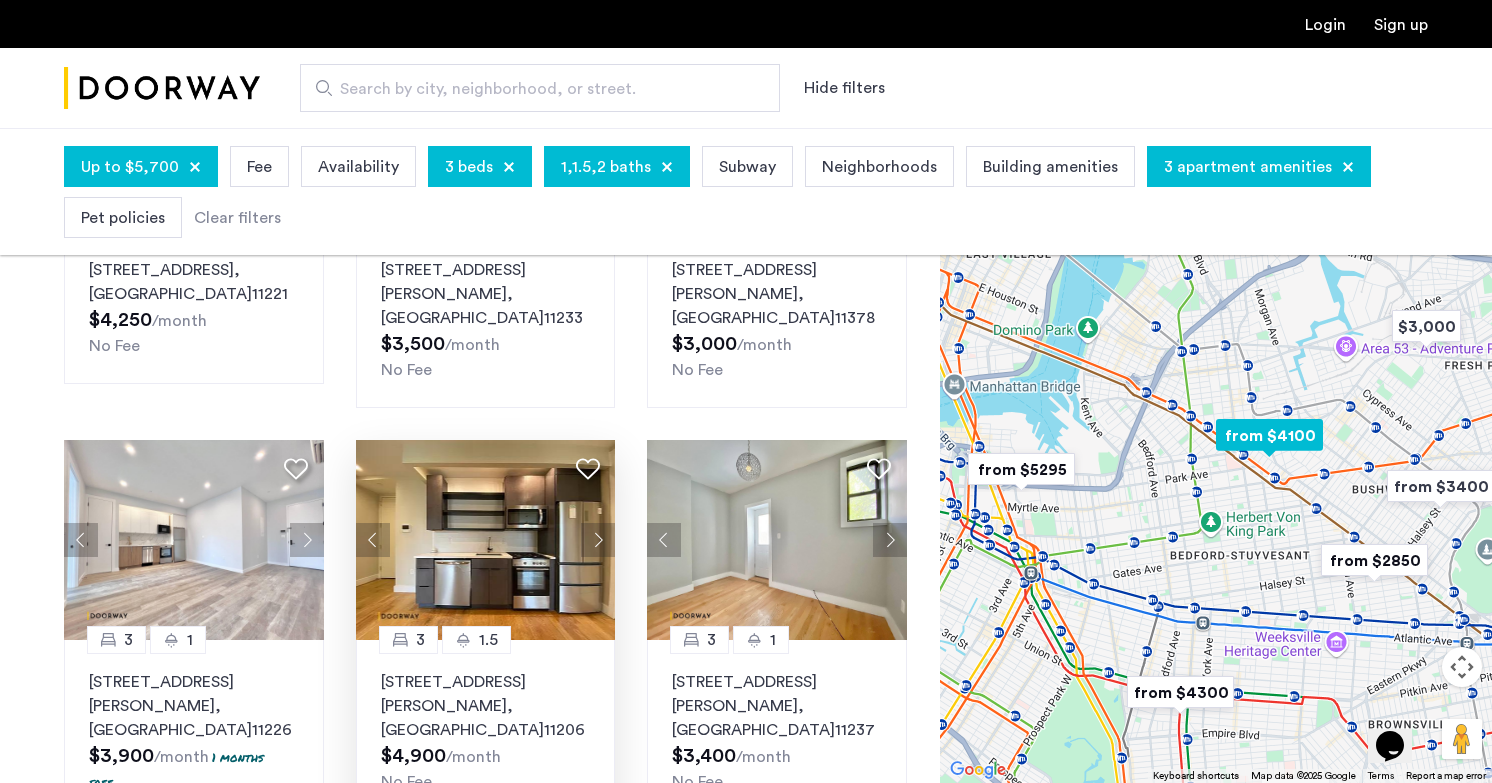 click 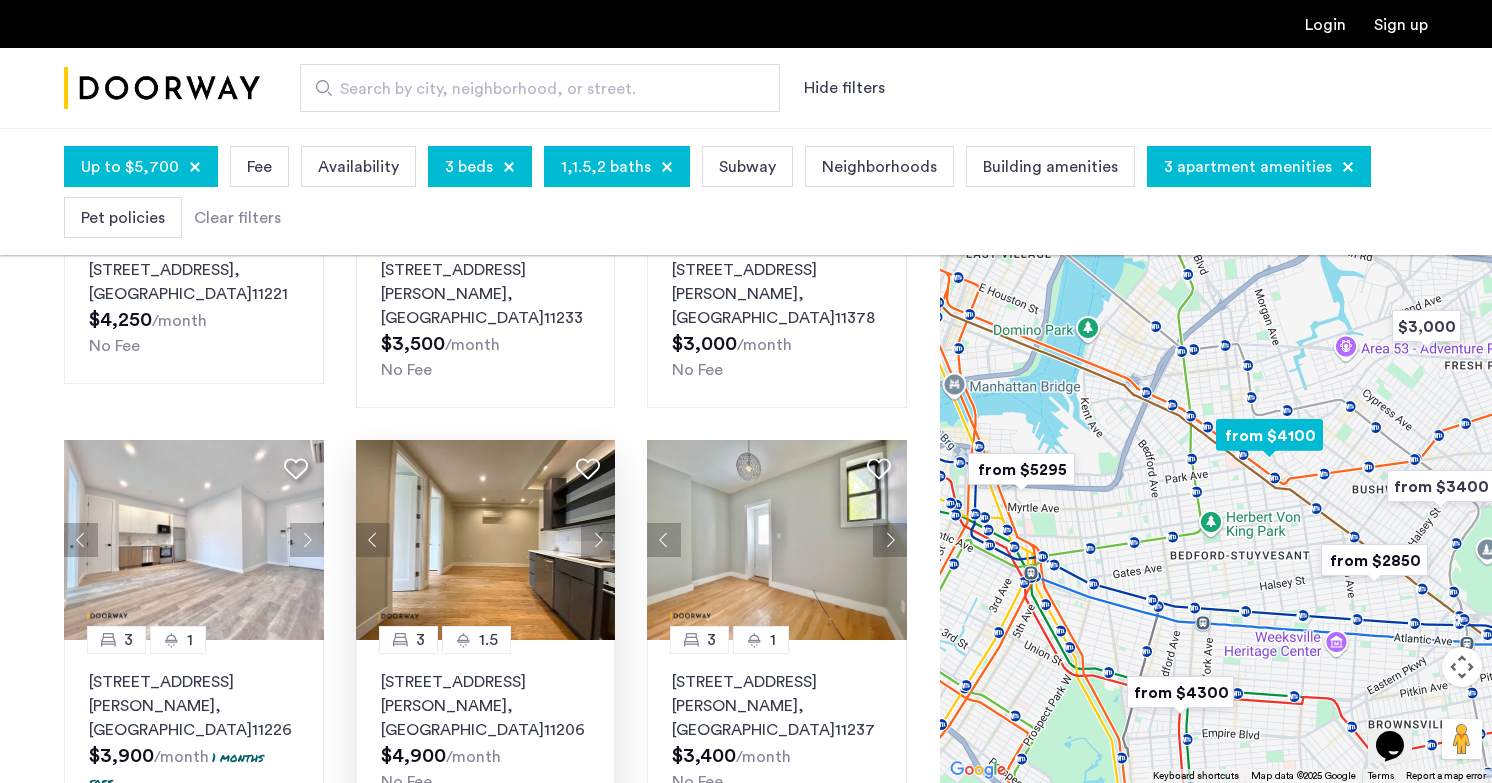 click 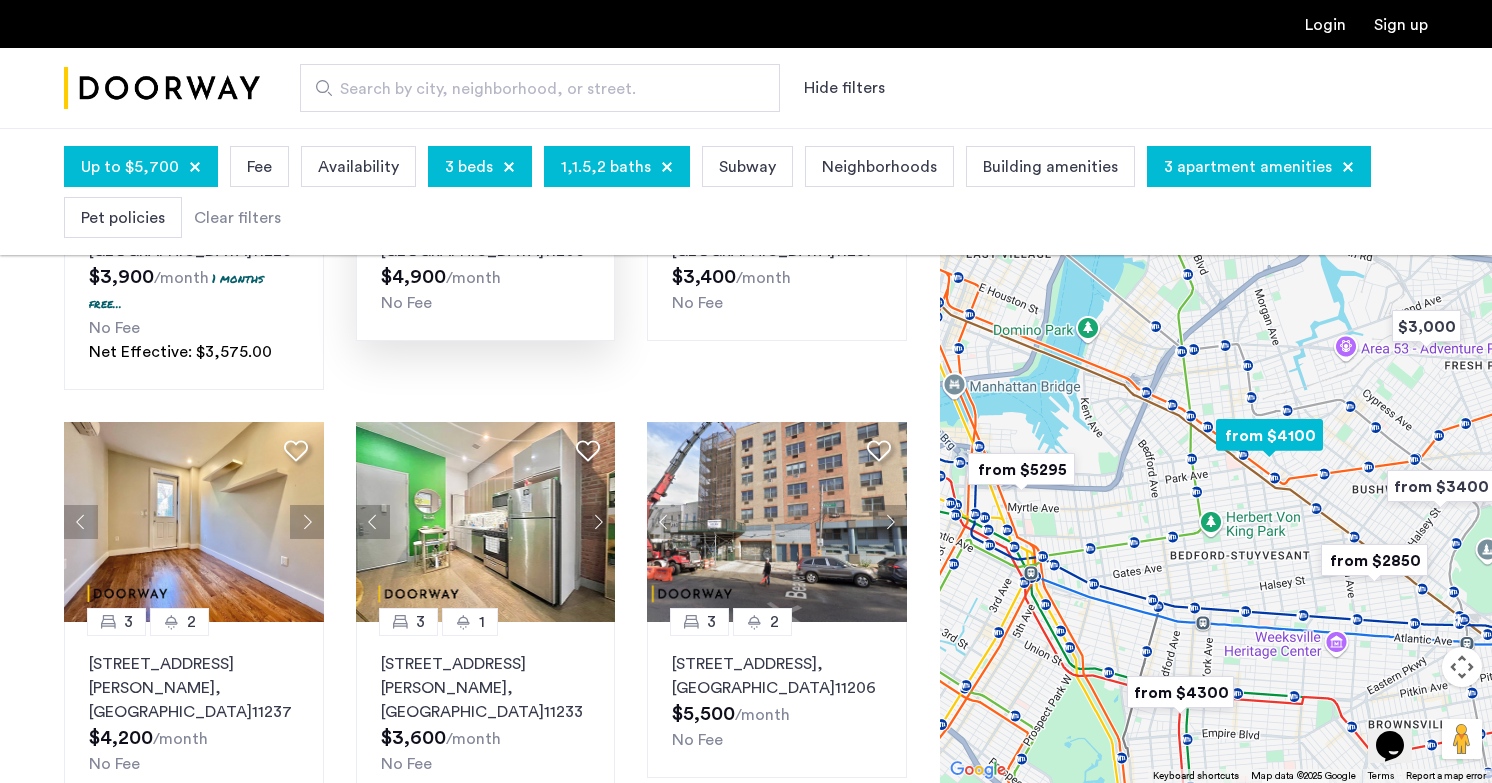 scroll, scrollTop: 1365, scrollLeft: 0, axis: vertical 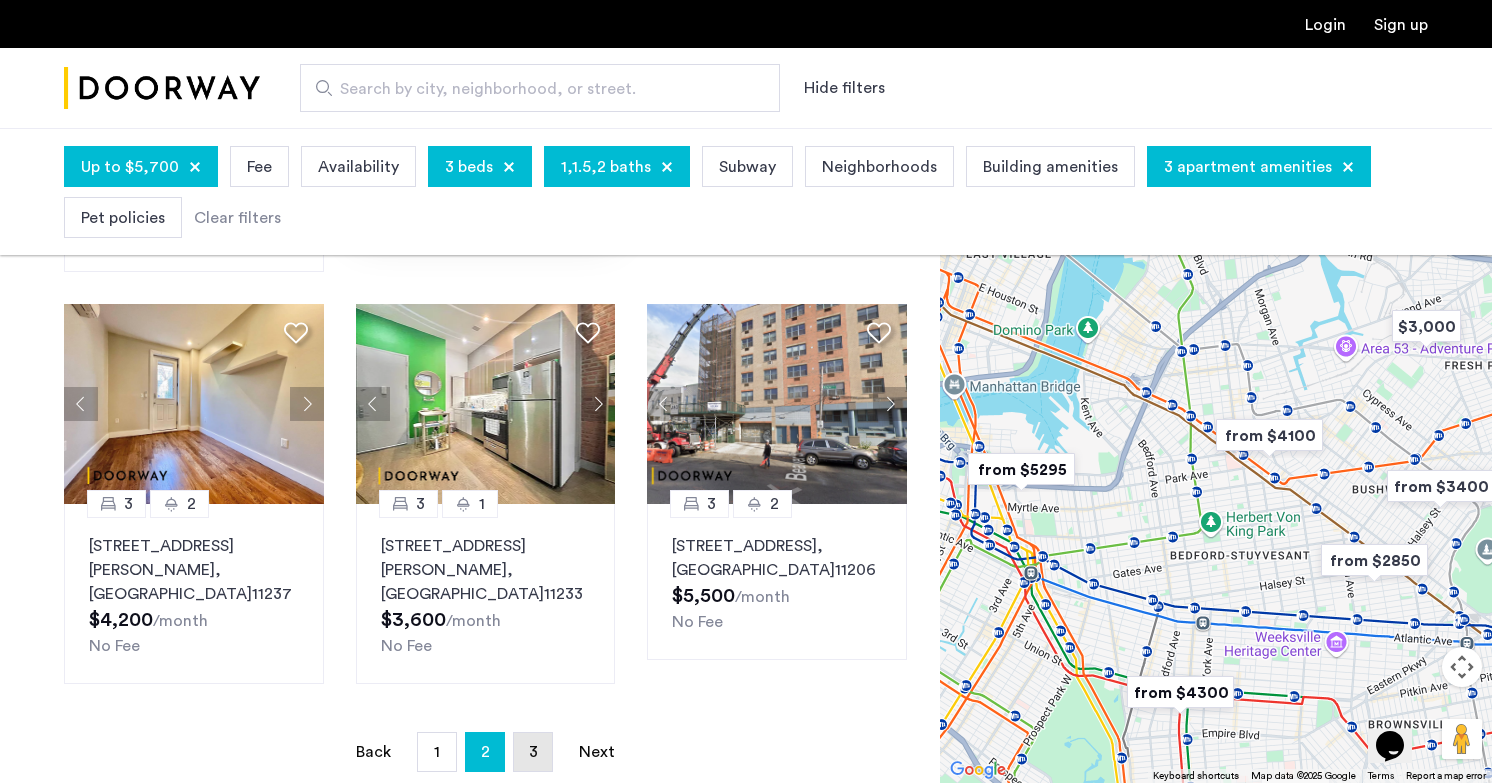 click on "page  3" at bounding box center (533, 752) 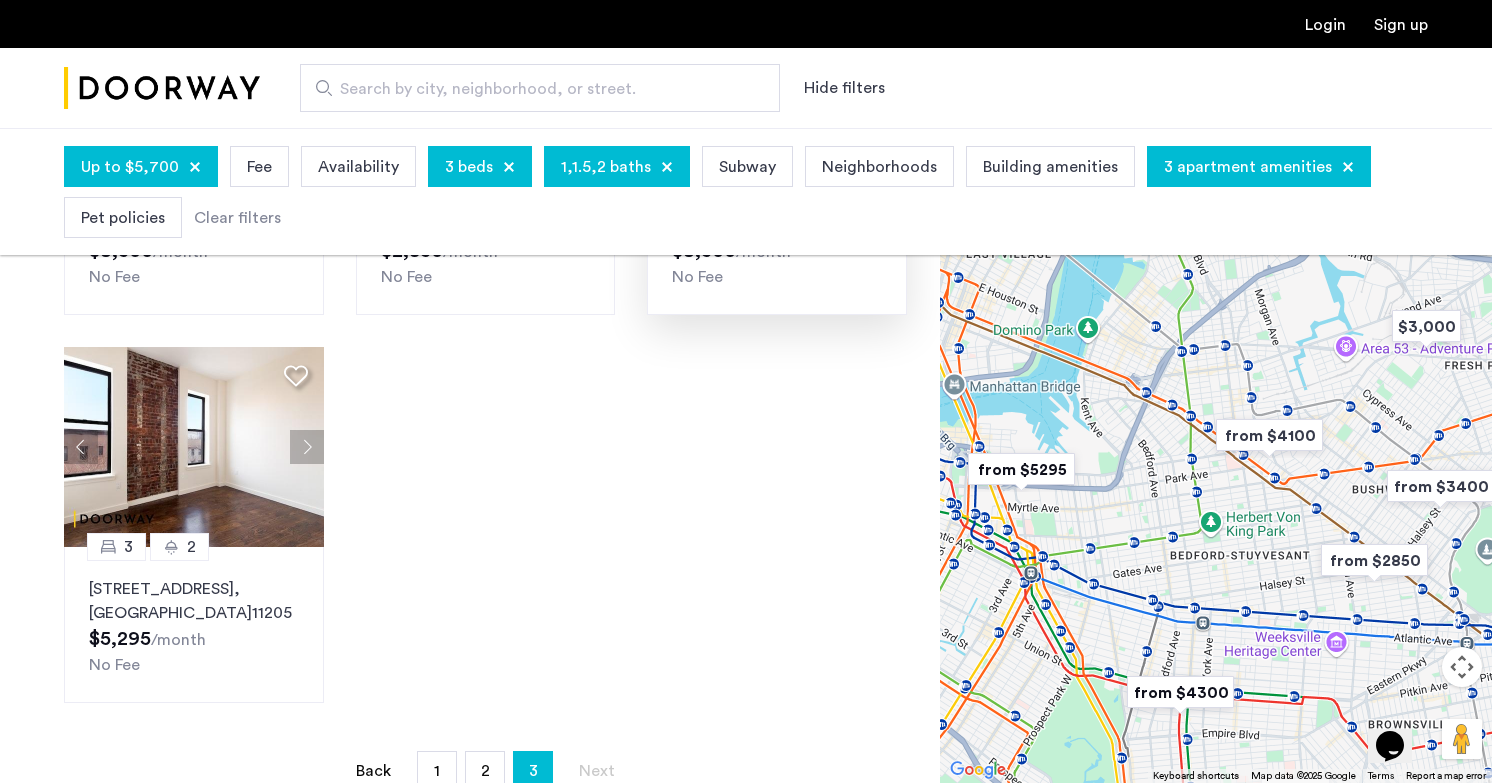 scroll, scrollTop: 1324, scrollLeft: 0, axis: vertical 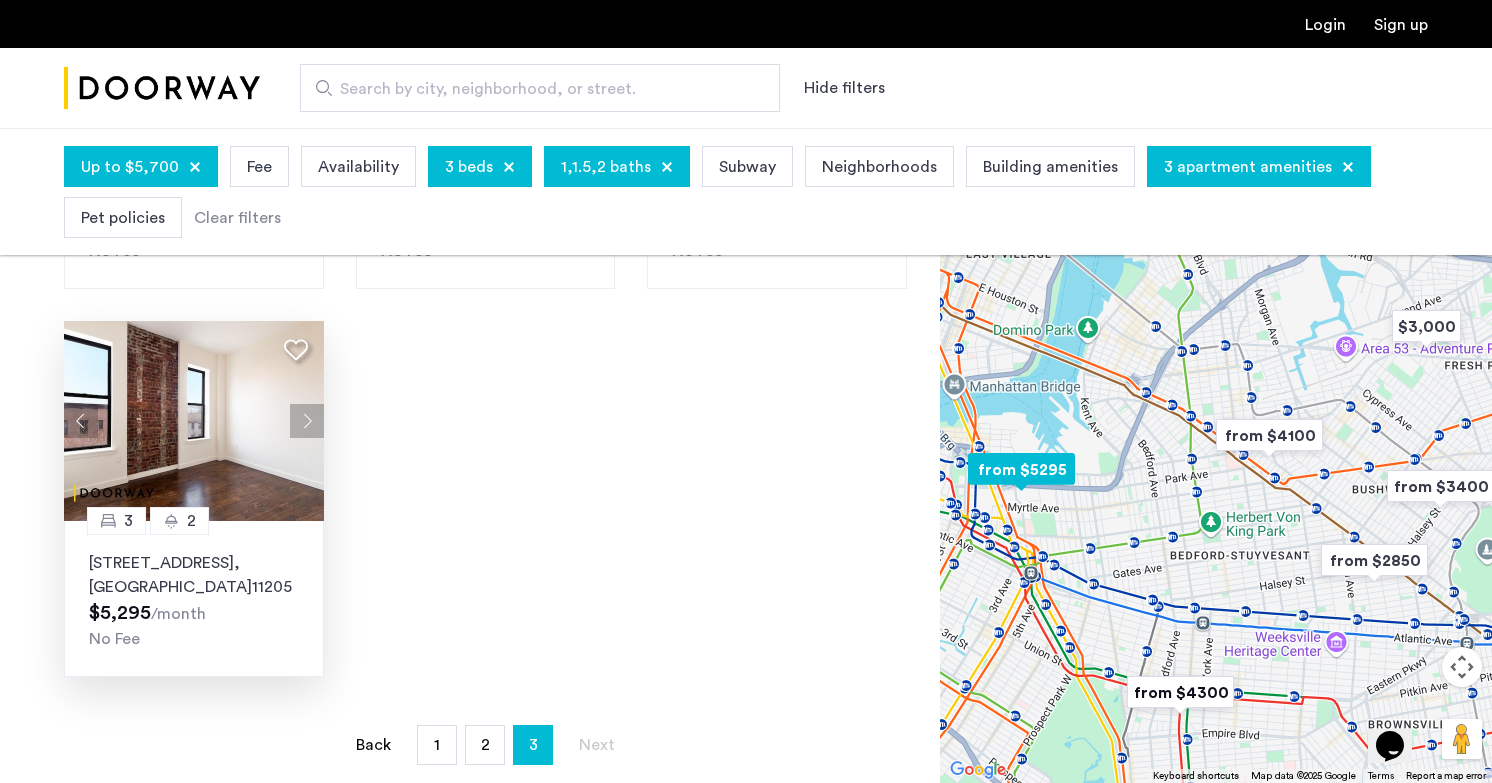 click 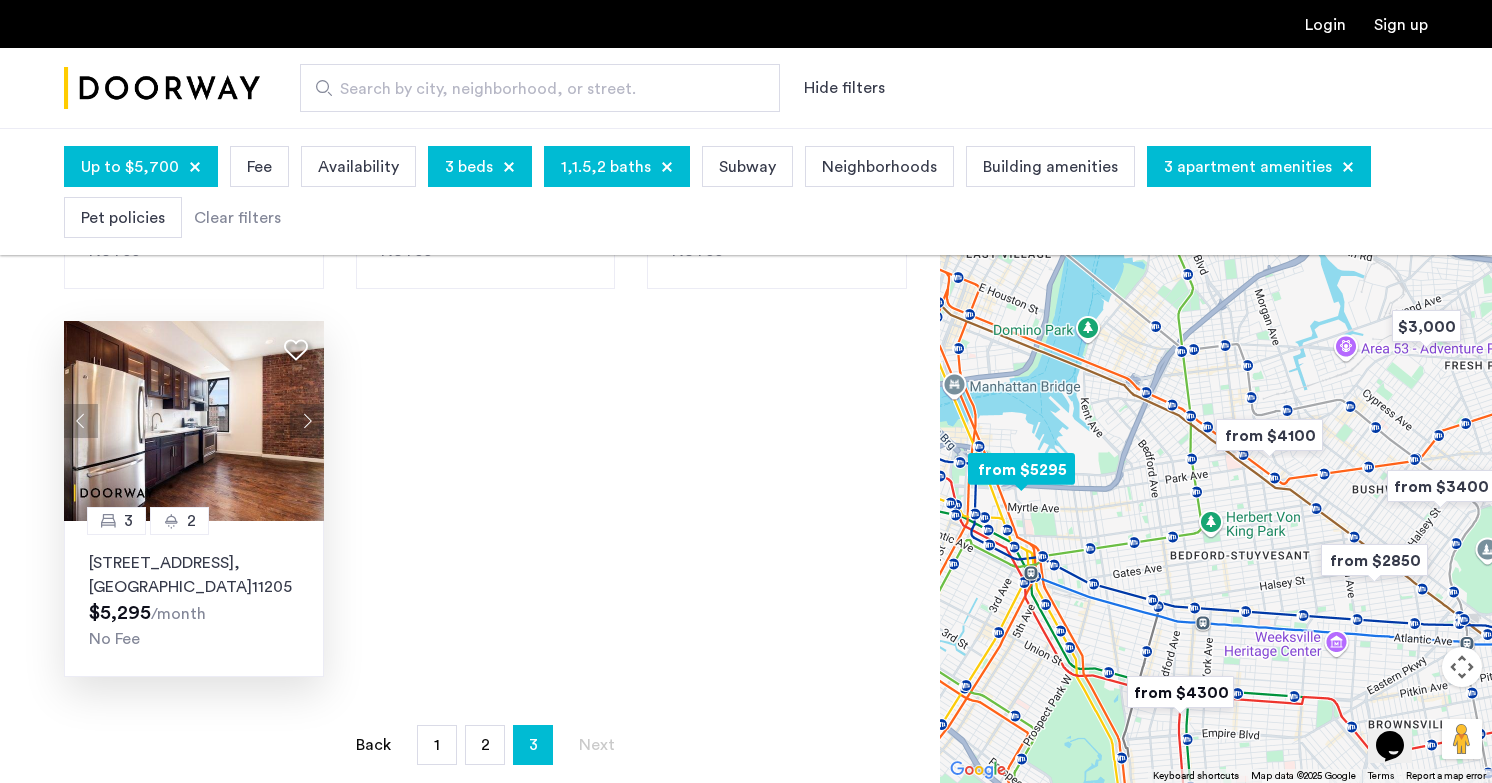 click 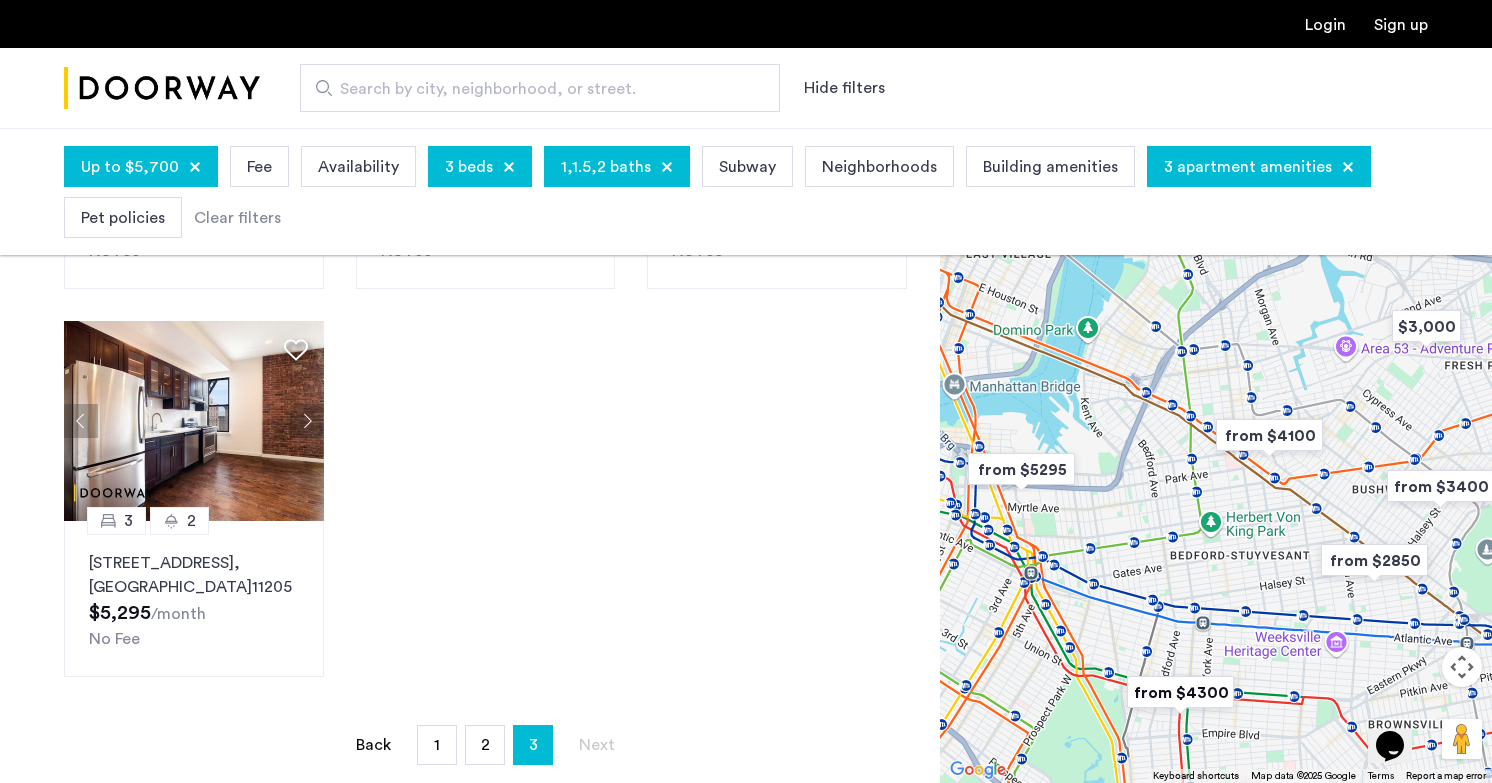 click on "3 apartment amenities" at bounding box center [1248, 167] 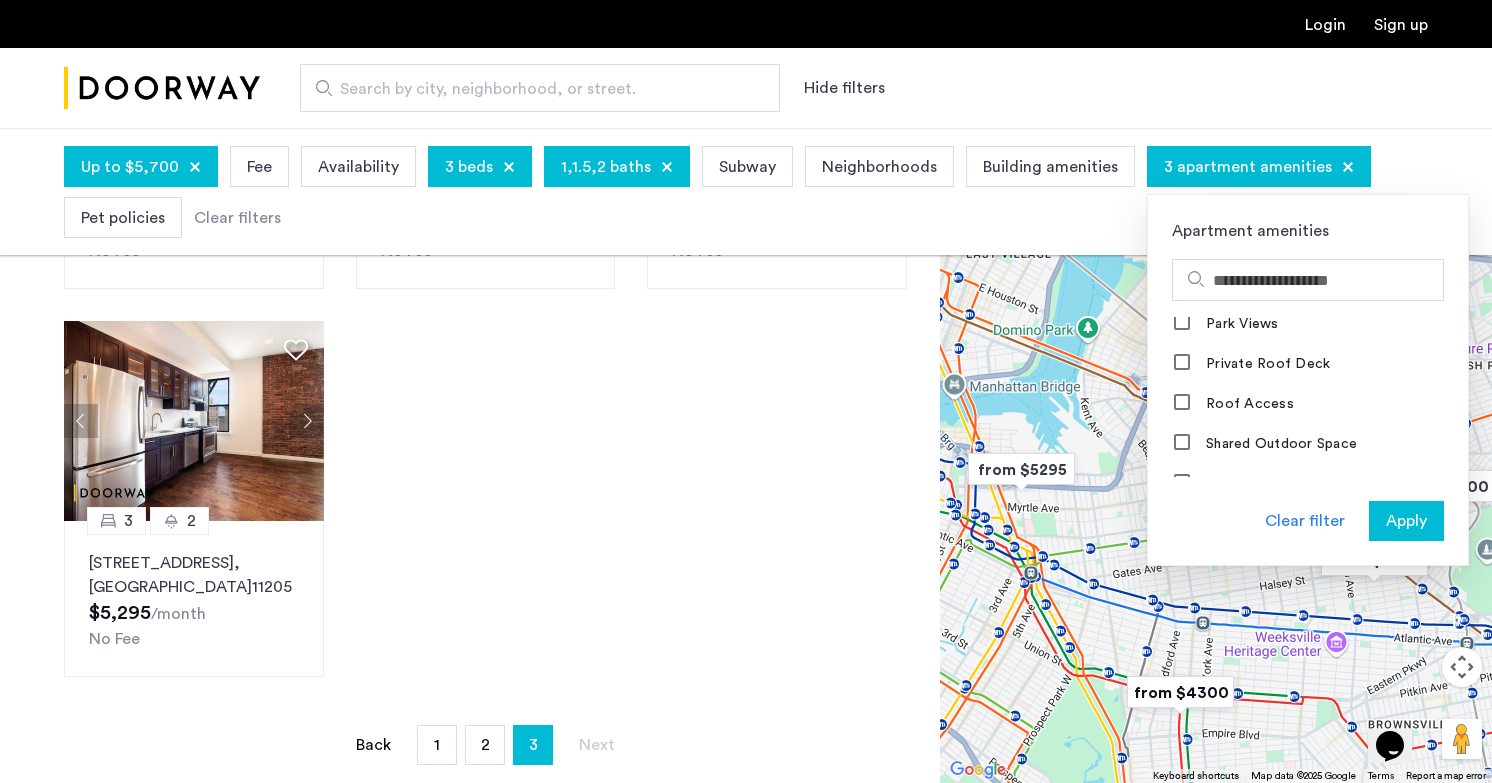 scroll, scrollTop: 1608, scrollLeft: 0, axis: vertical 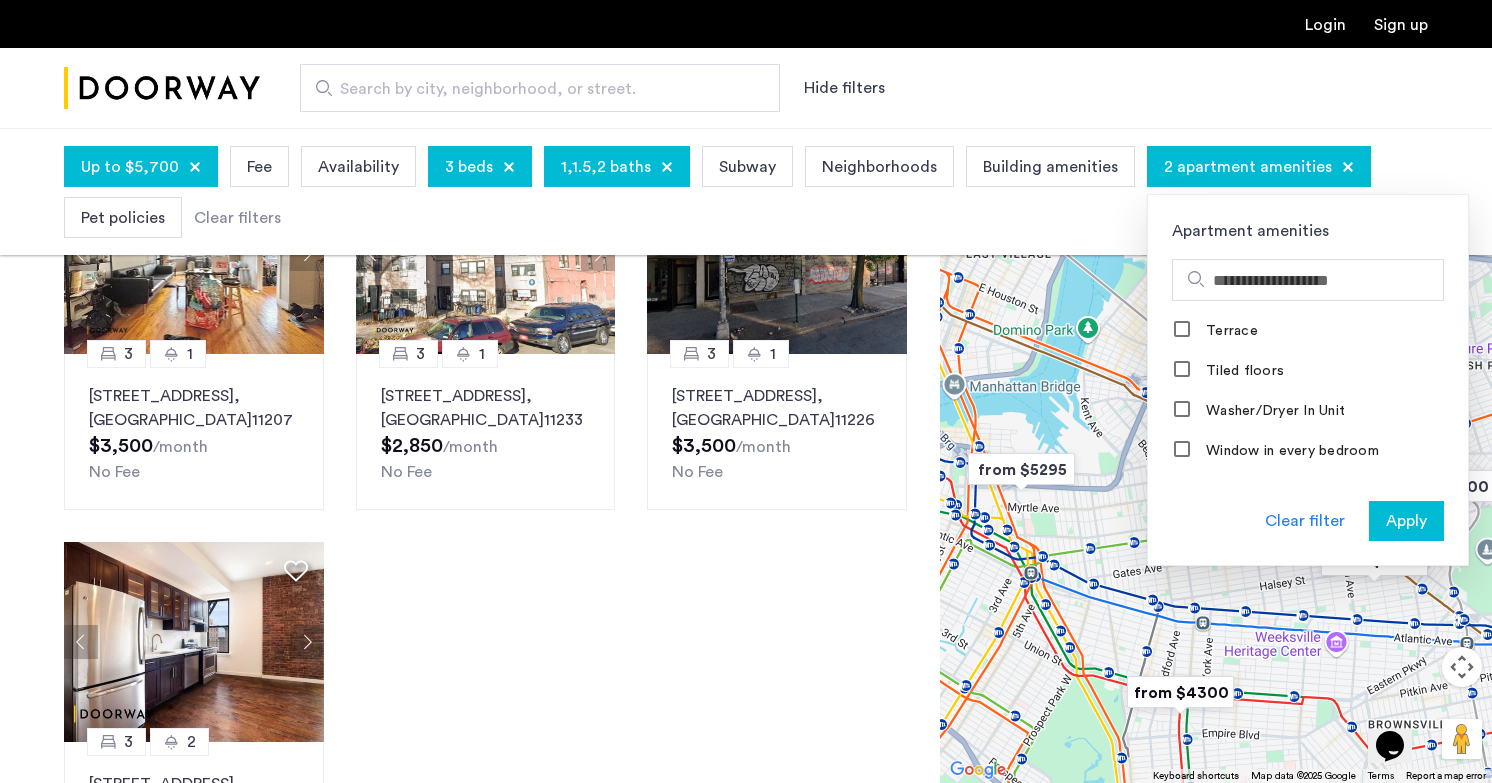 click on "Building amenities" at bounding box center (1050, 167) 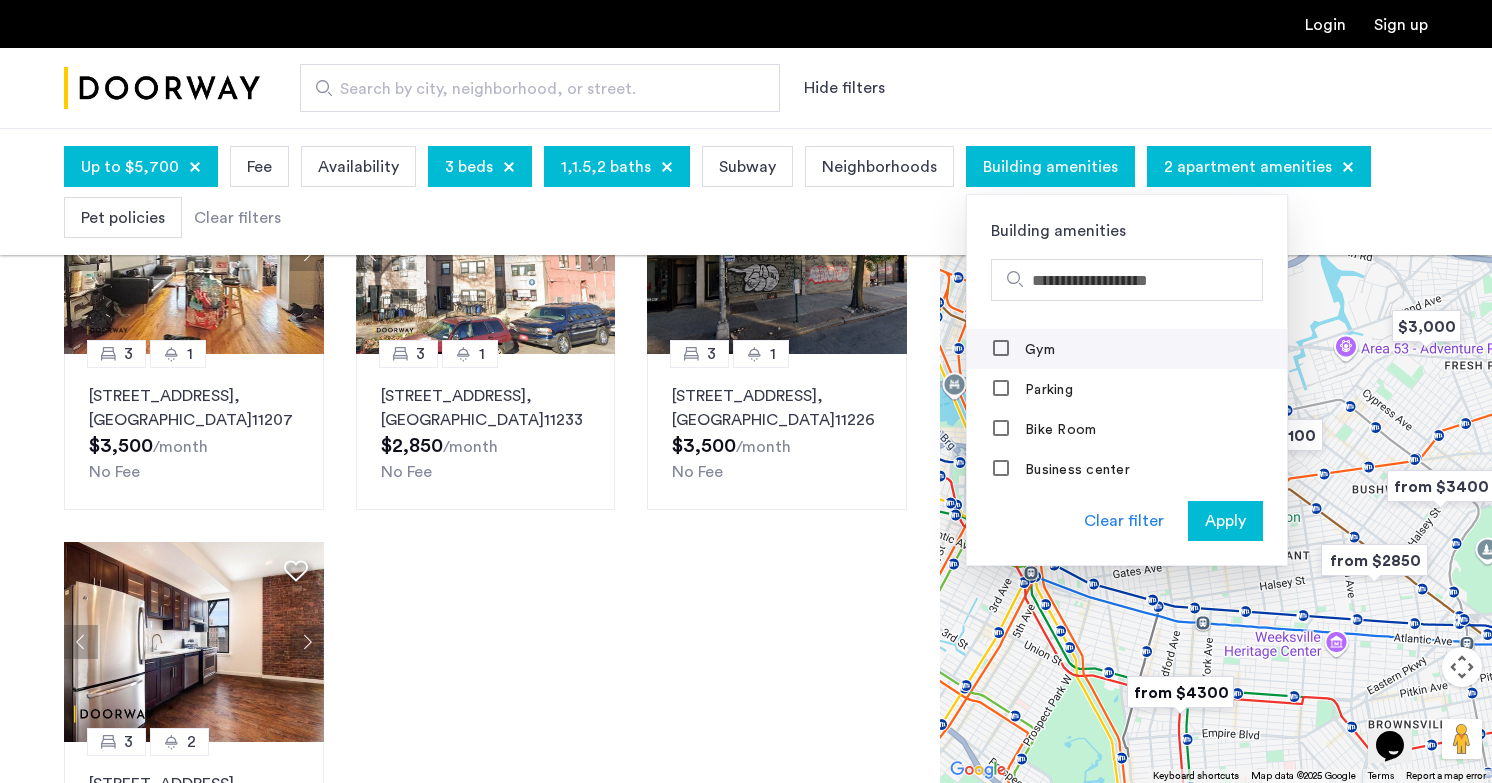 scroll, scrollTop: 0, scrollLeft: 0, axis: both 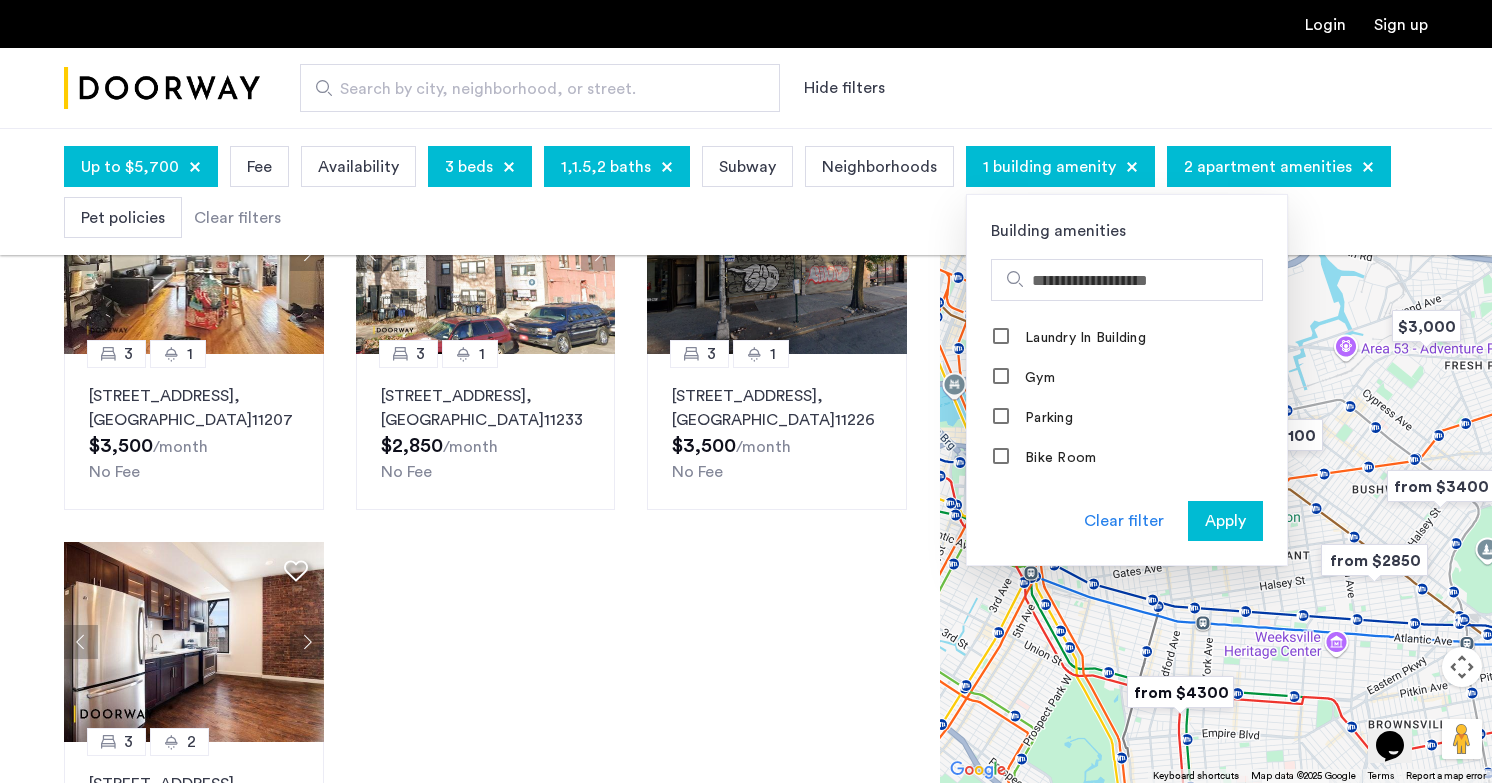 click on "Apply" at bounding box center [1225, 521] 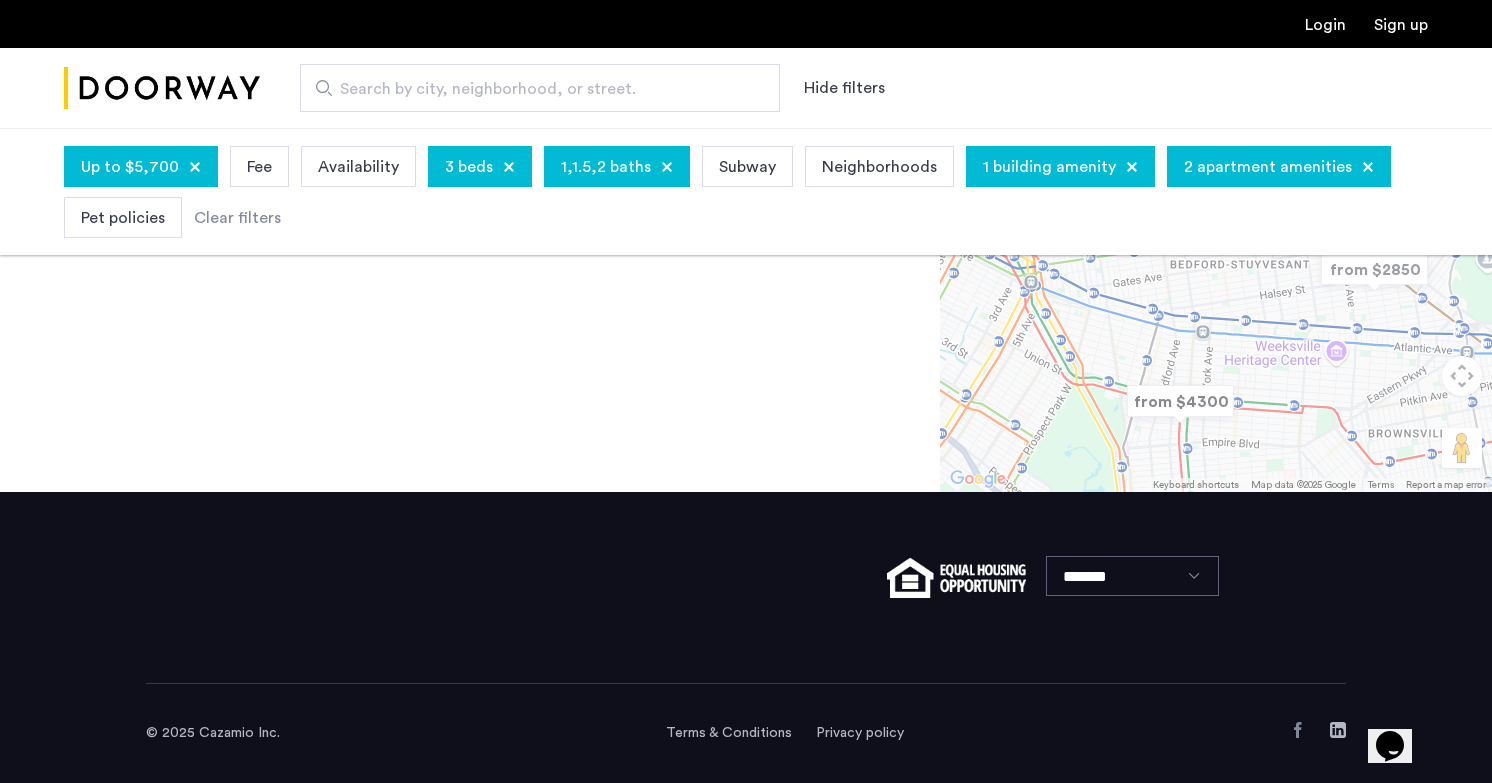 scroll, scrollTop: 0, scrollLeft: 0, axis: both 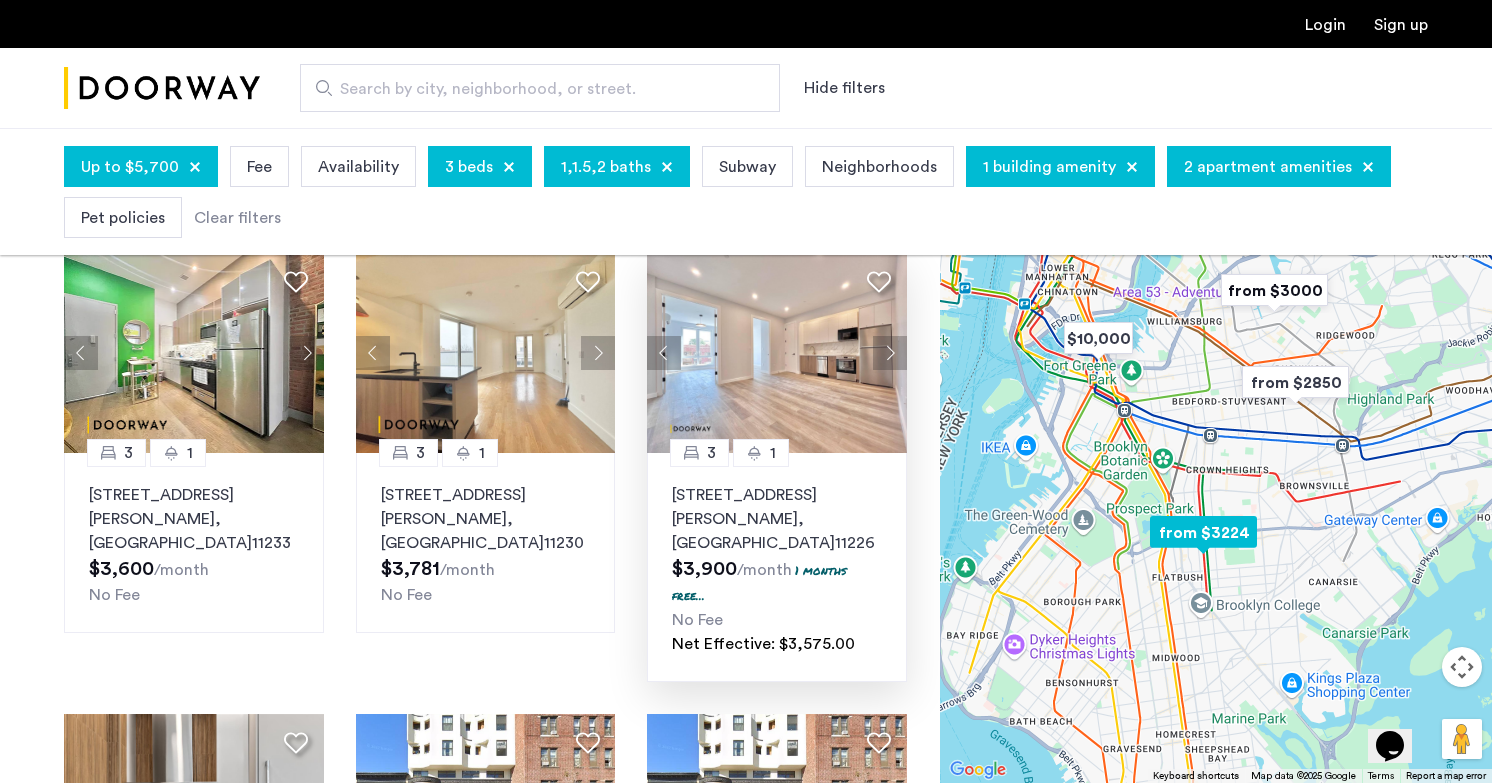 click 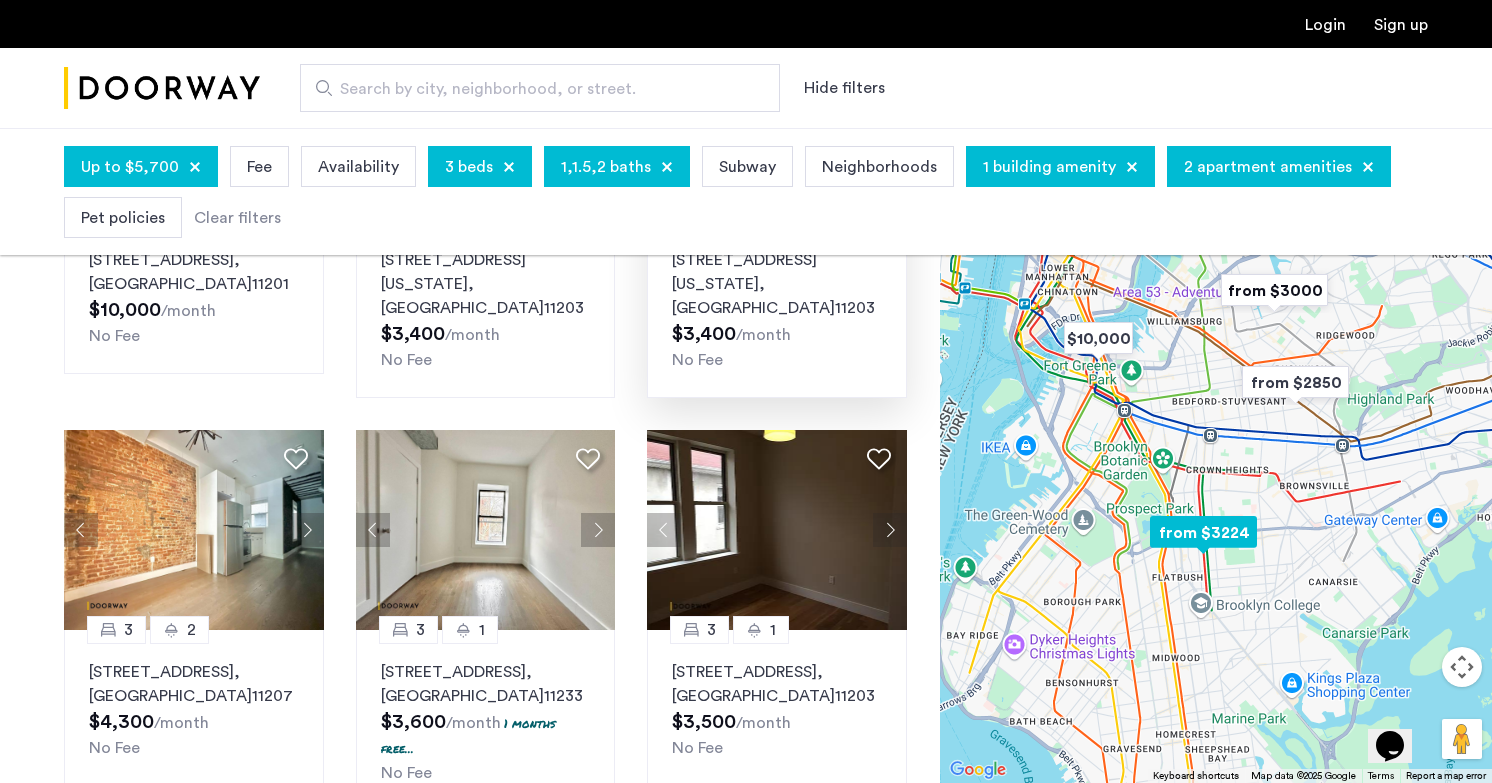 scroll, scrollTop: 874, scrollLeft: 0, axis: vertical 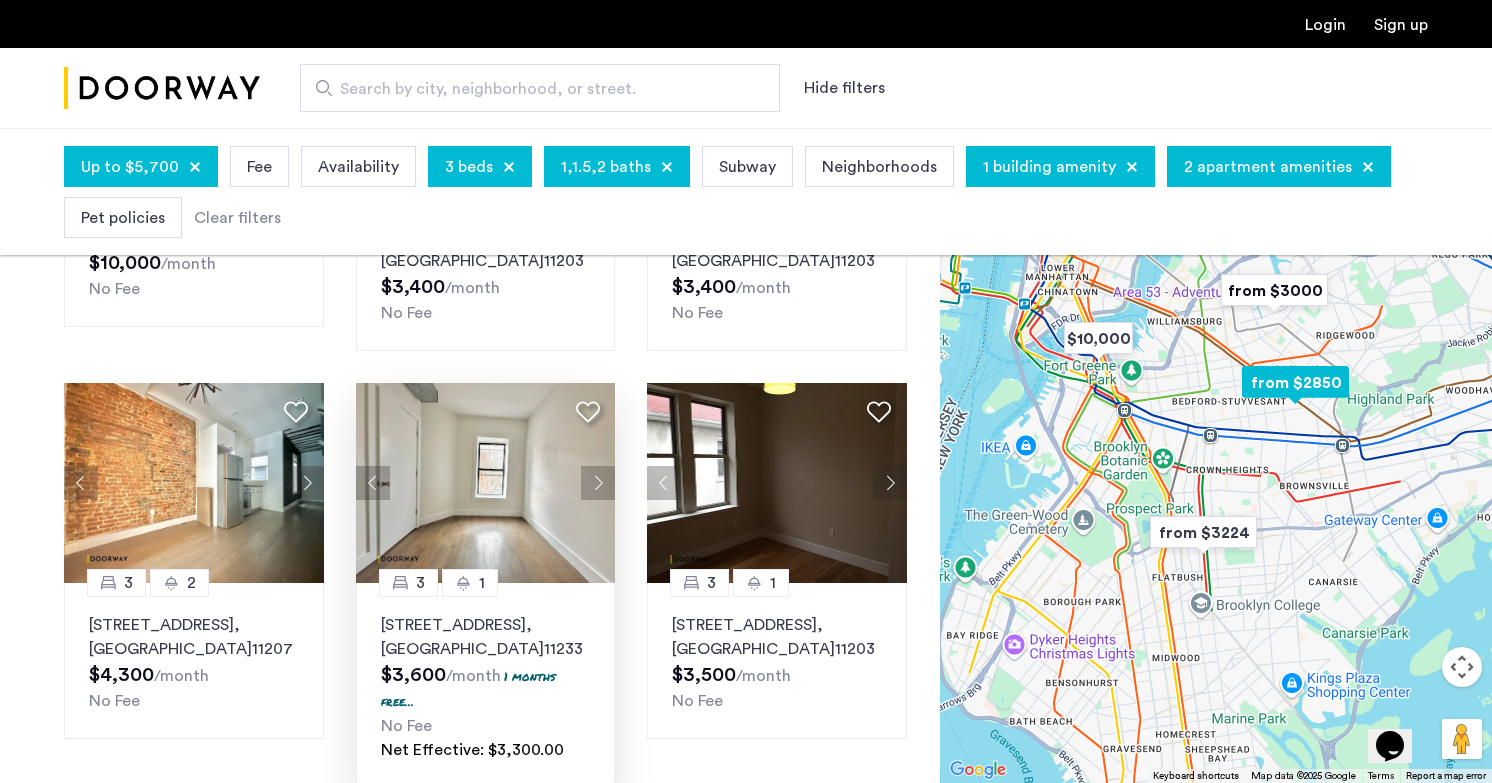 click 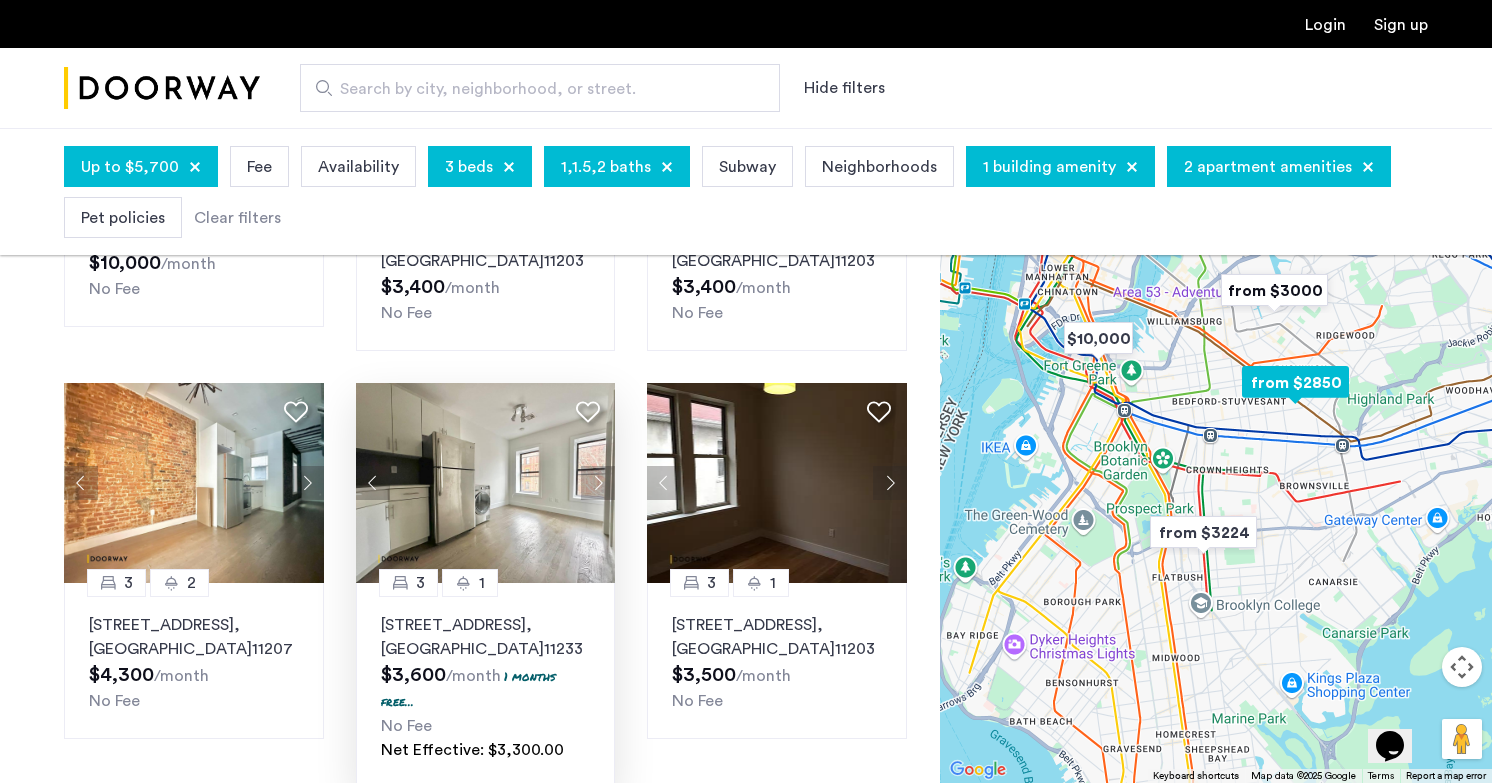 click 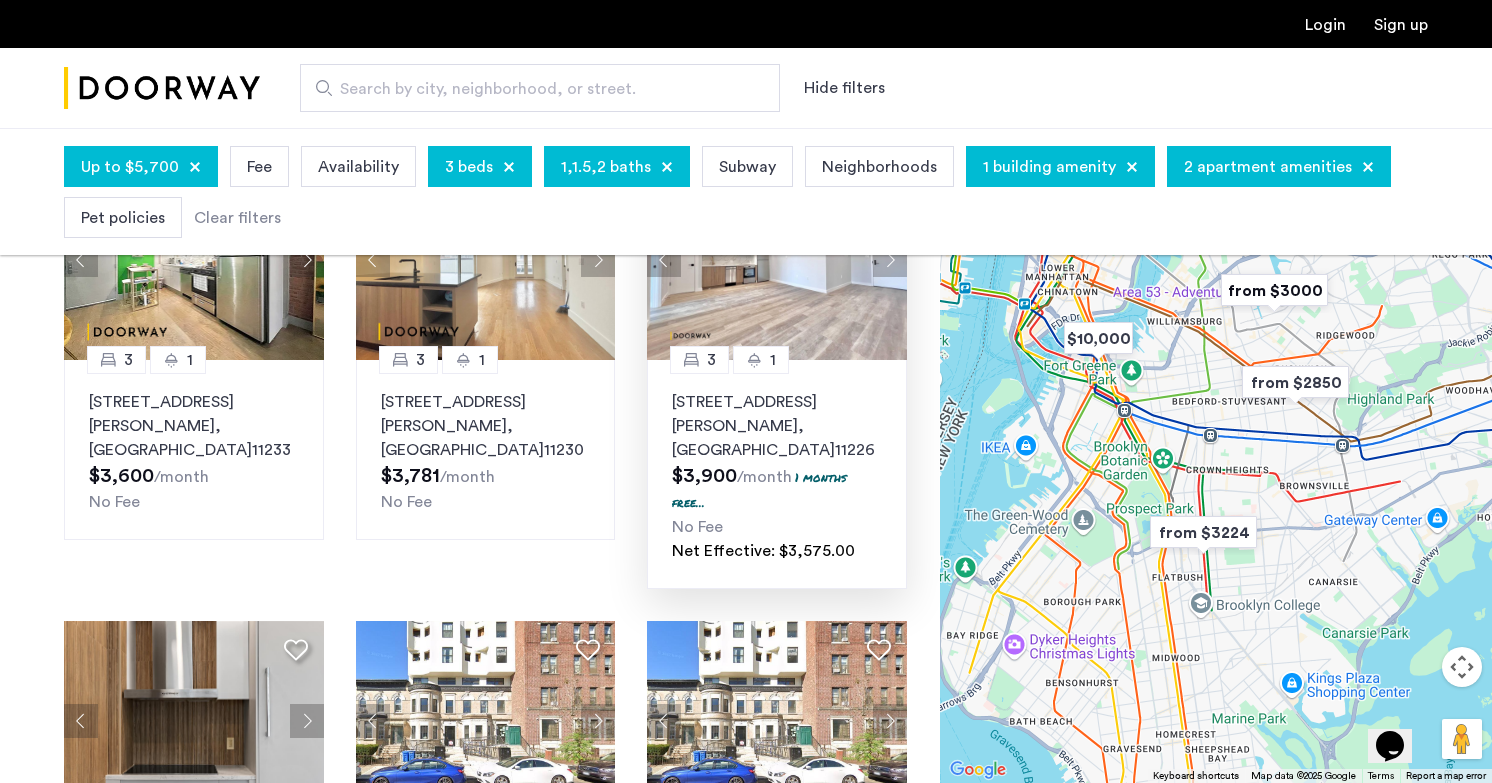 scroll, scrollTop: 0, scrollLeft: 0, axis: both 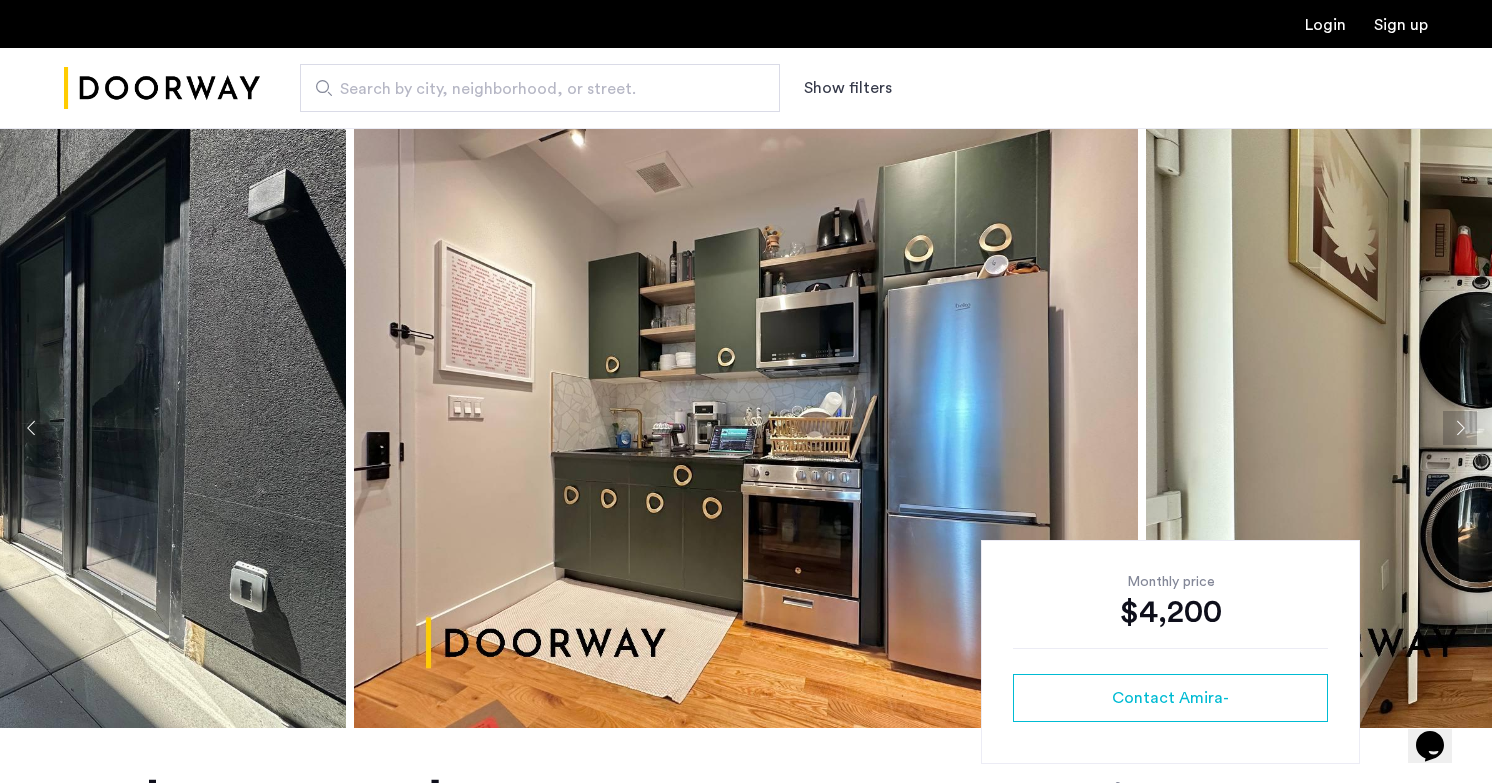 click 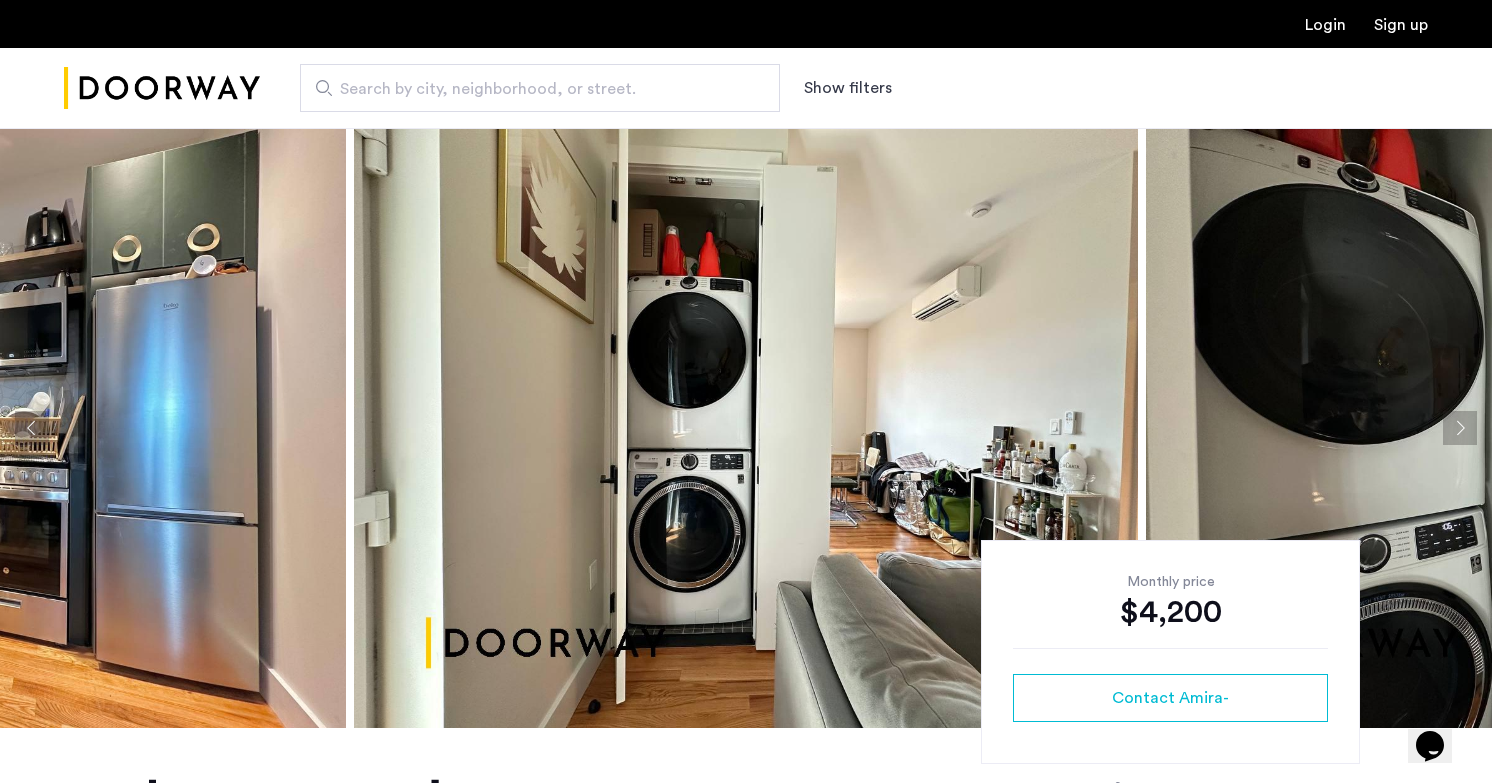 click 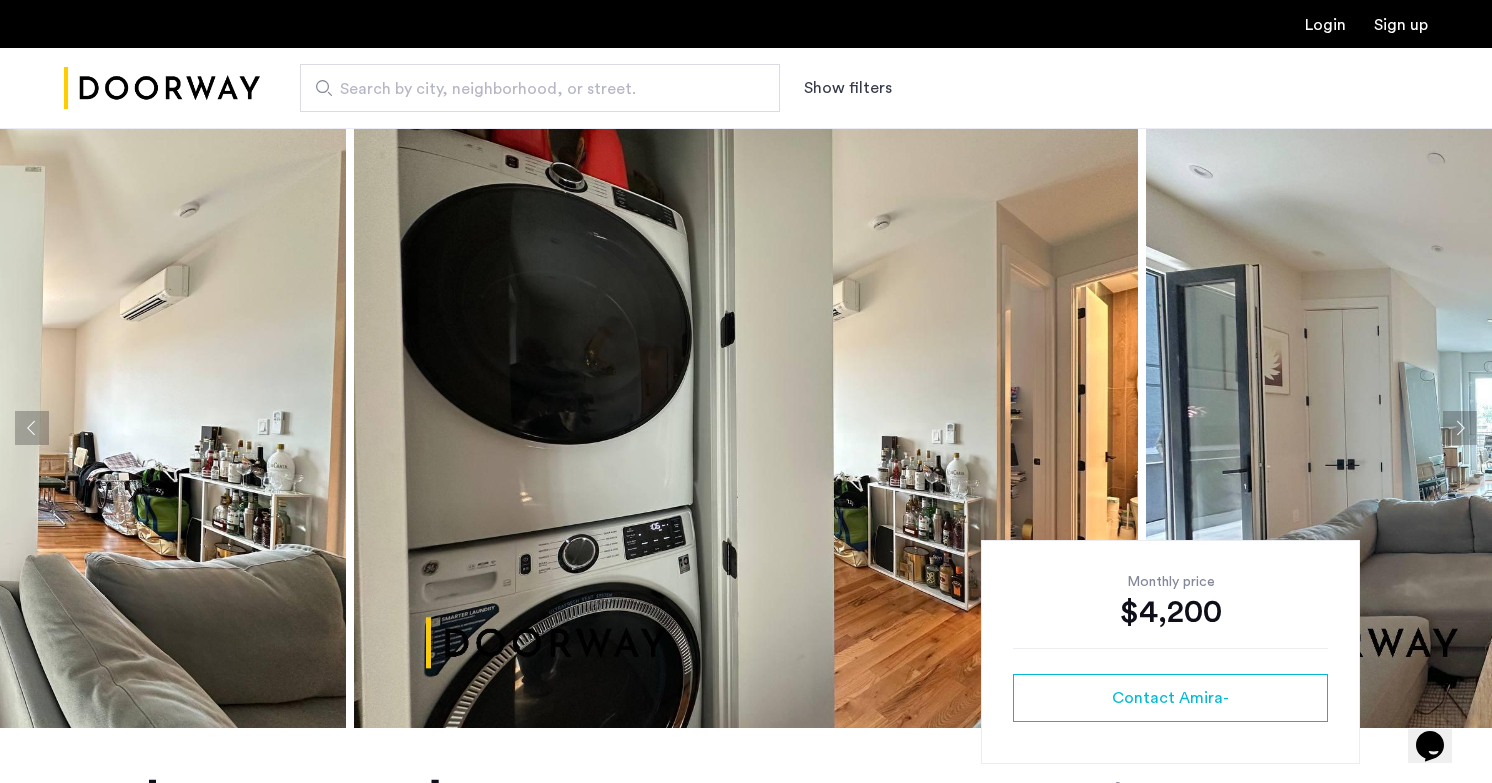 click 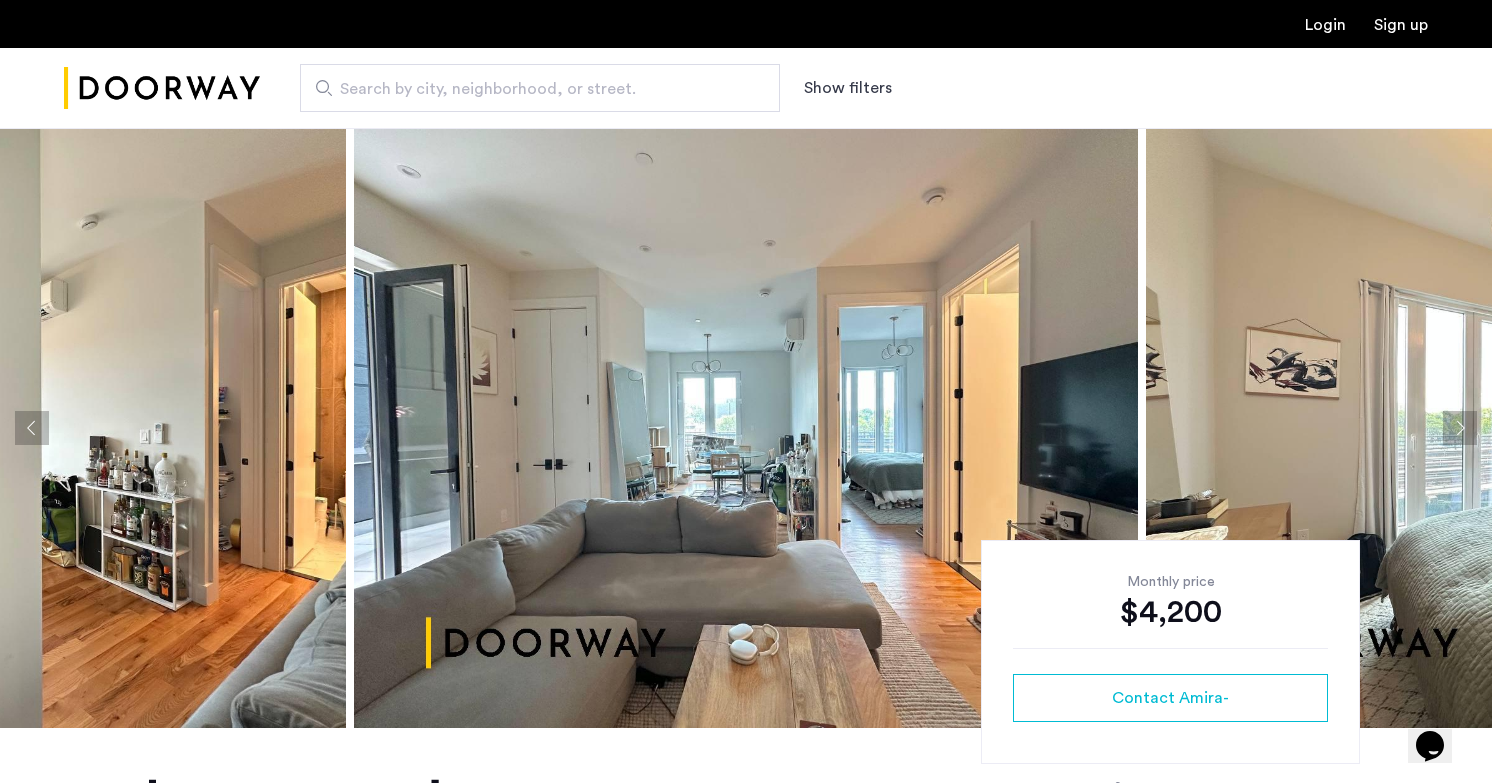 click 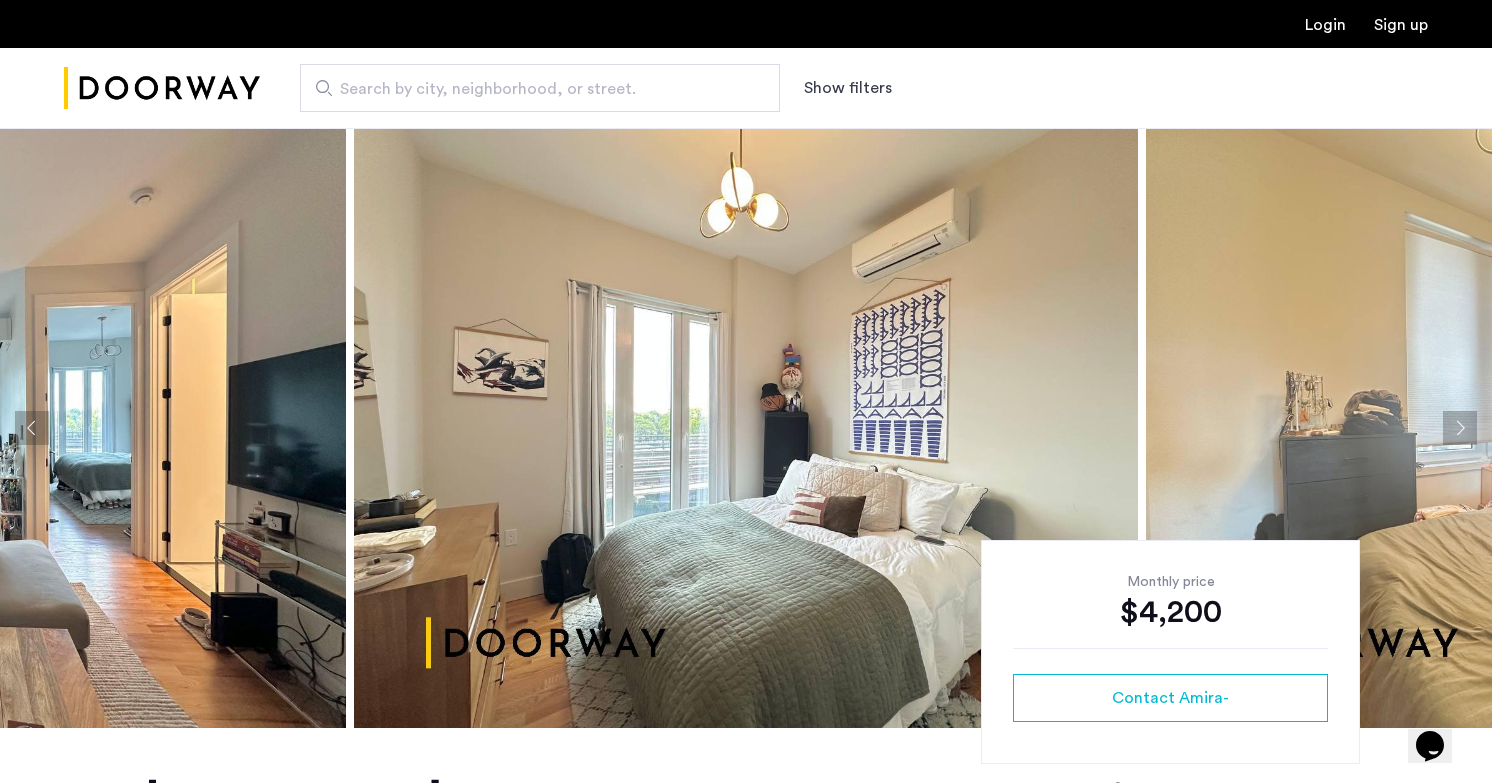 click 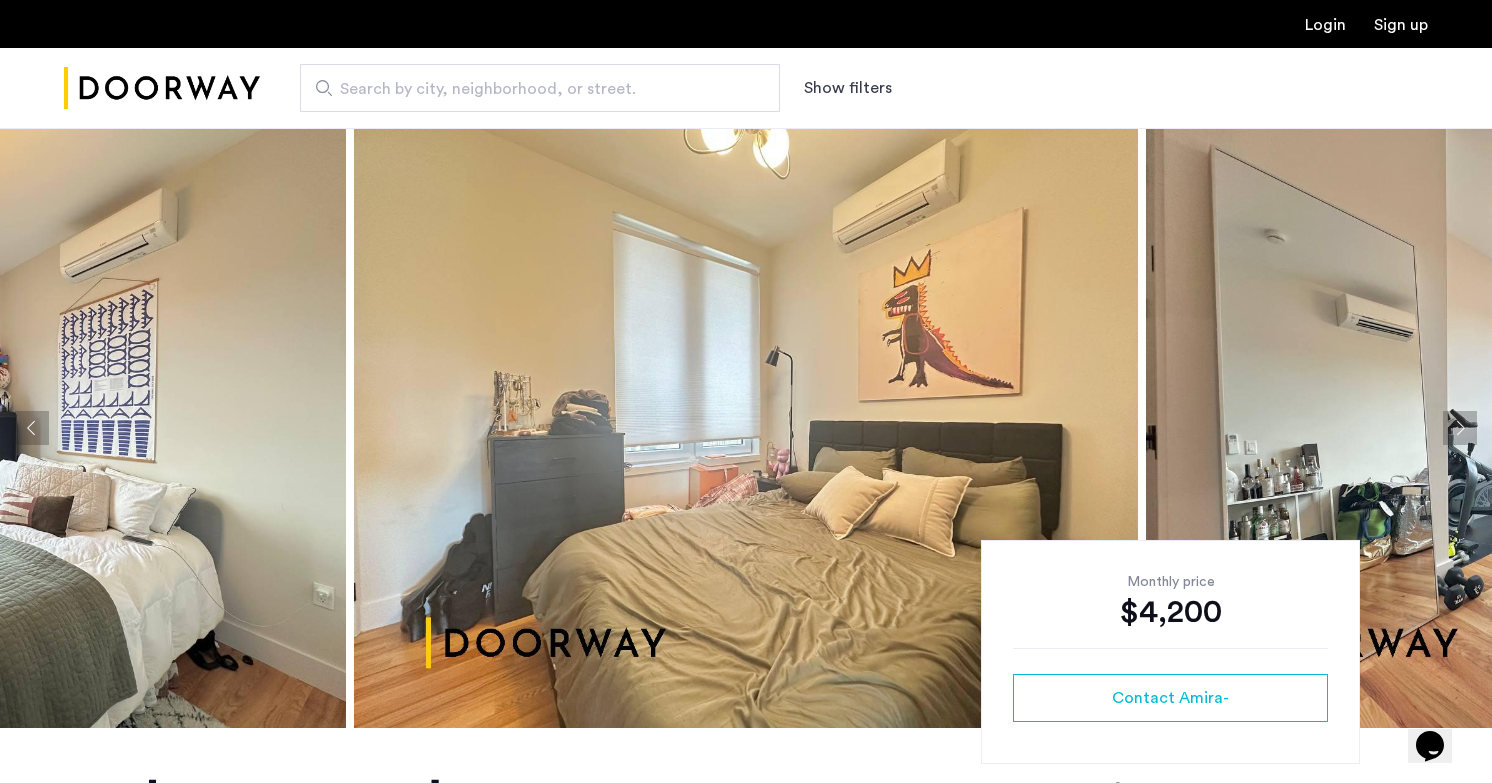 click 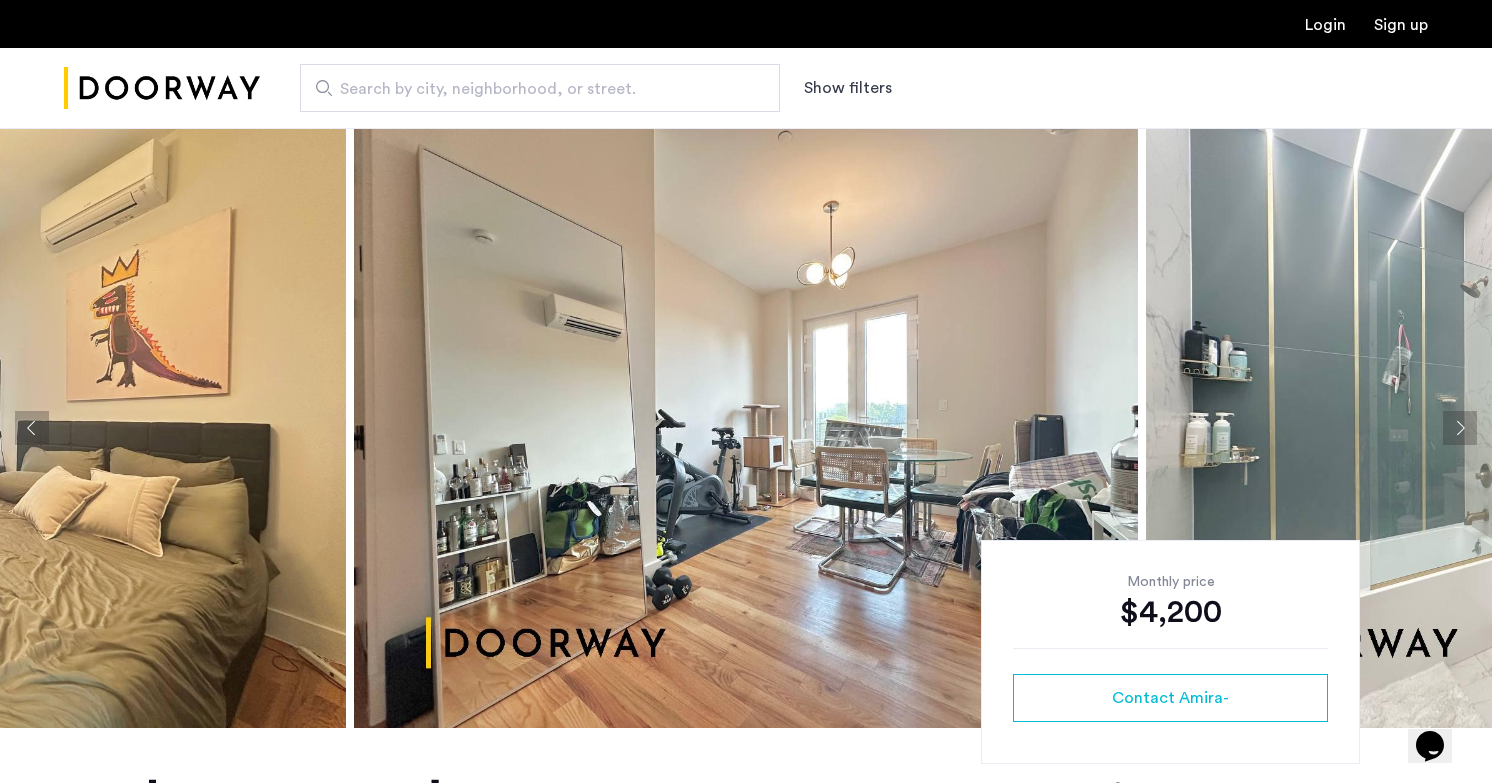 click 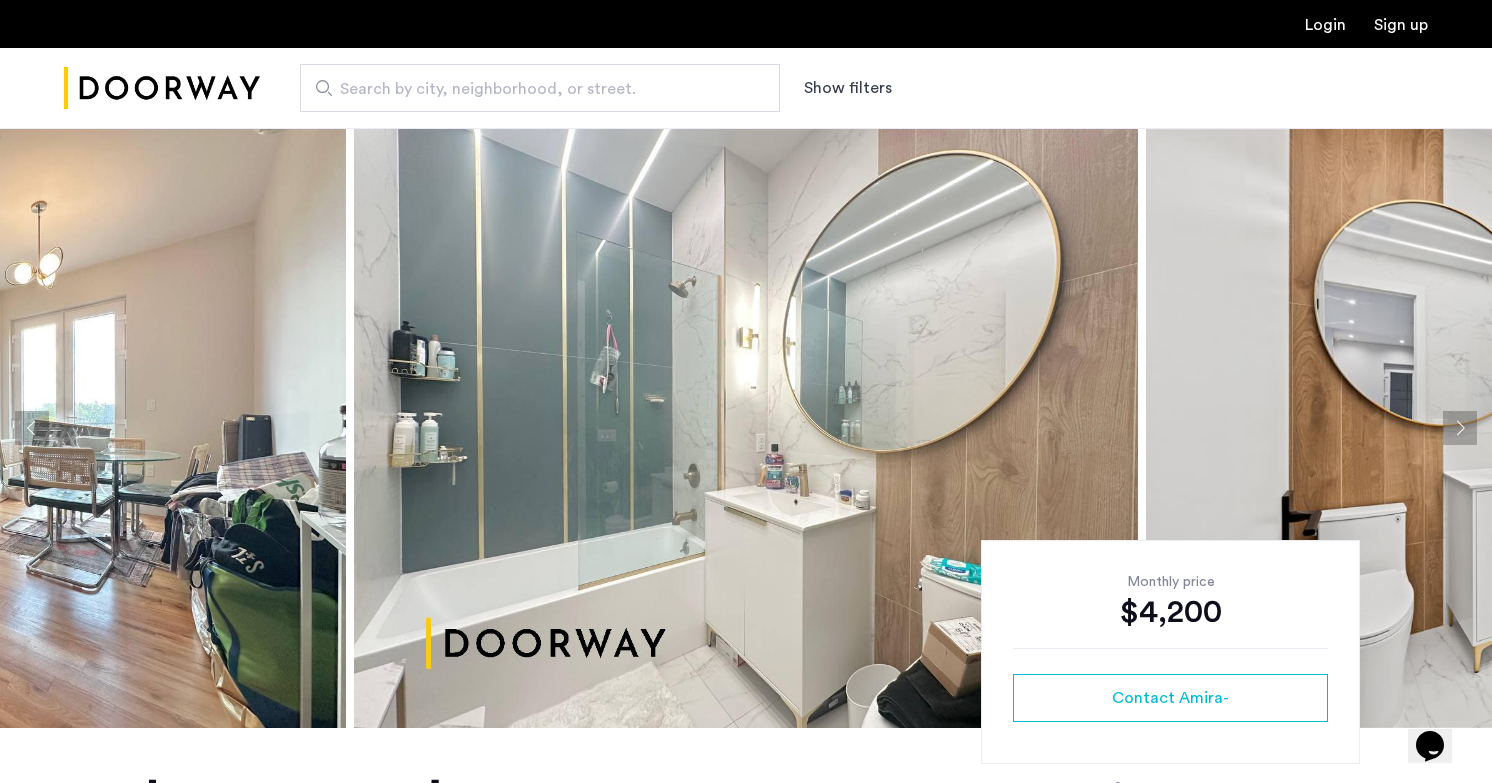 click 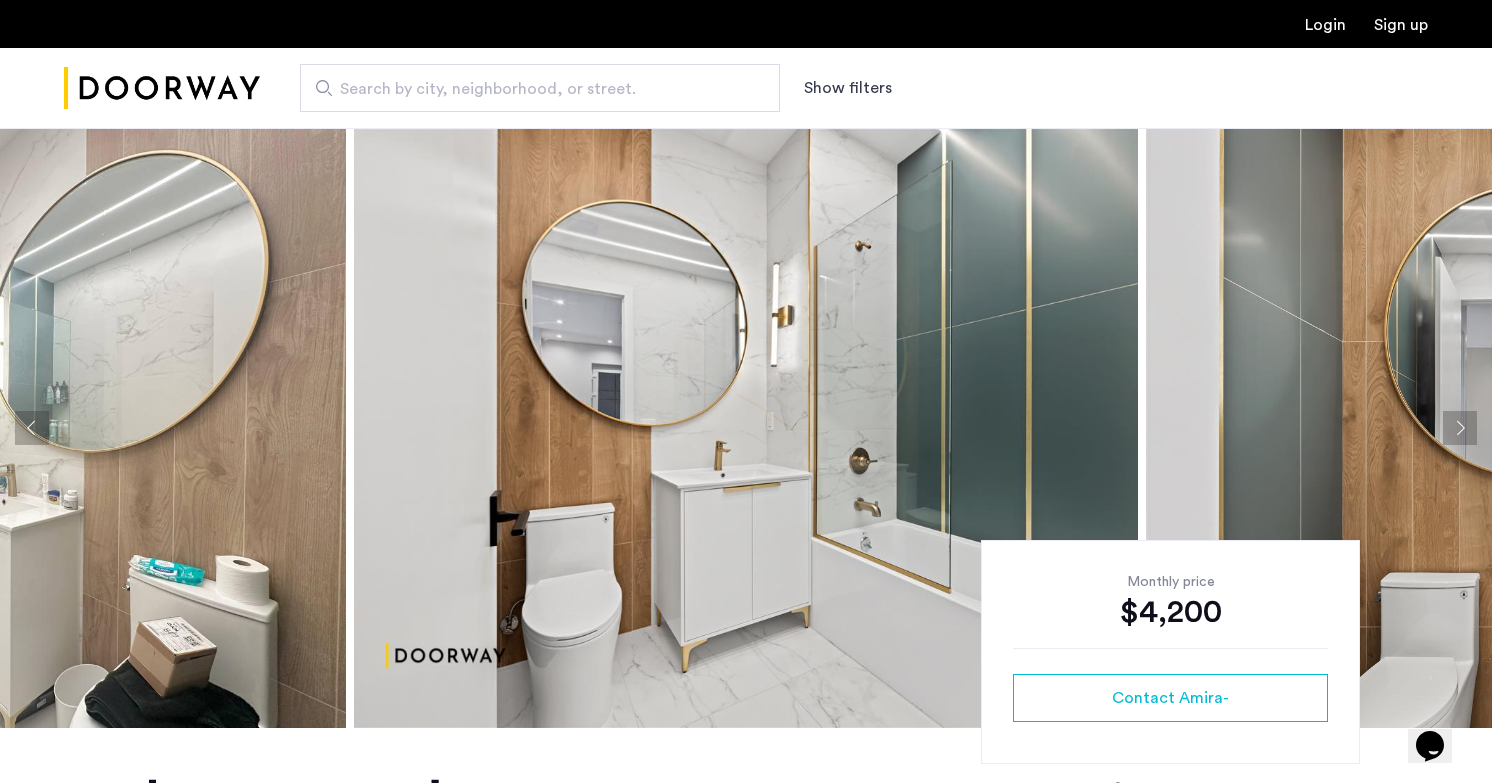 click 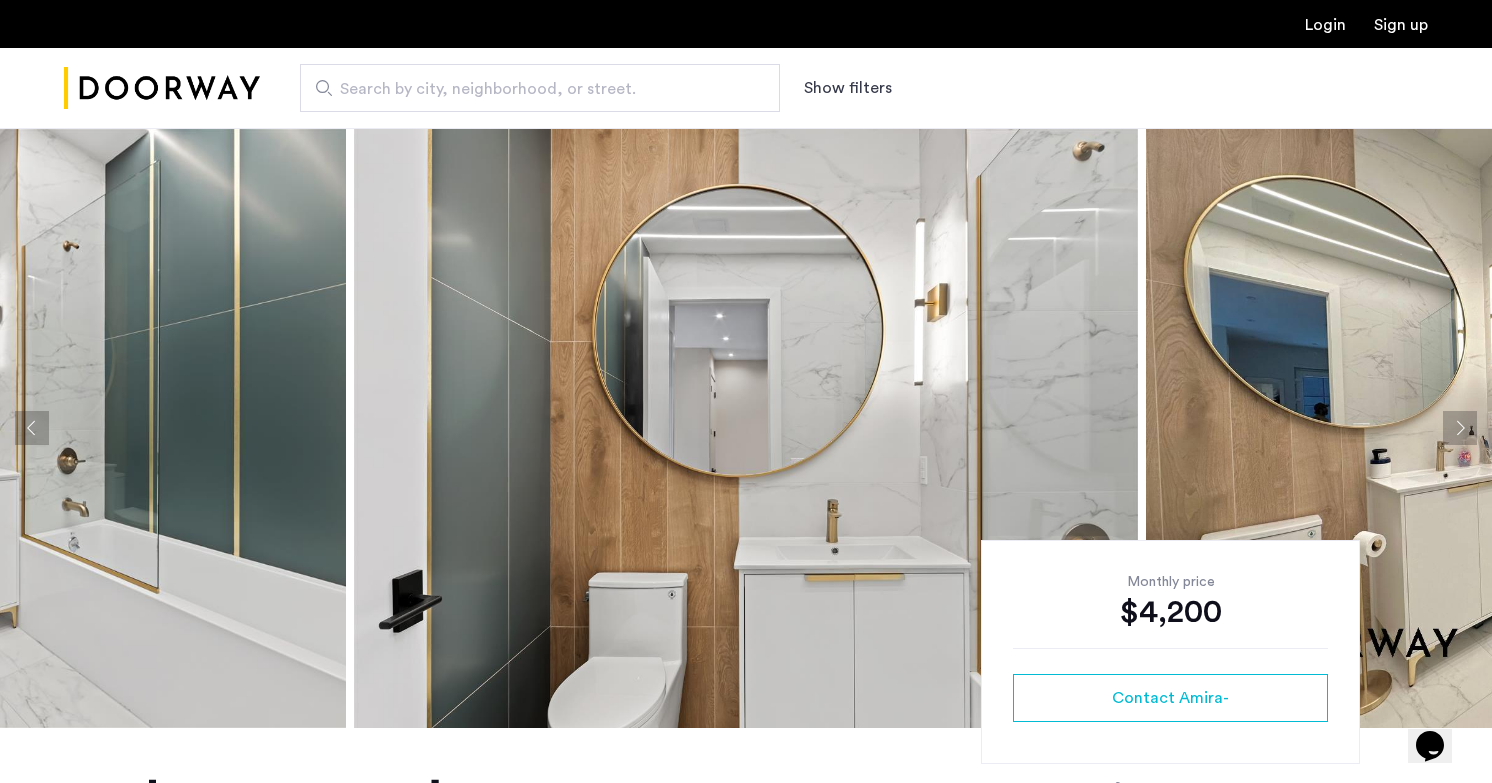 click 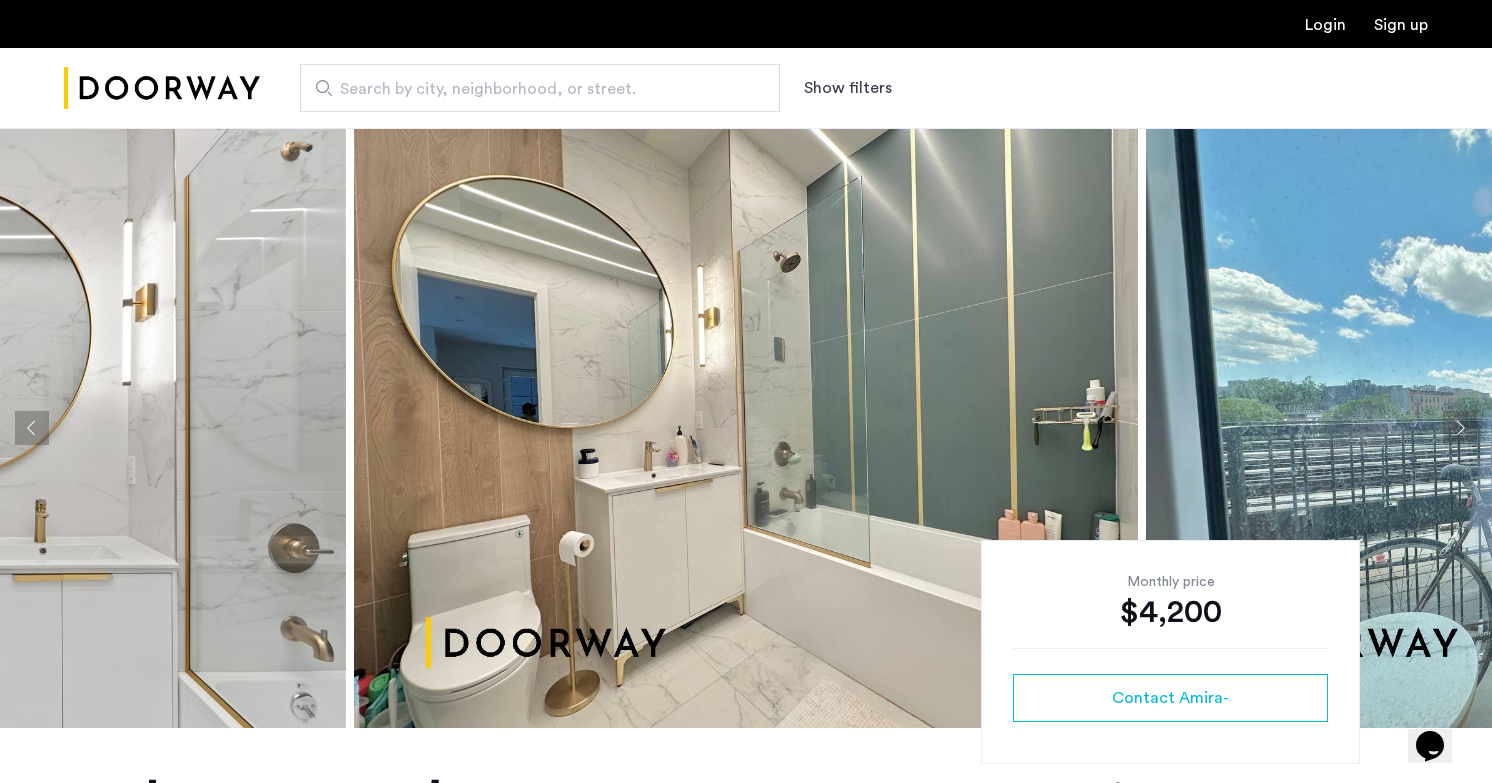 click 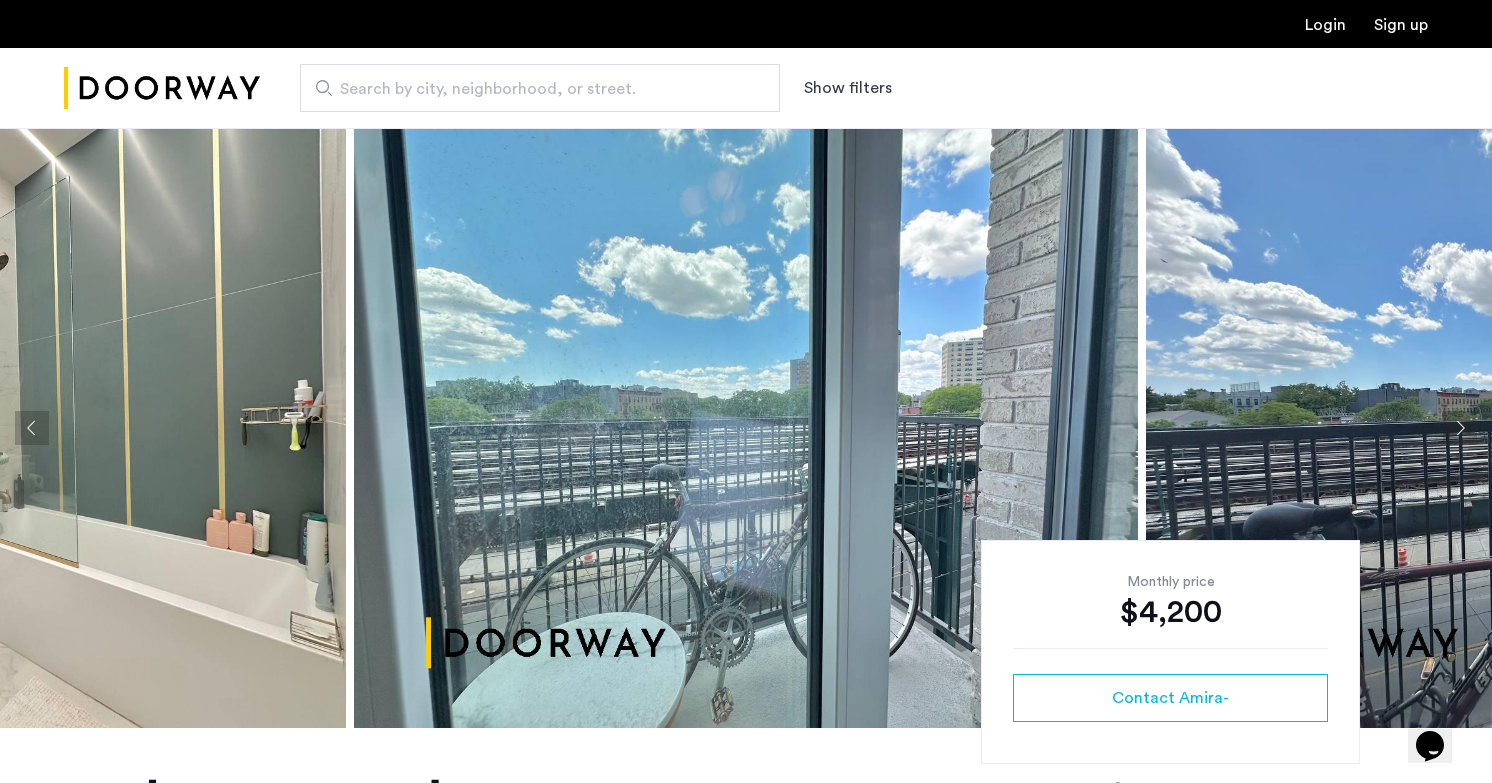 click 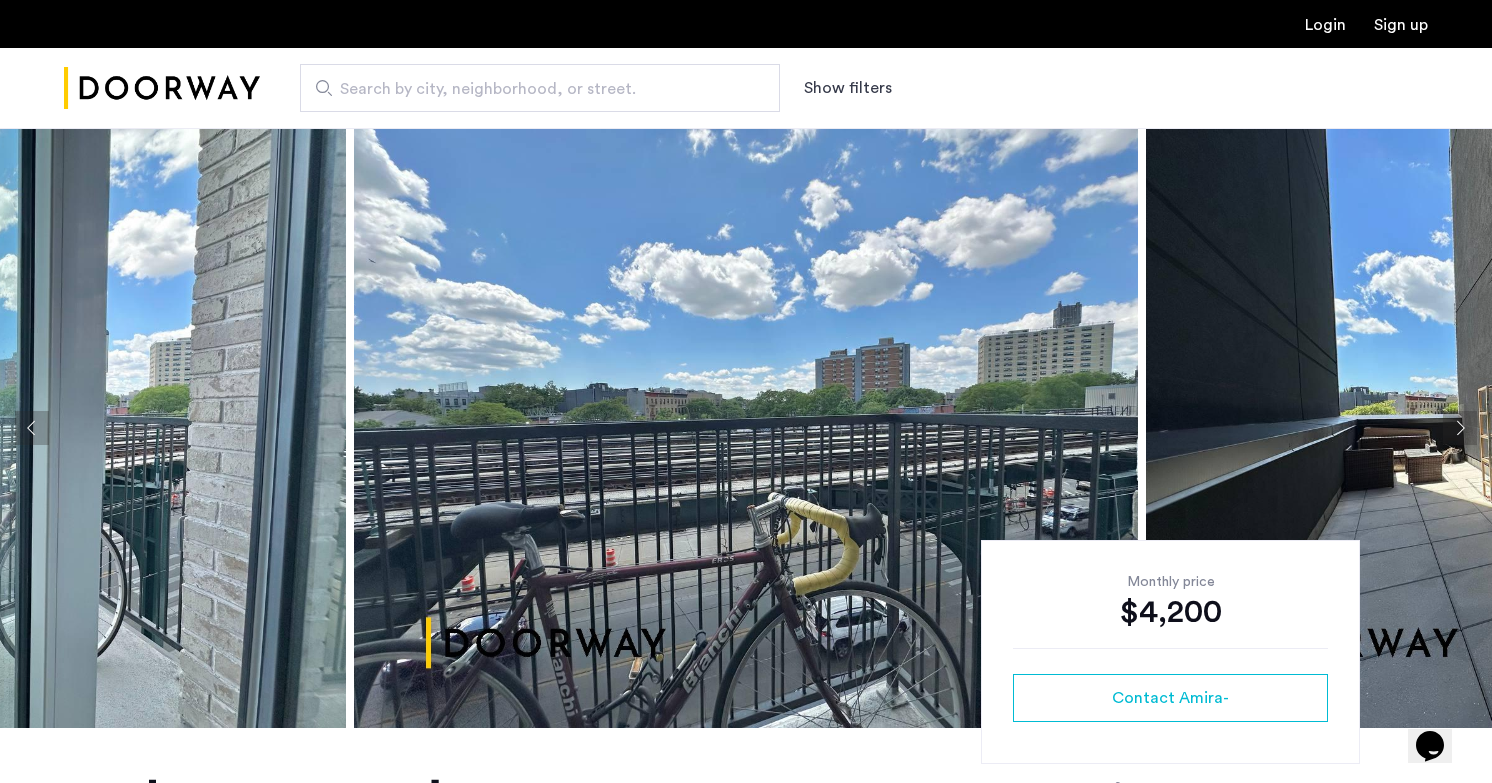 click 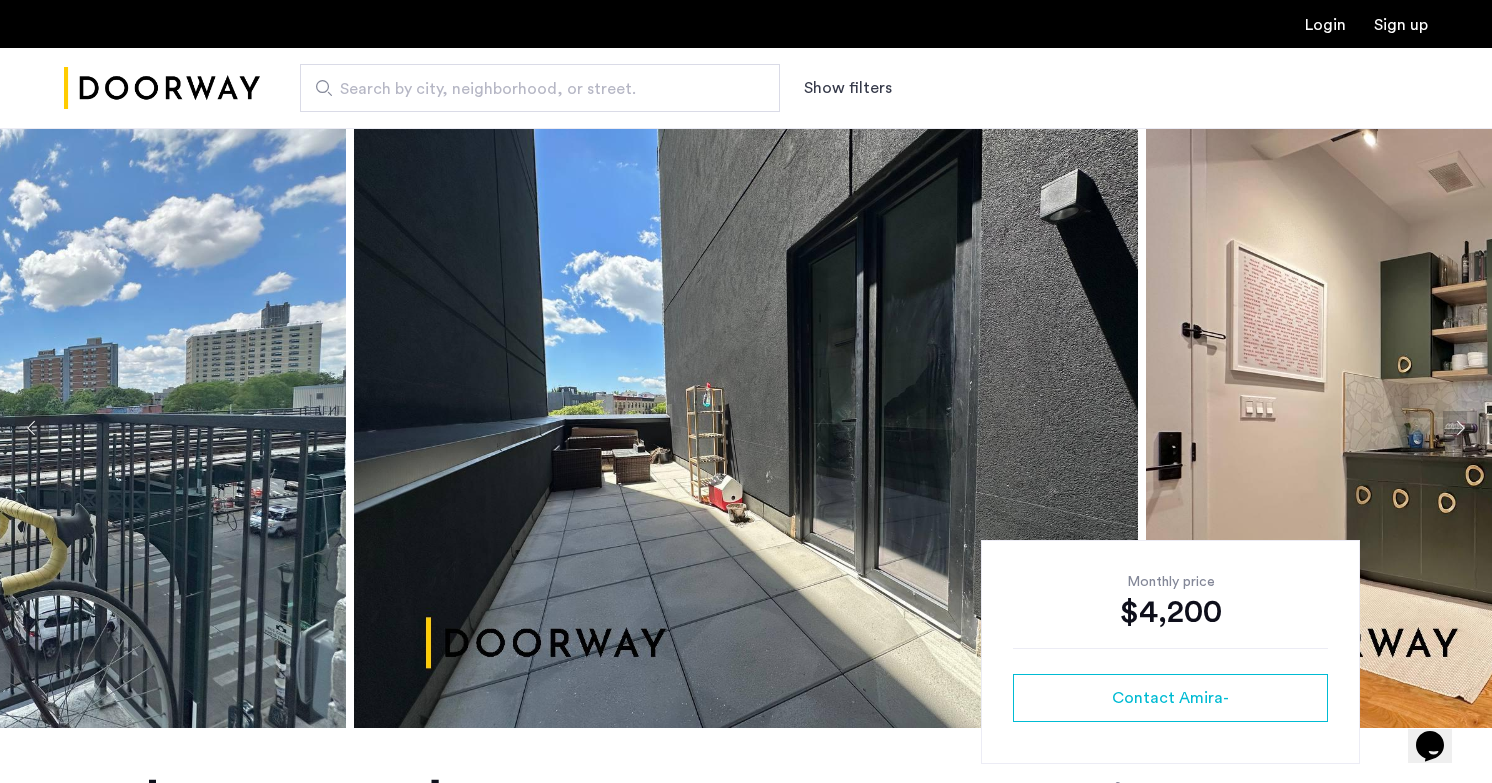 click 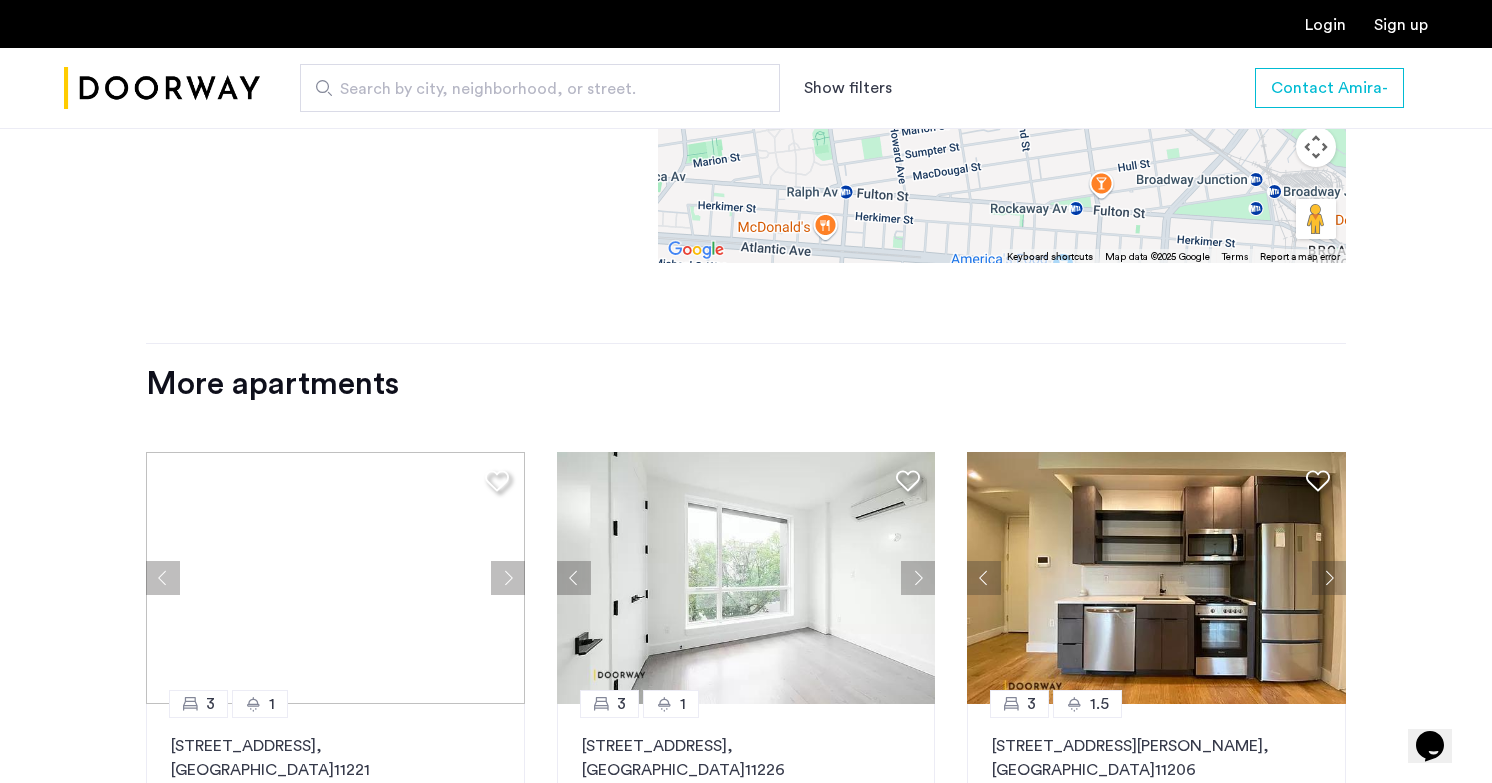 scroll, scrollTop: 2638, scrollLeft: 0, axis: vertical 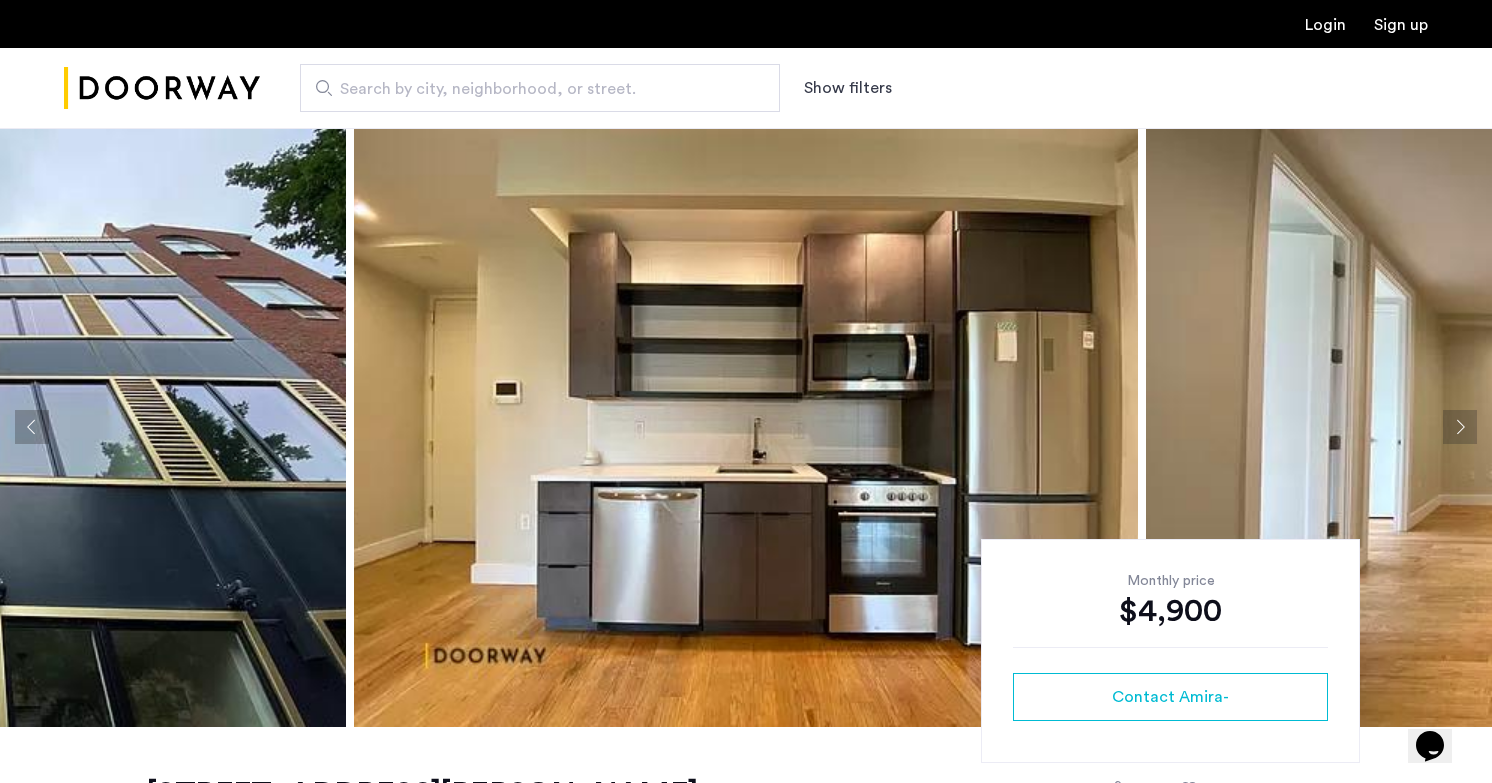 click 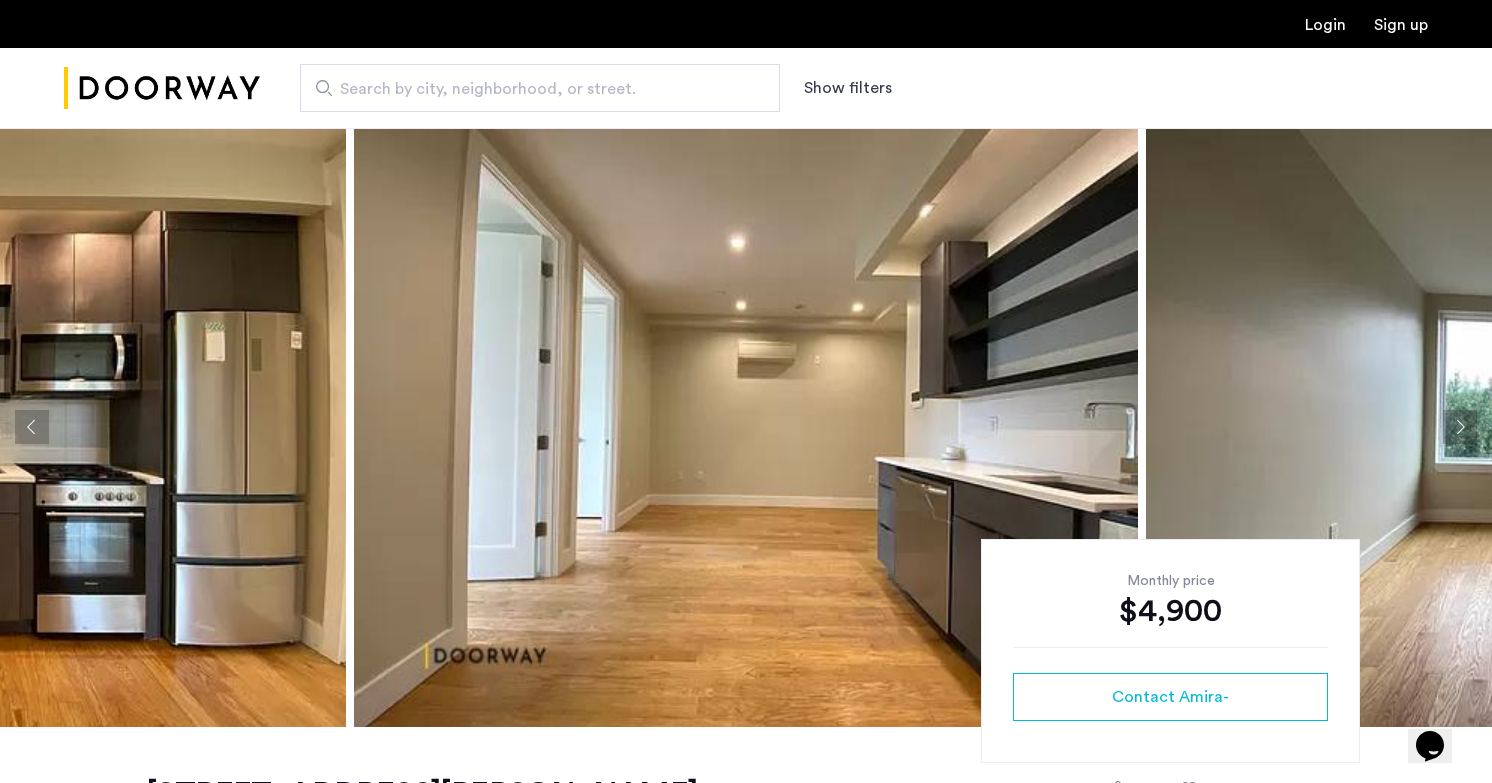 click 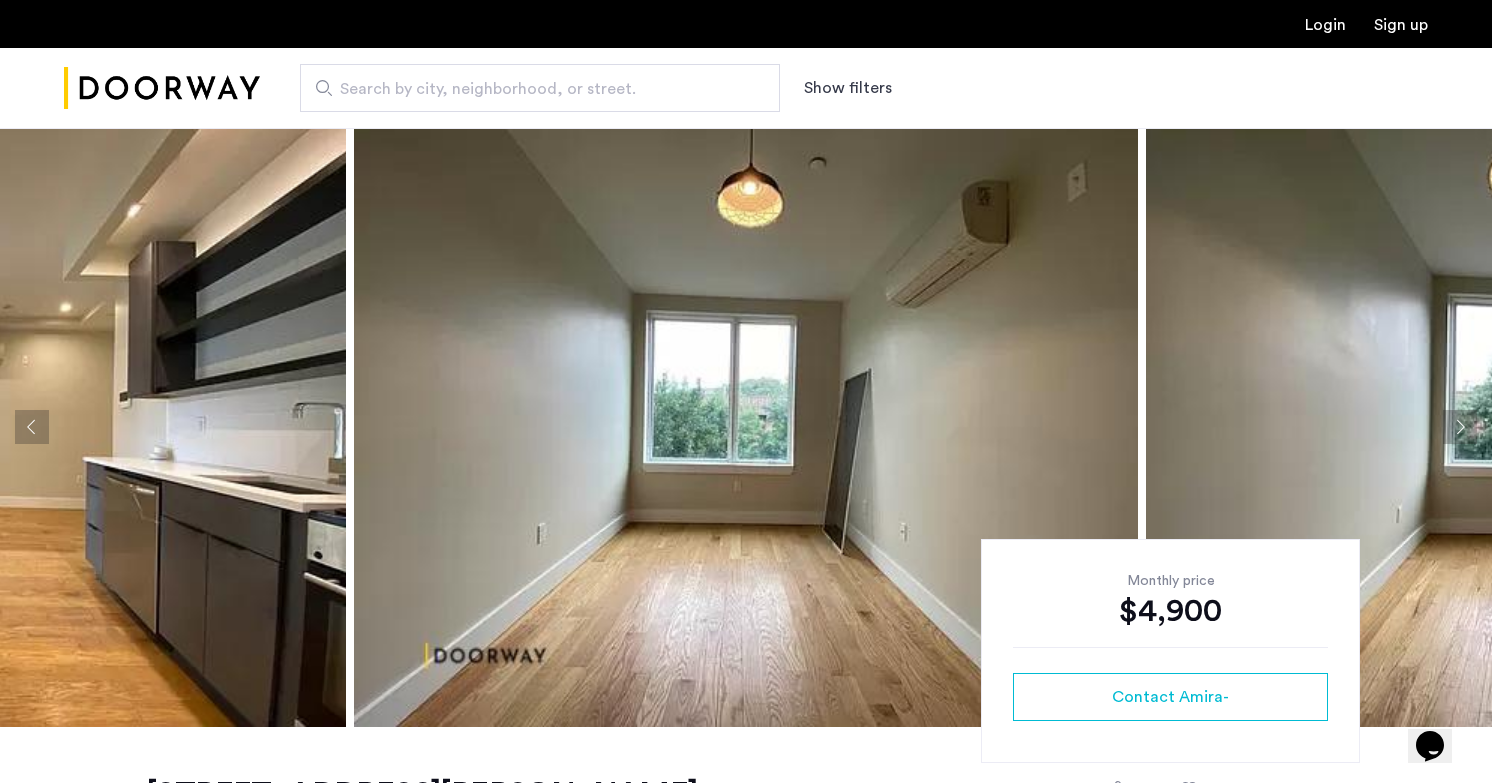 click 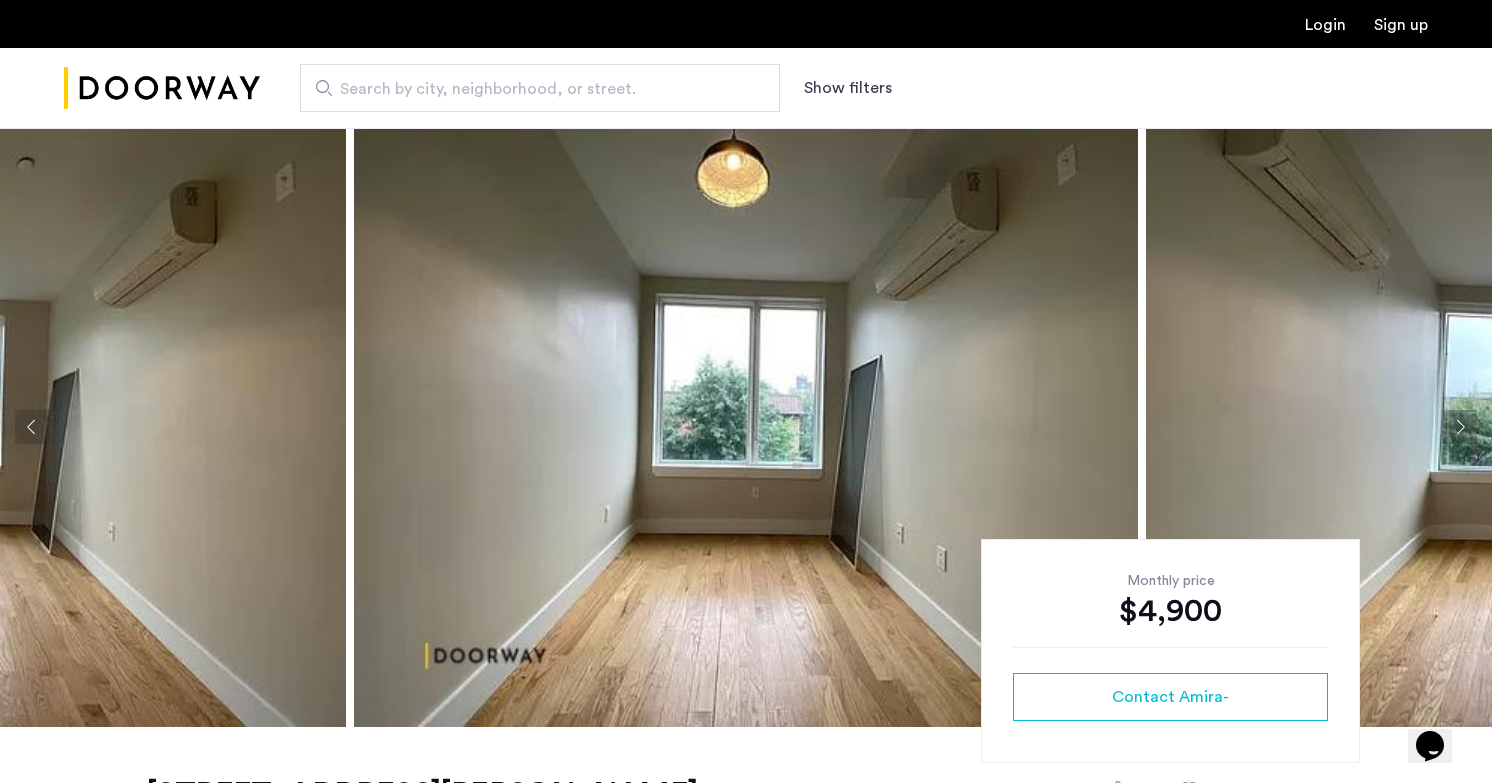 click 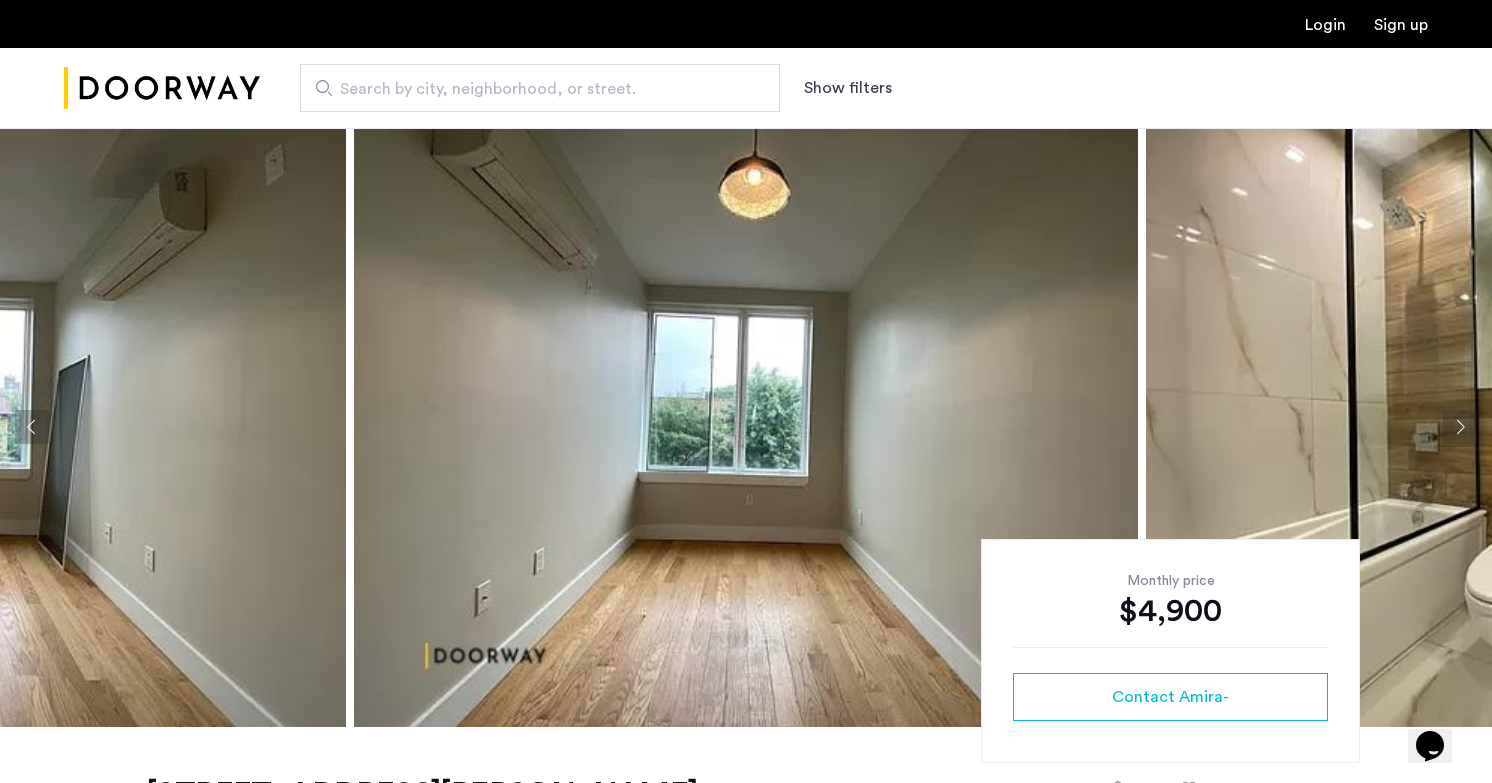 click 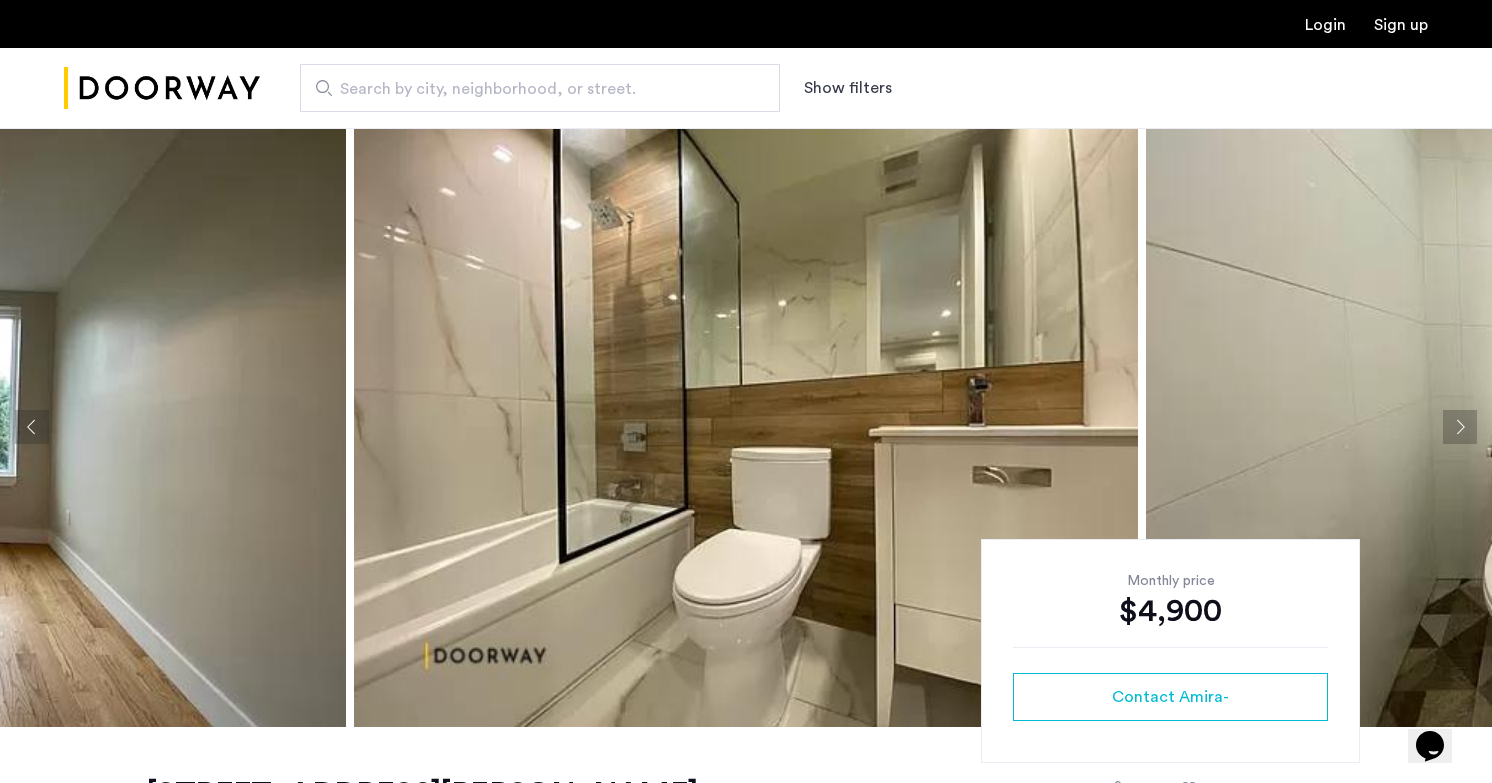 click 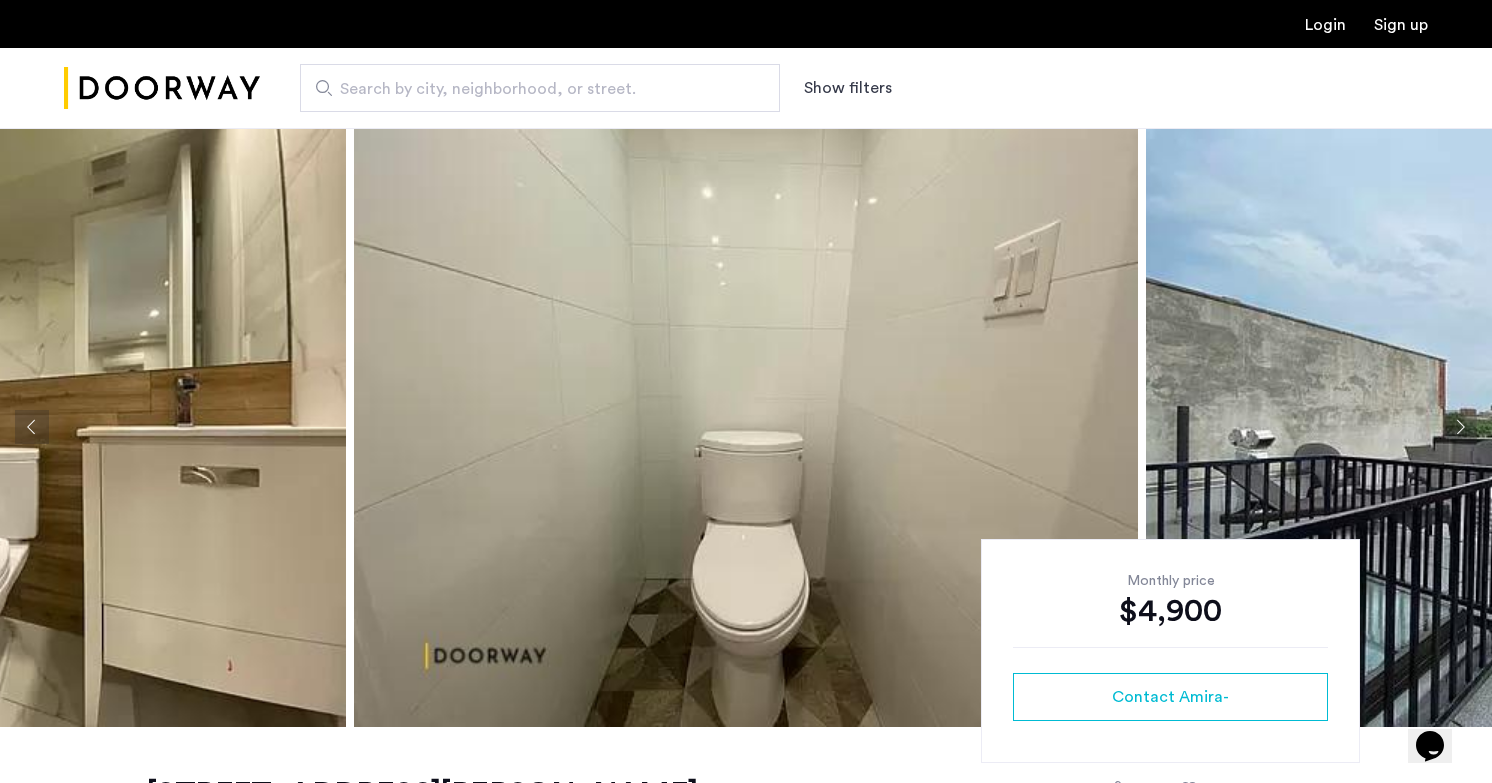 click 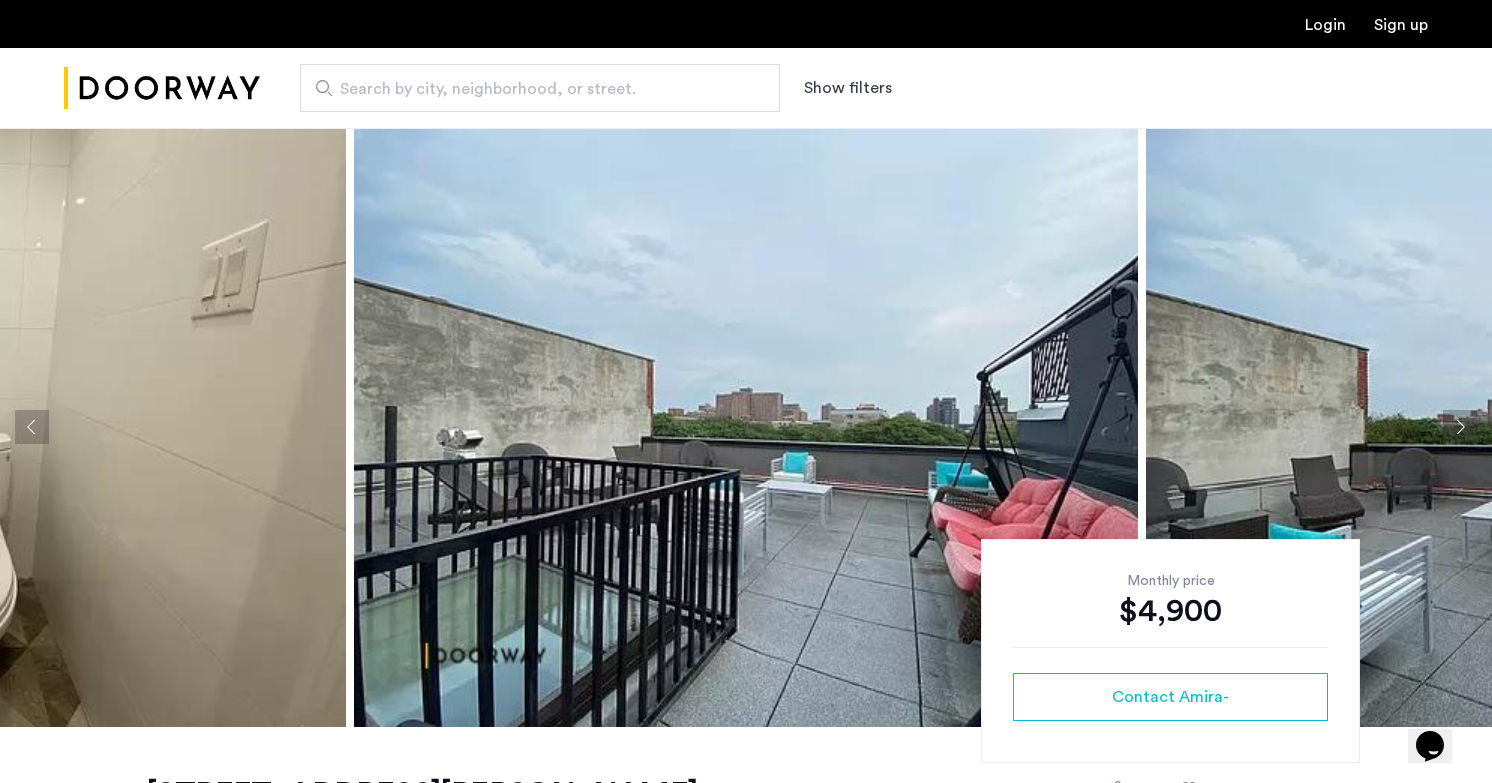 click 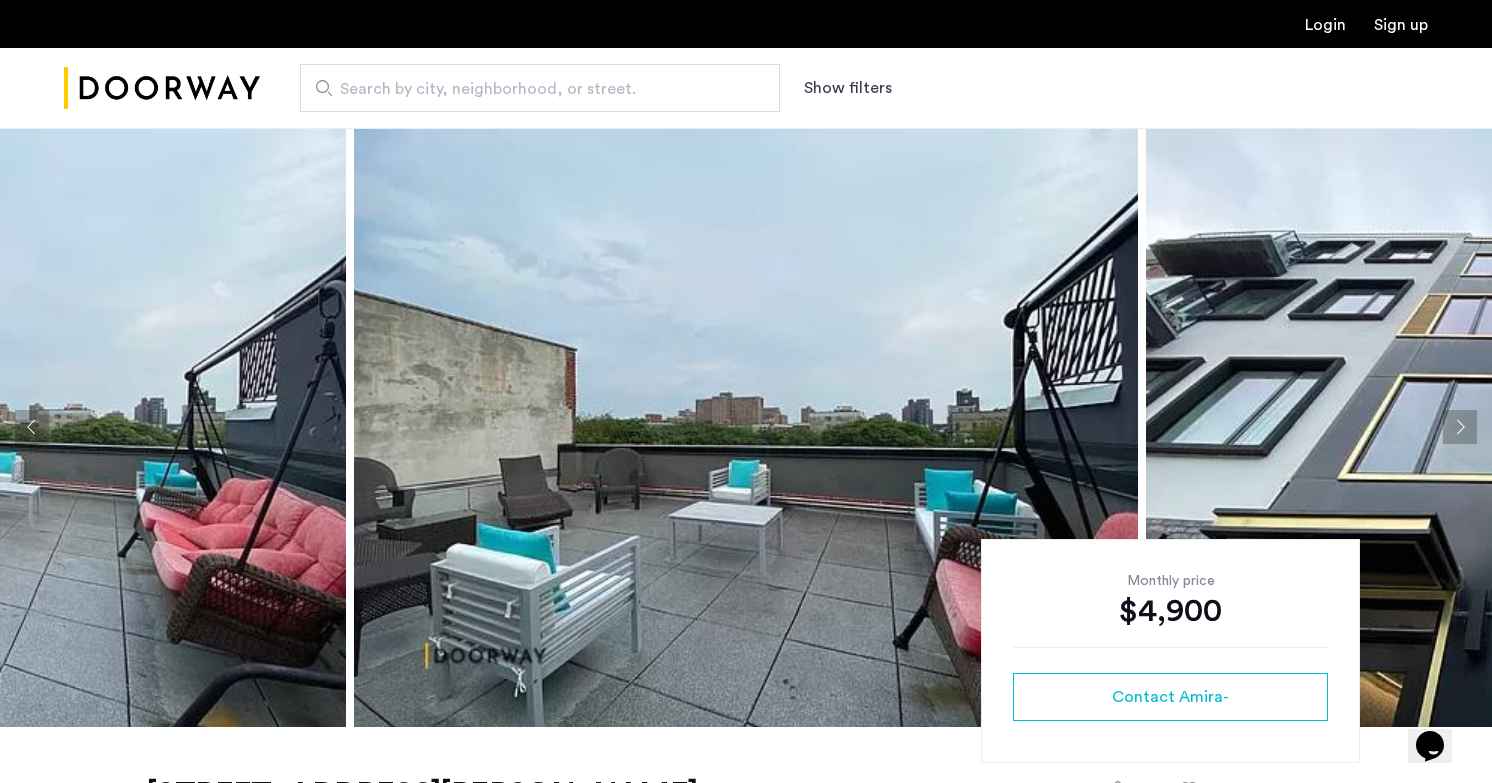 click 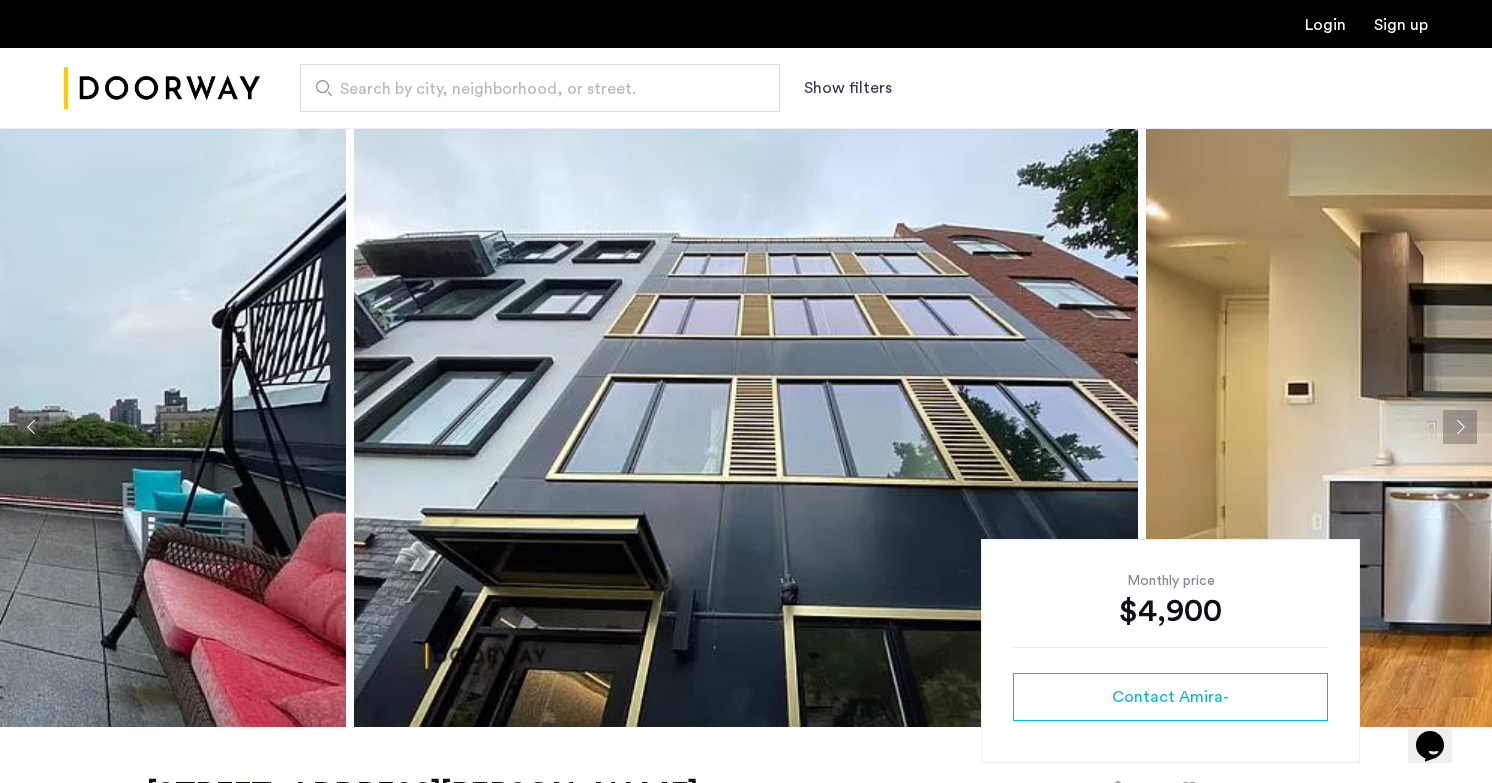 click 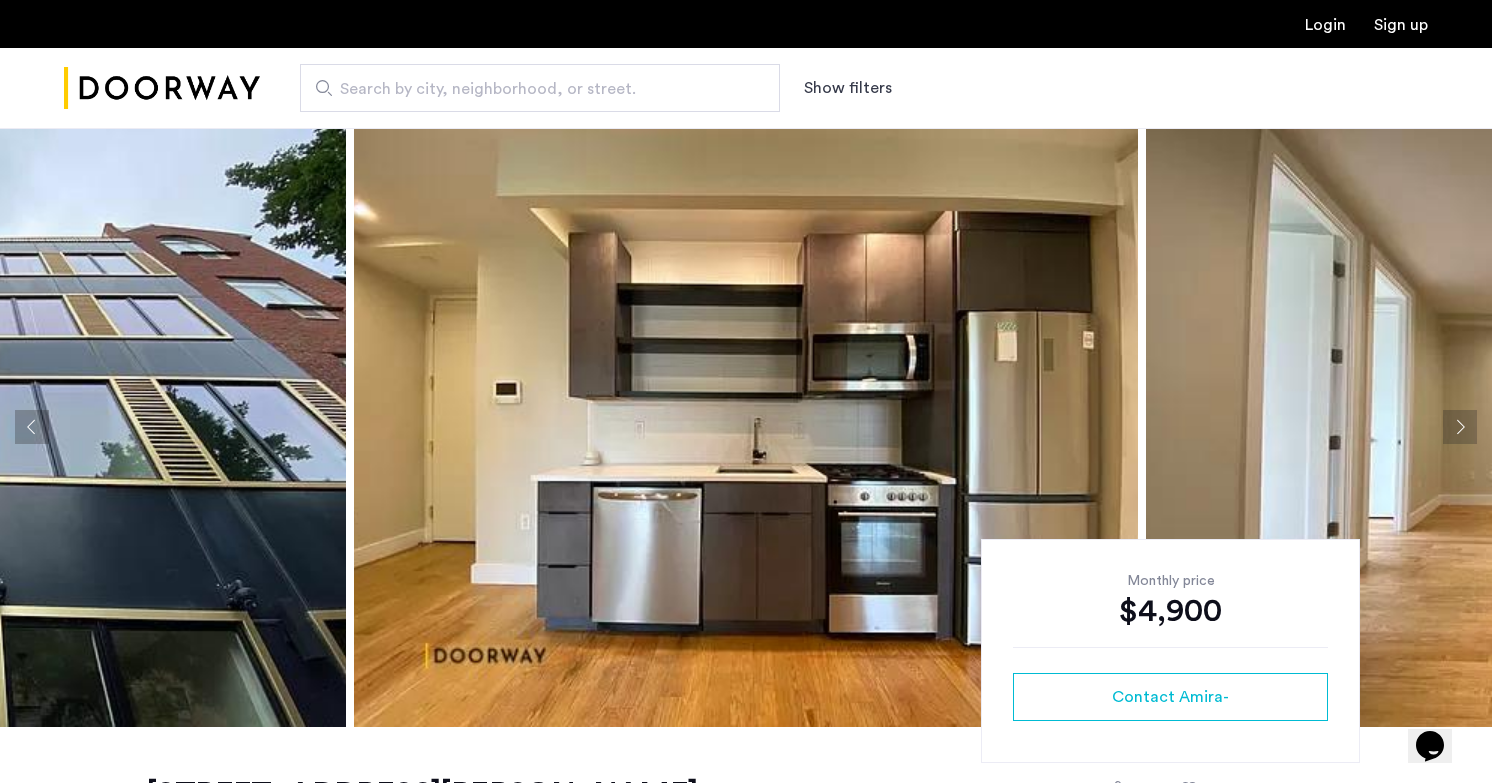 click 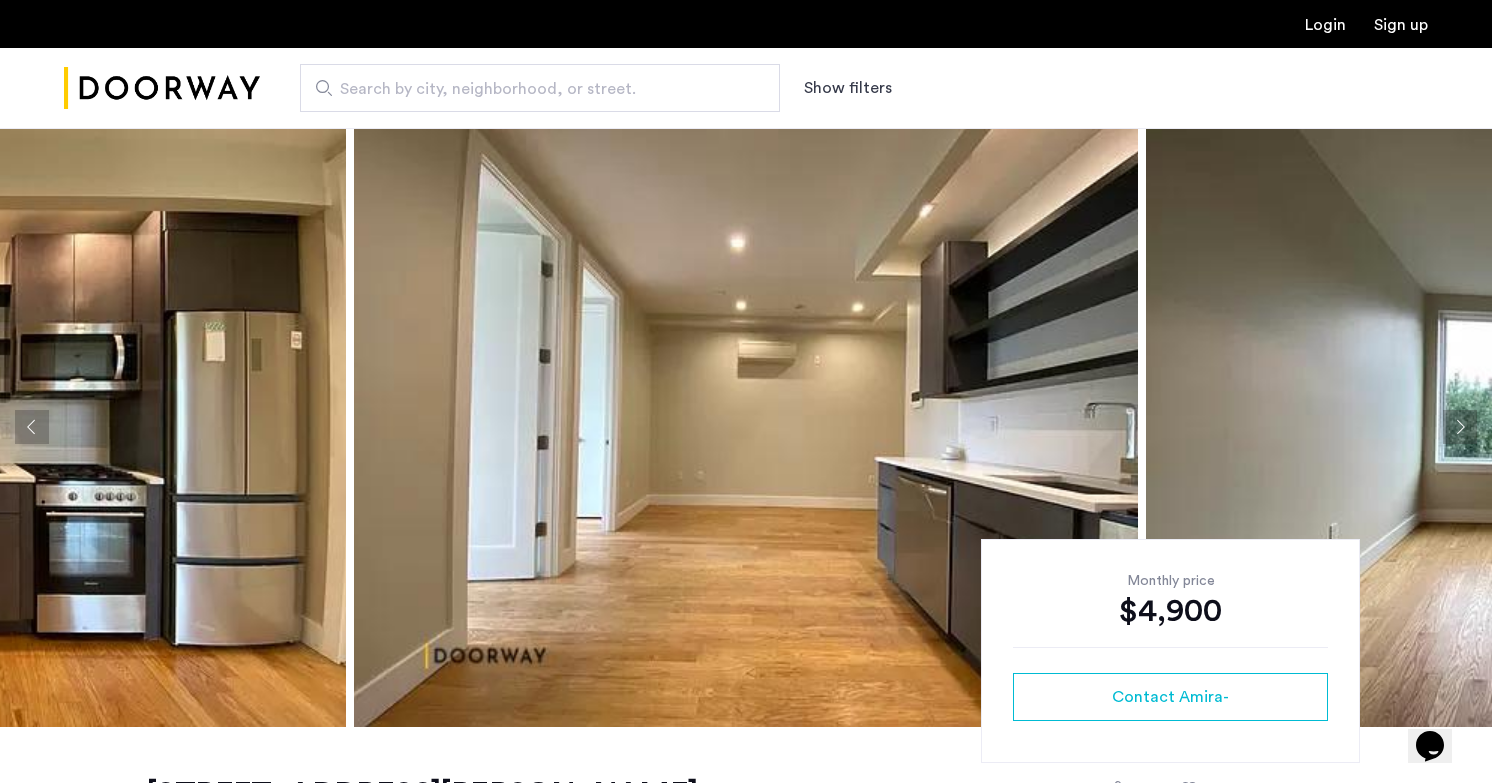 click 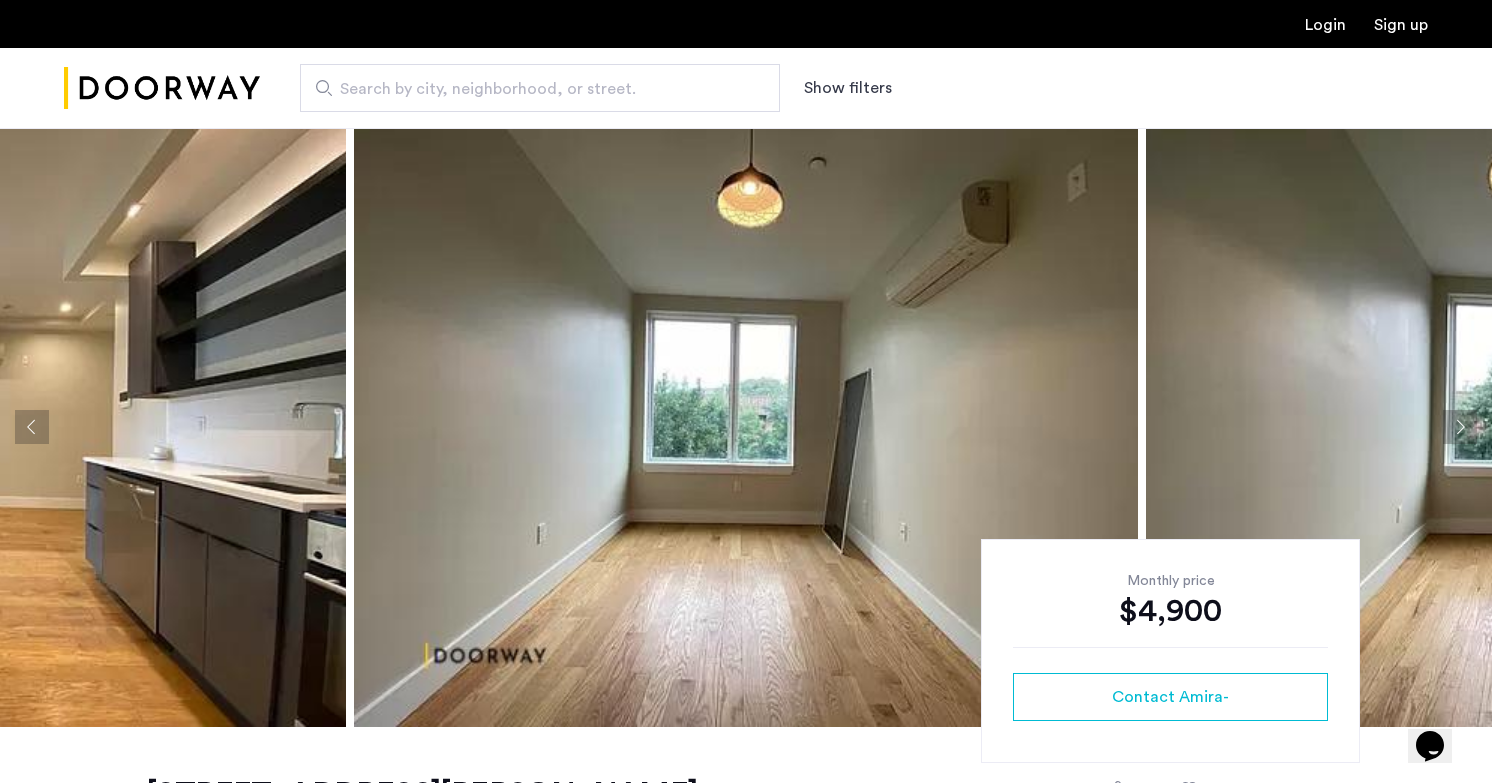 click 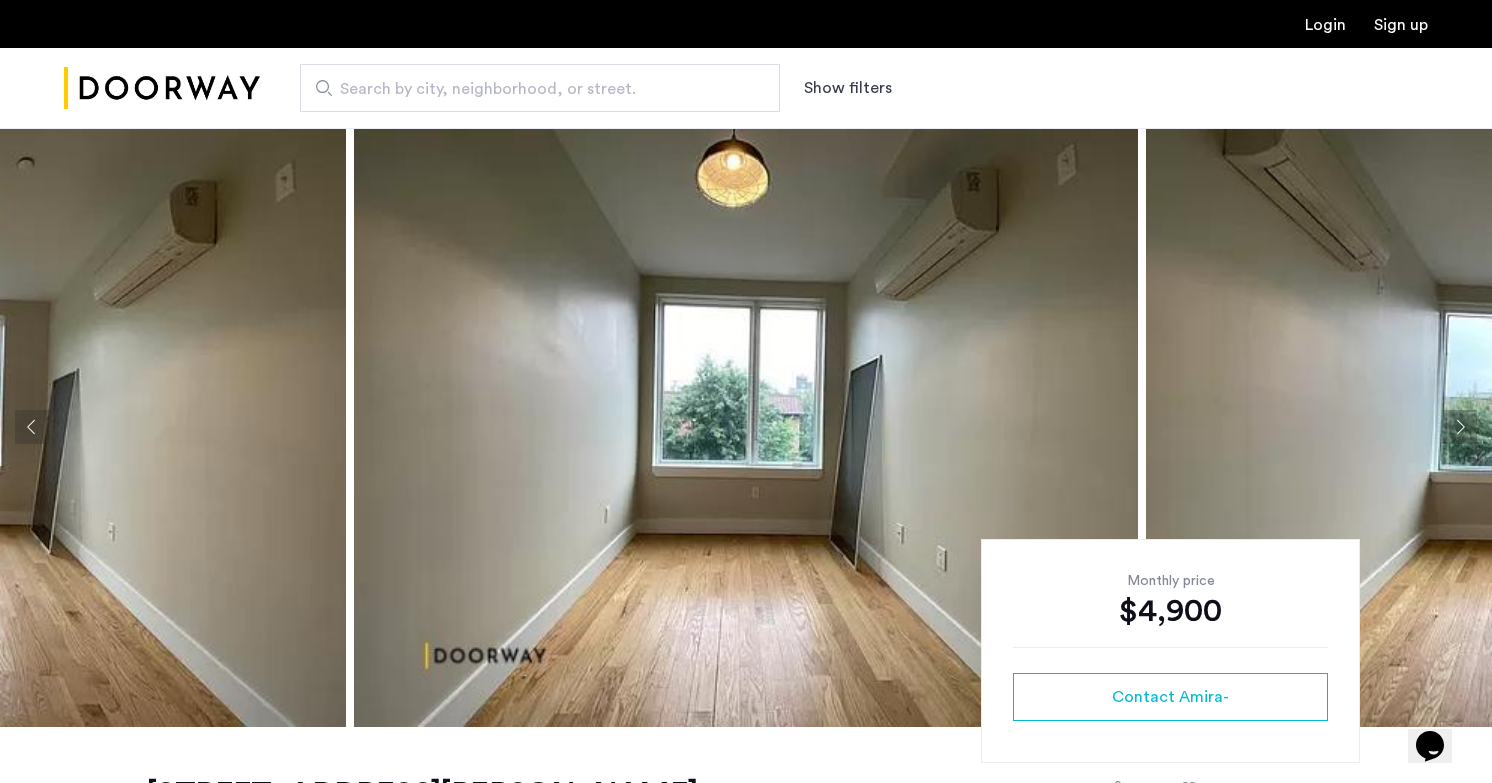 click 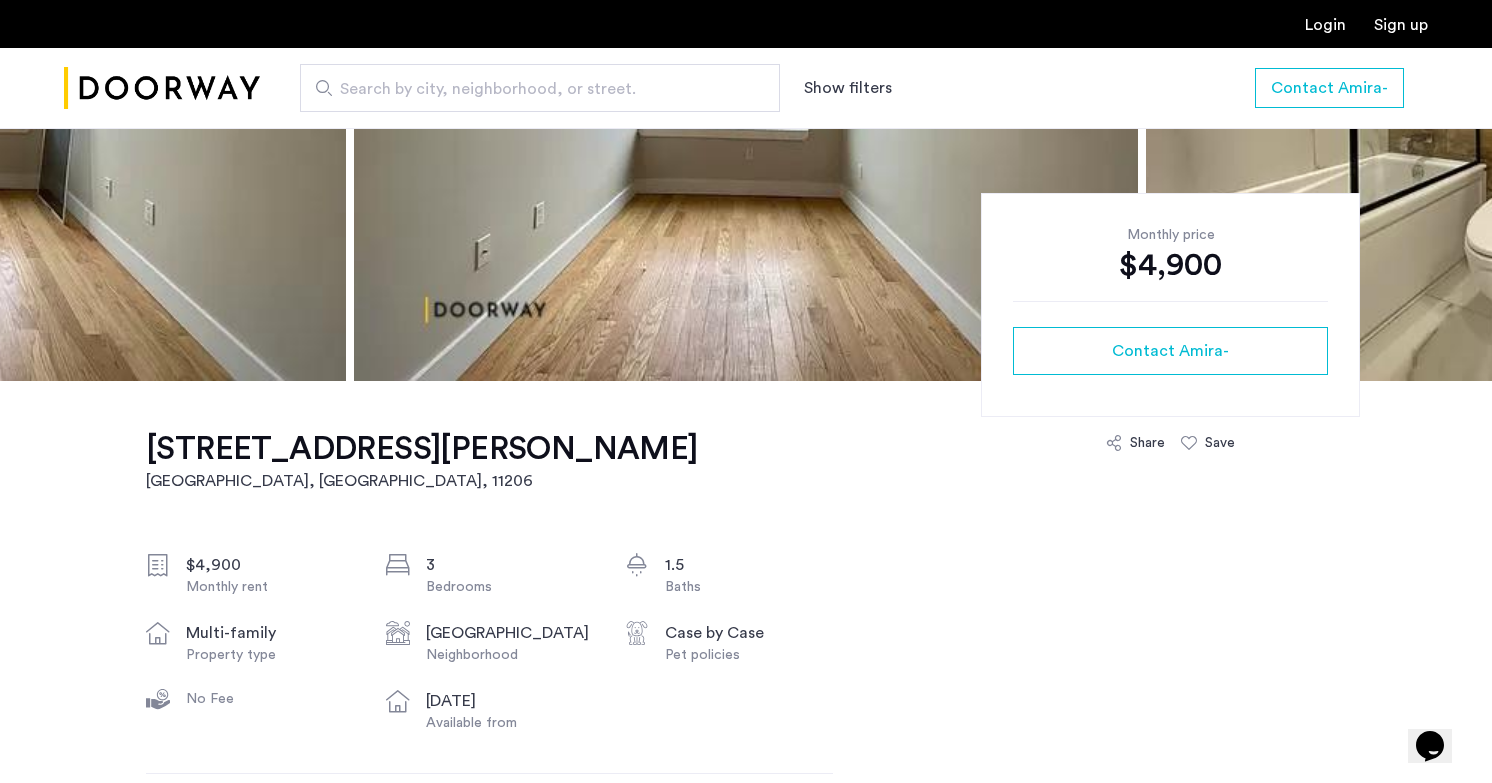 scroll, scrollTop: 0, scrollLeft: 0, axis: both 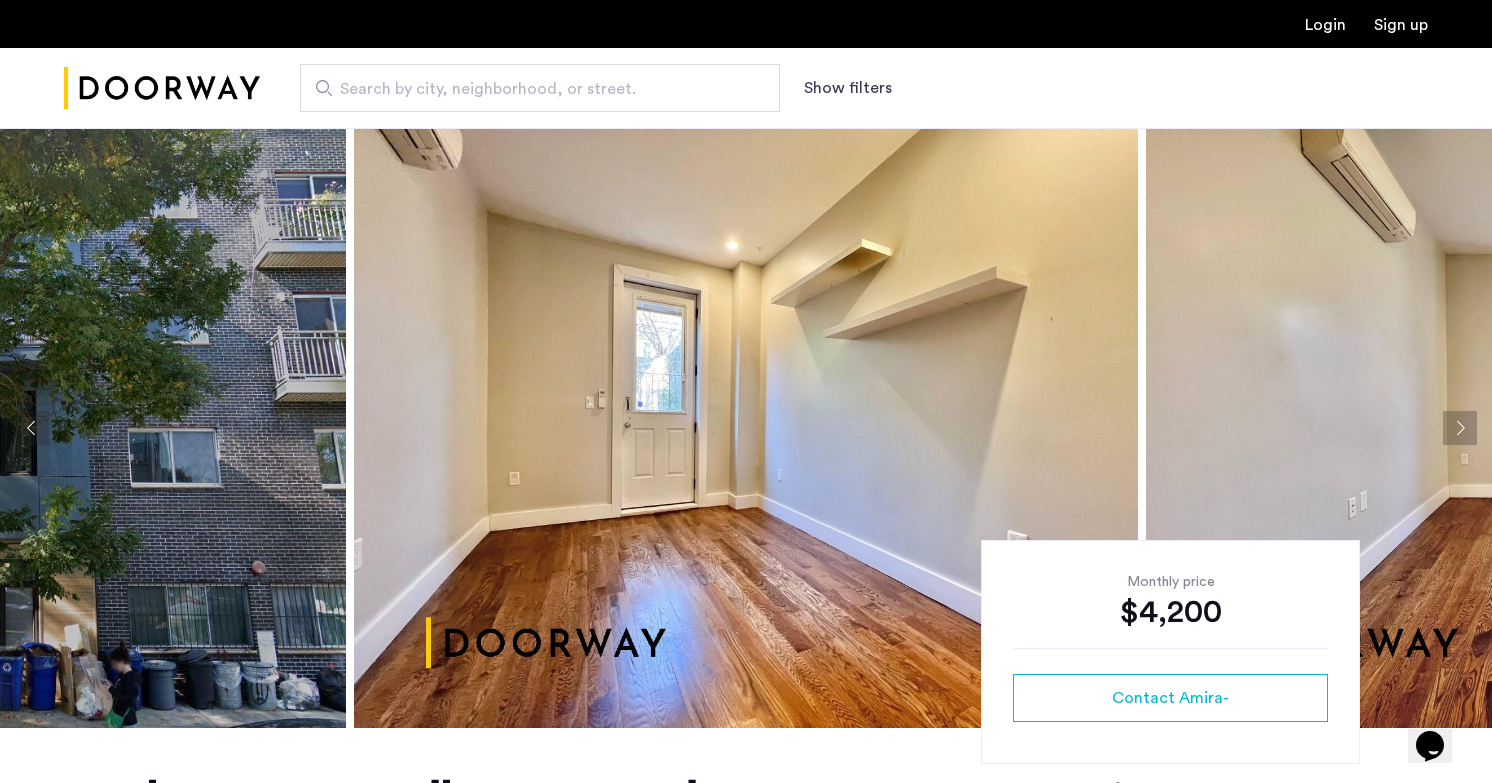 click 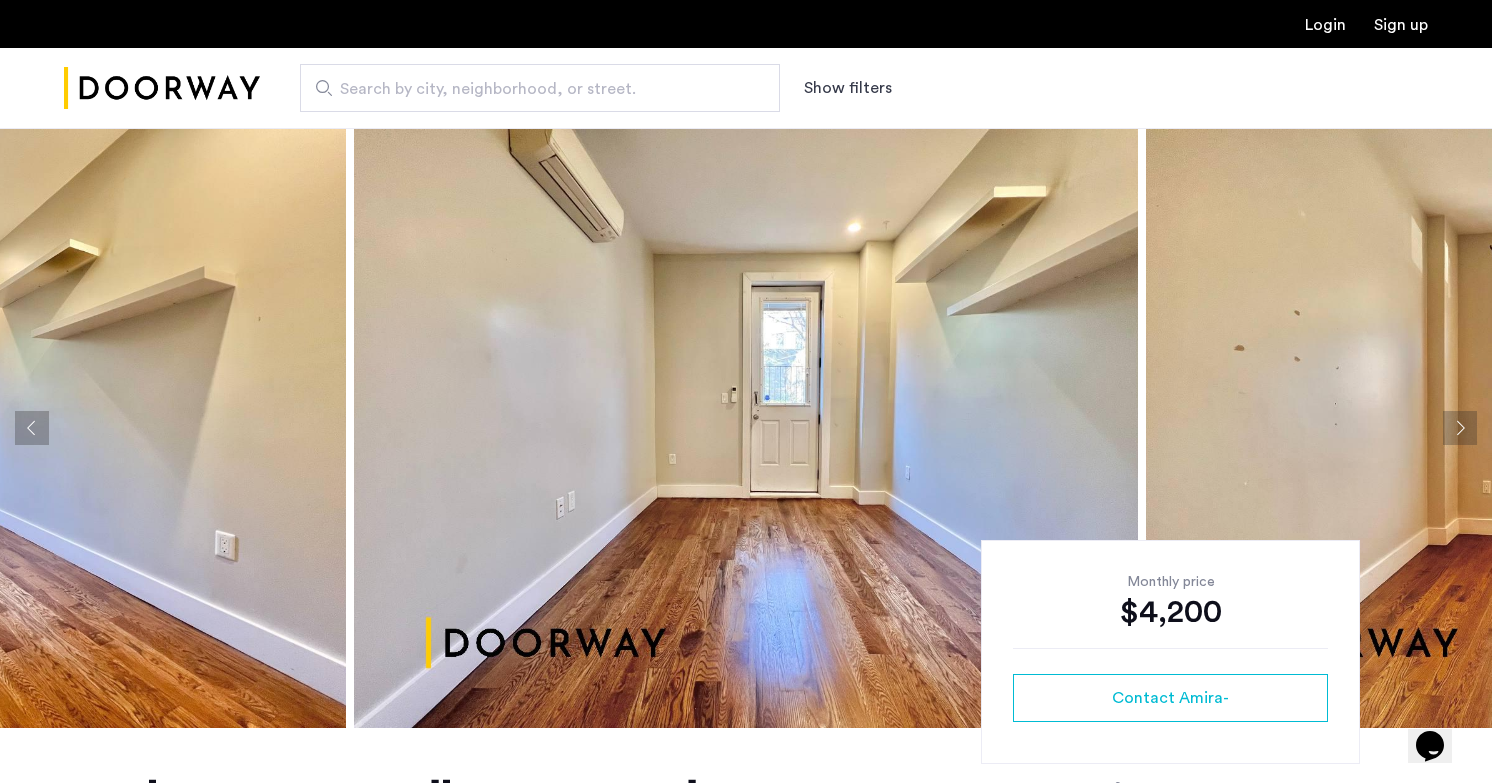 click 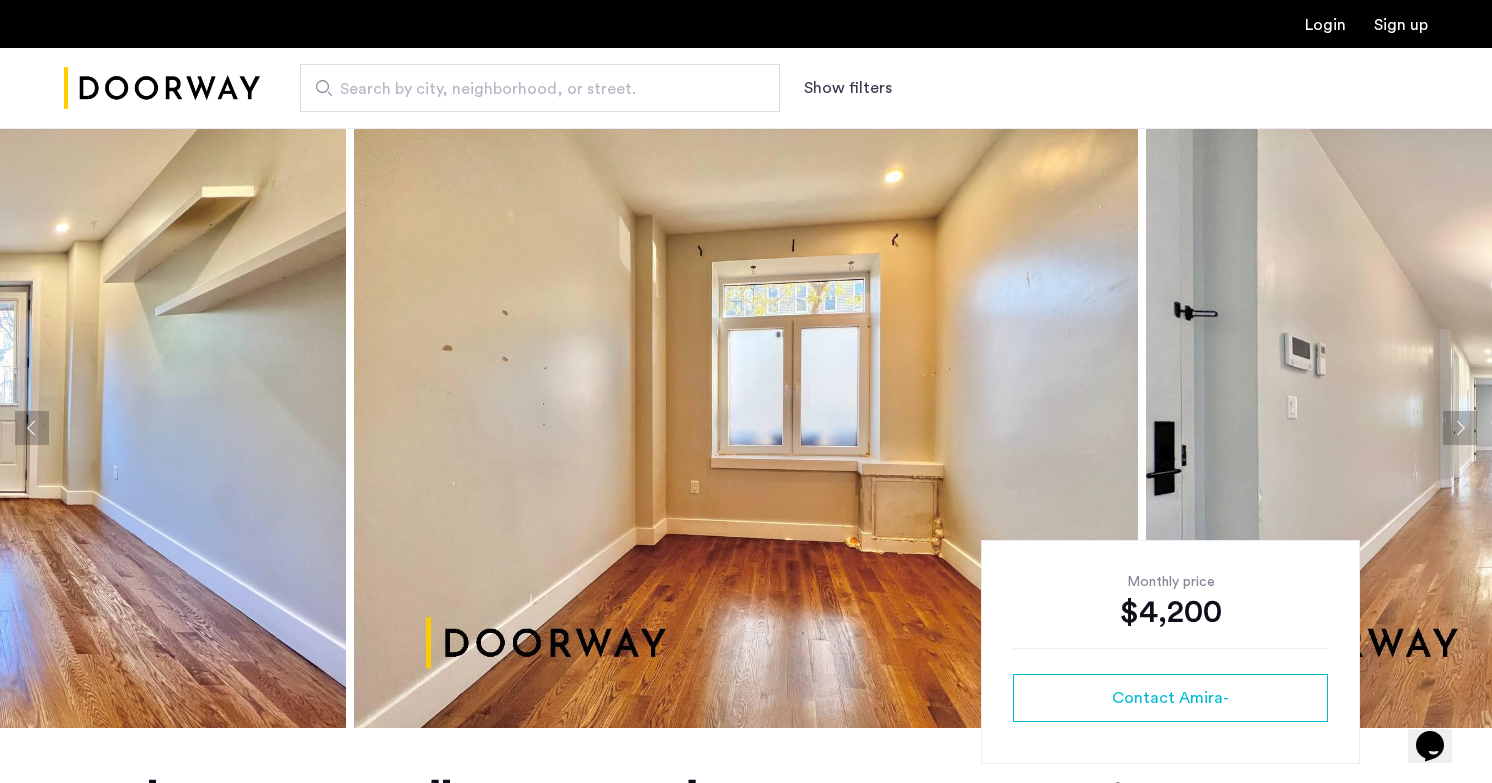 click 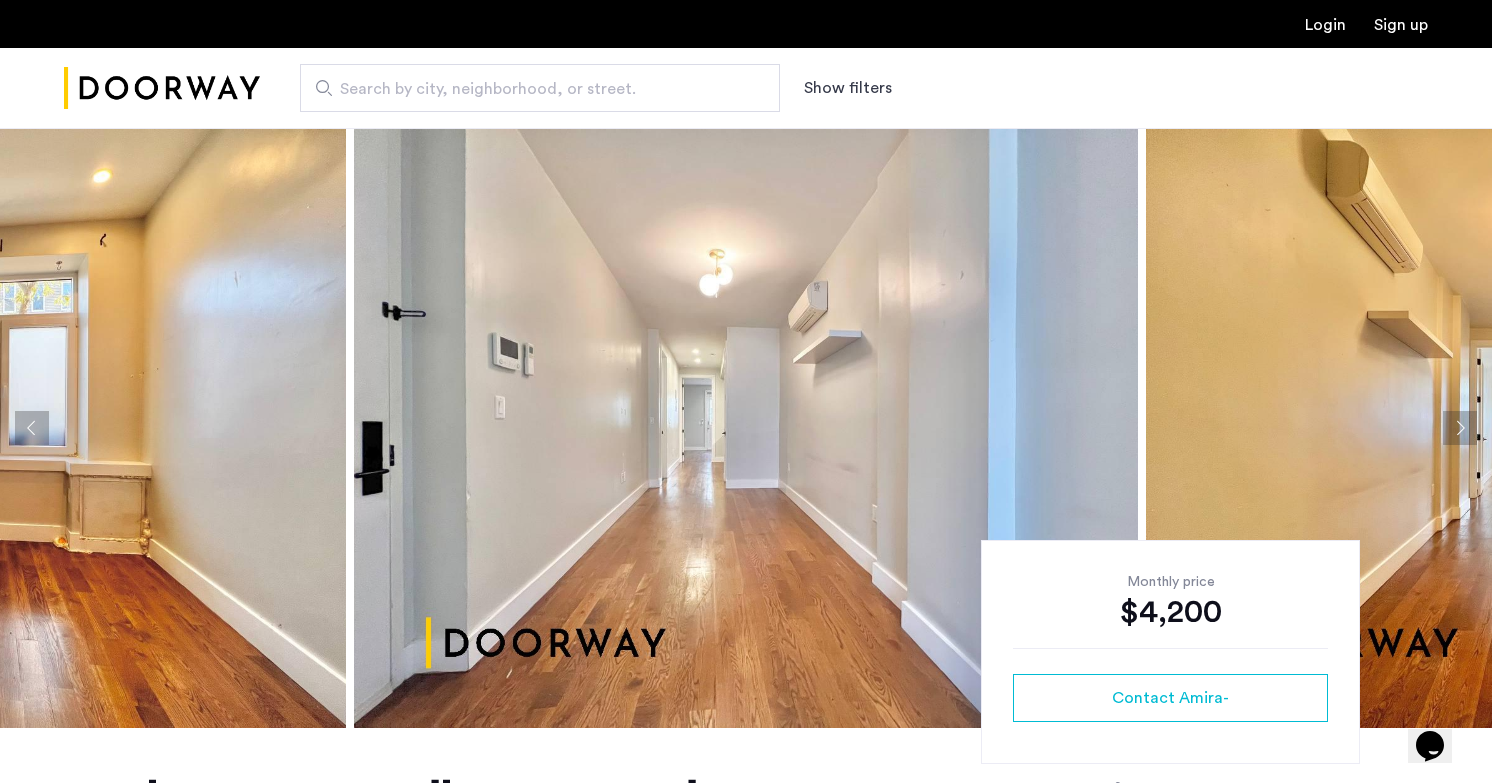 click 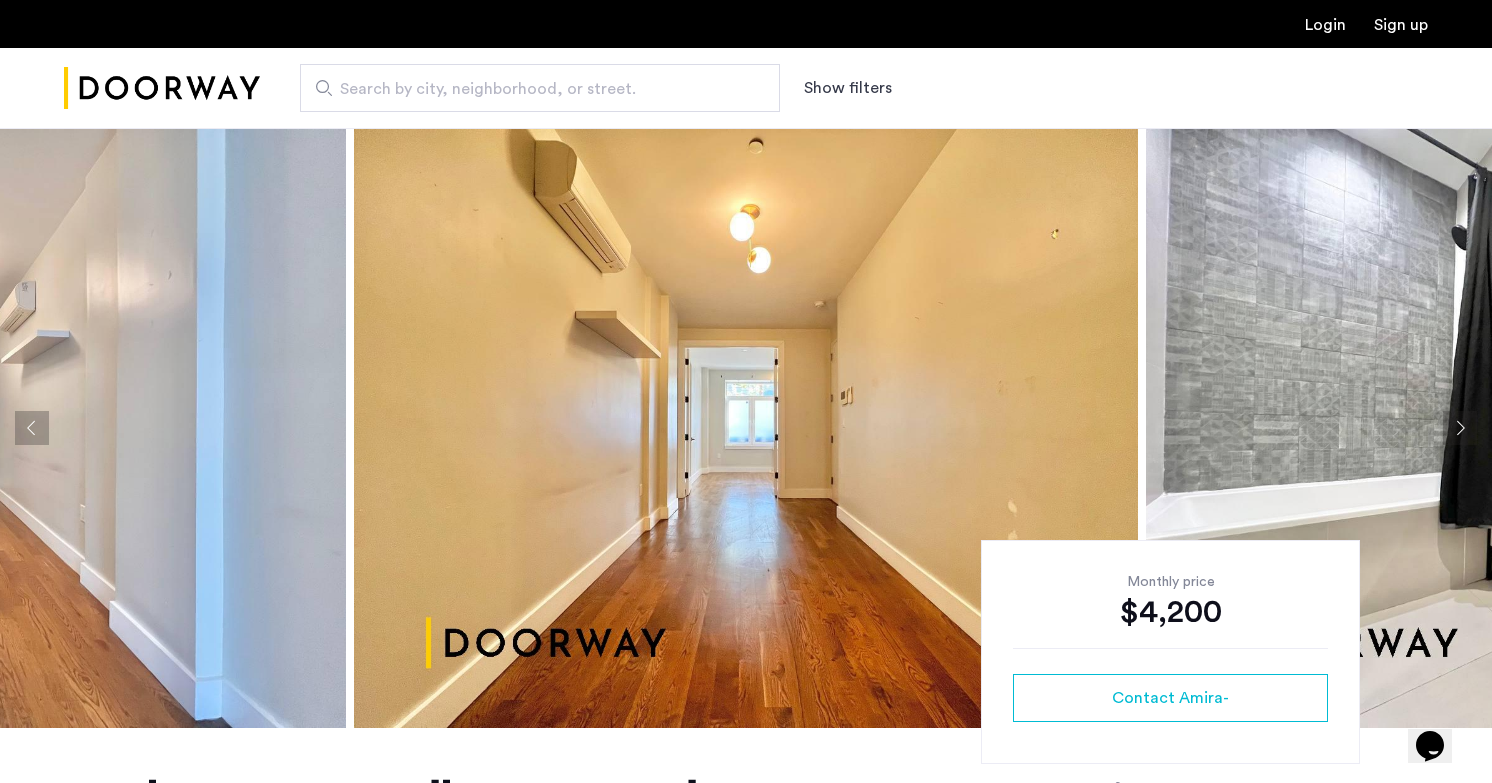 click 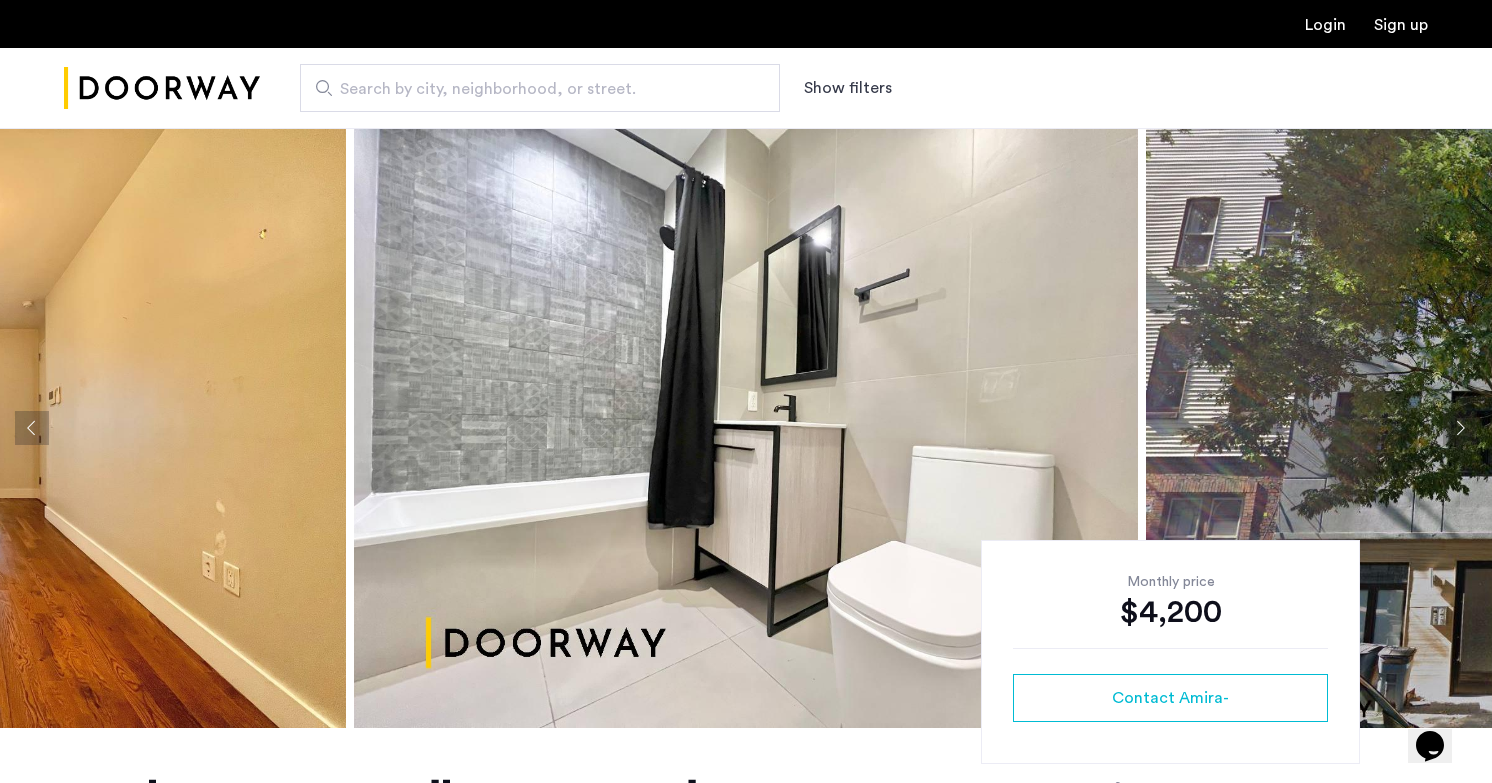 click 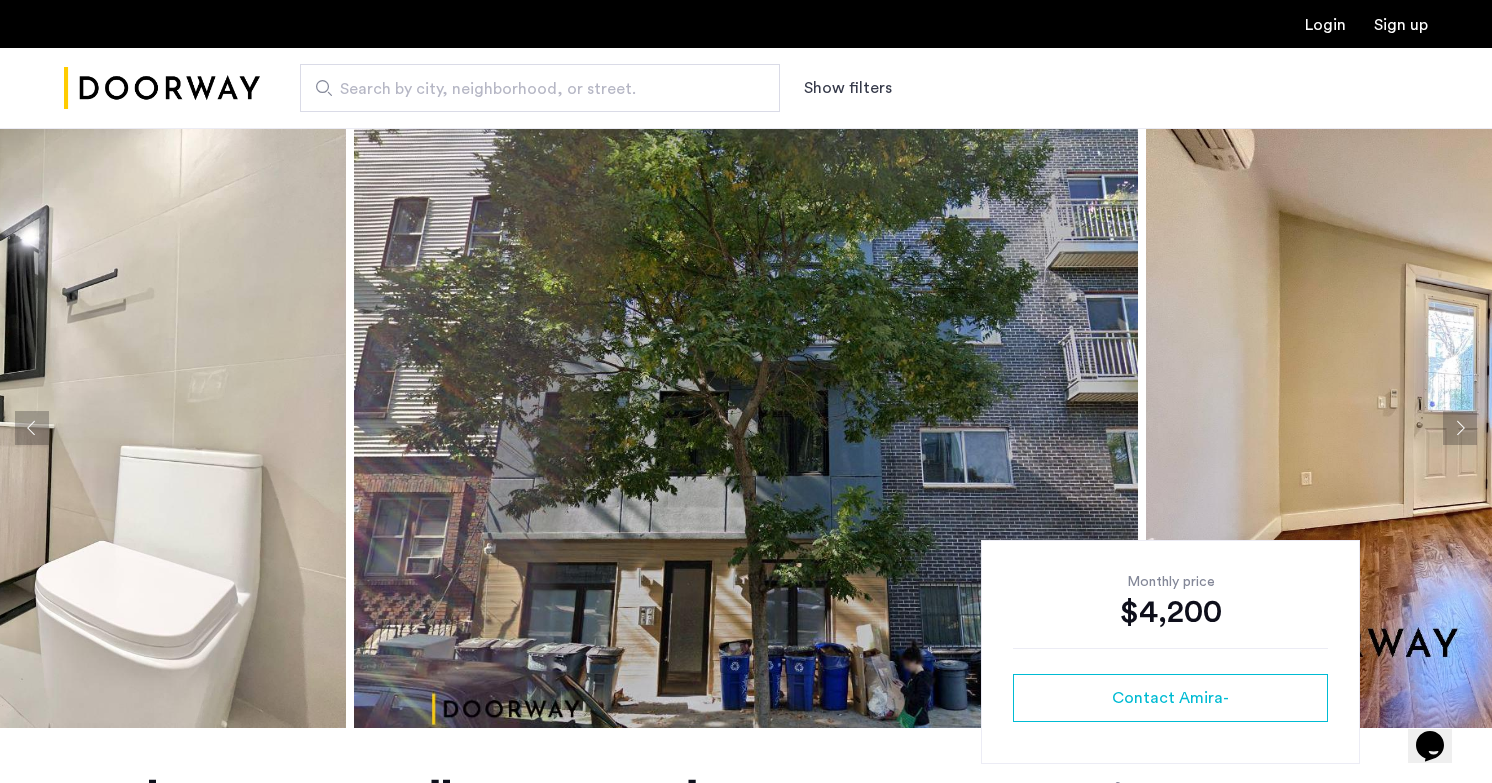click 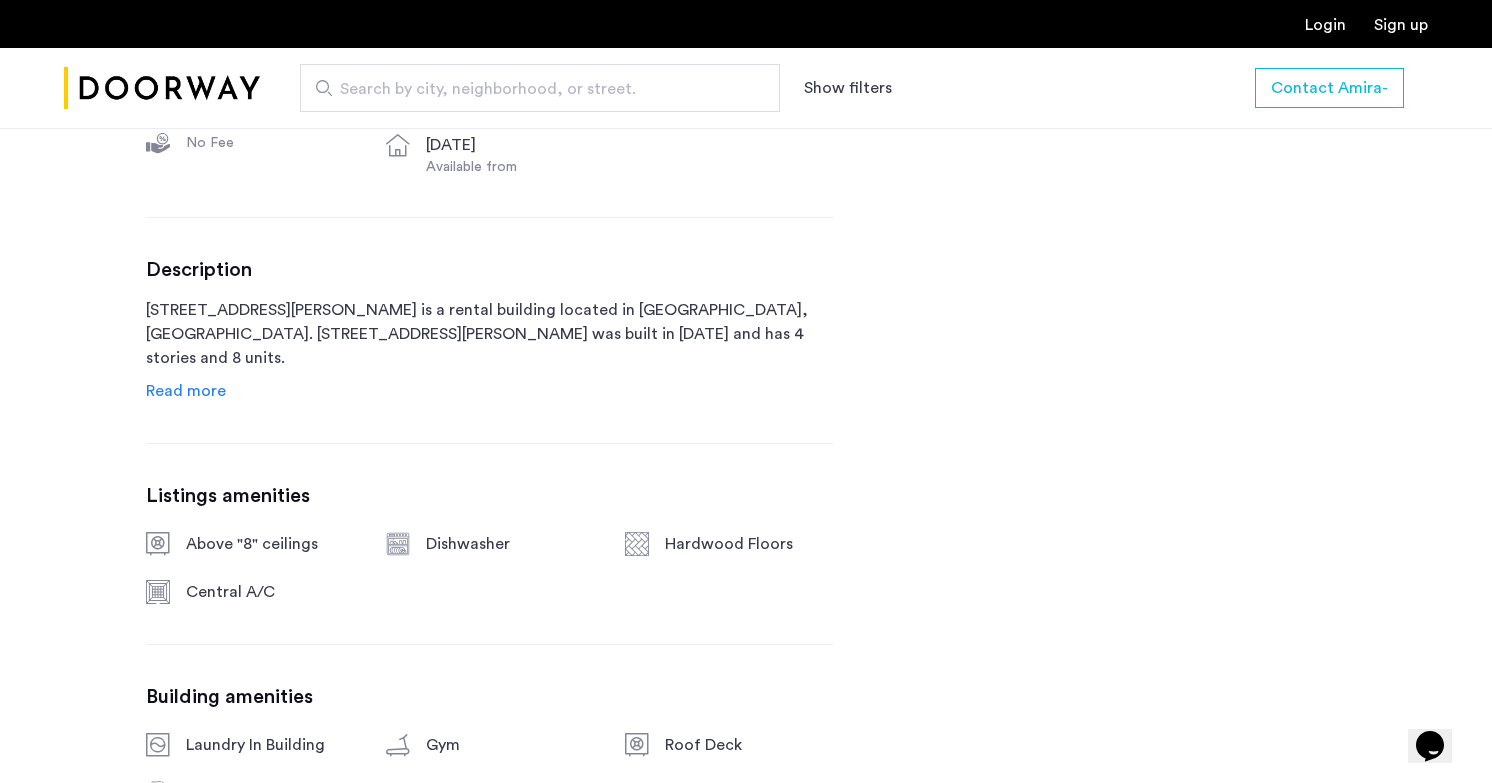 scroll, scrollTop: 878, scrollLeft: 0, axis: vertical 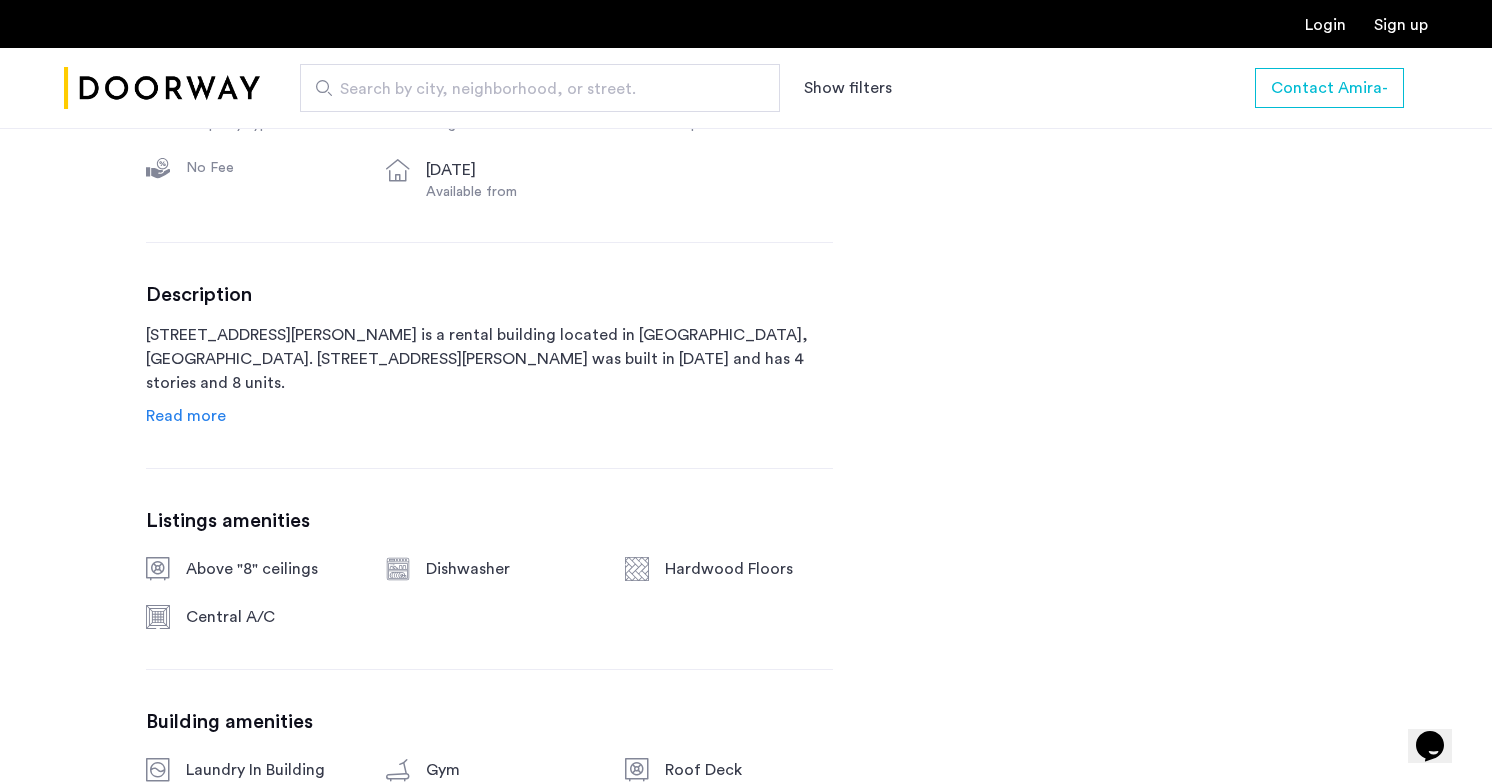click on "Read more" 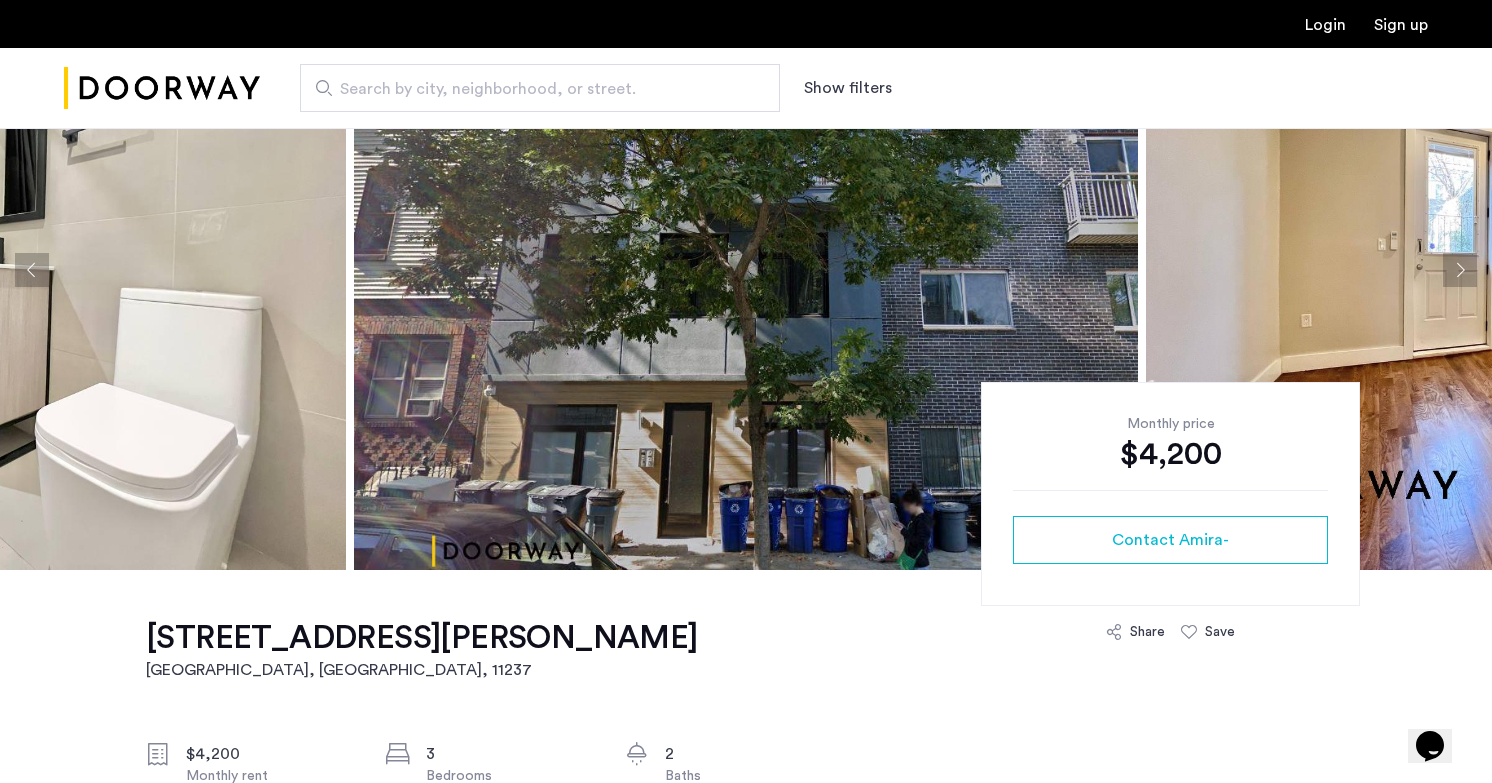 scroll, scrollTop: 0, scrollLeft: 0, axis: both 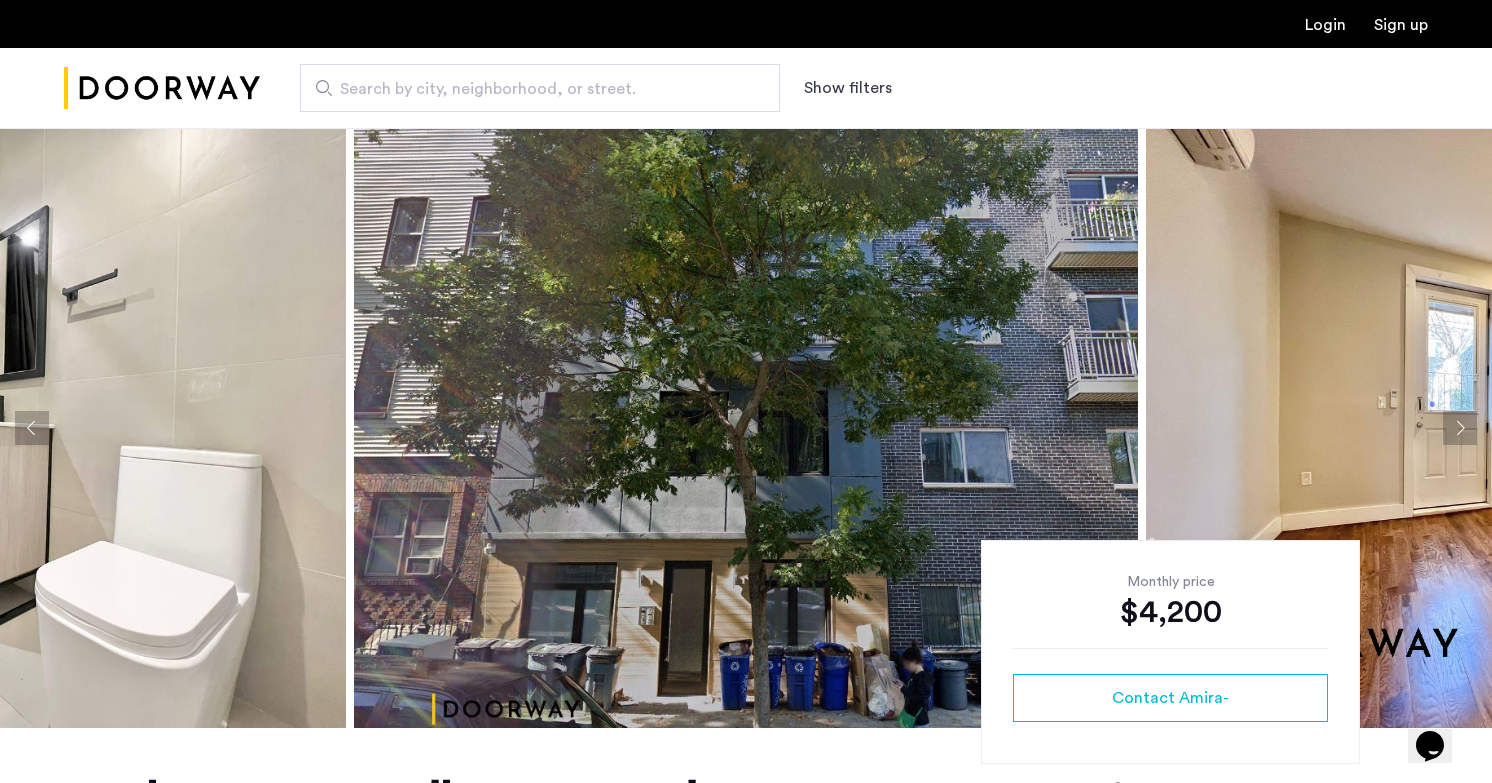 click 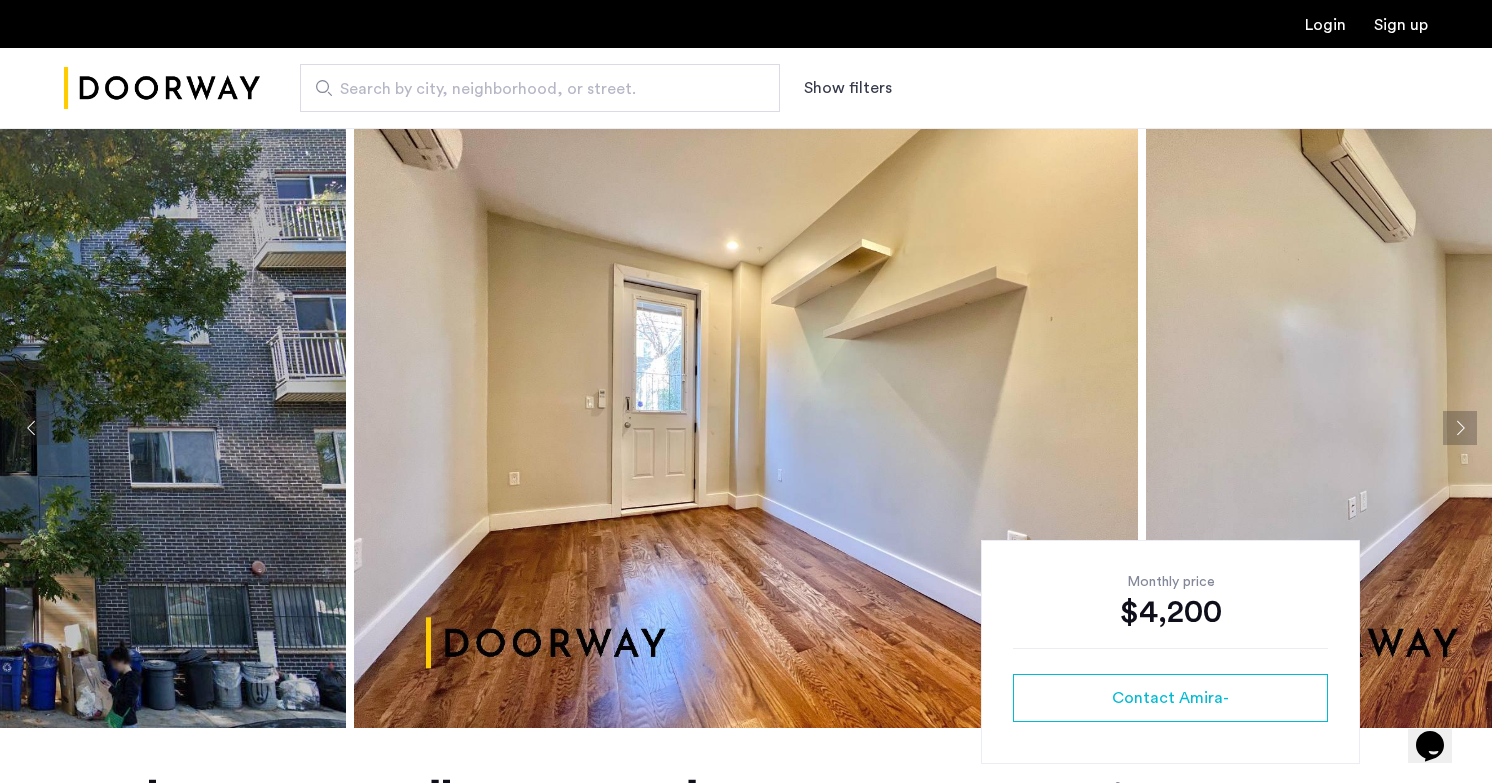 click 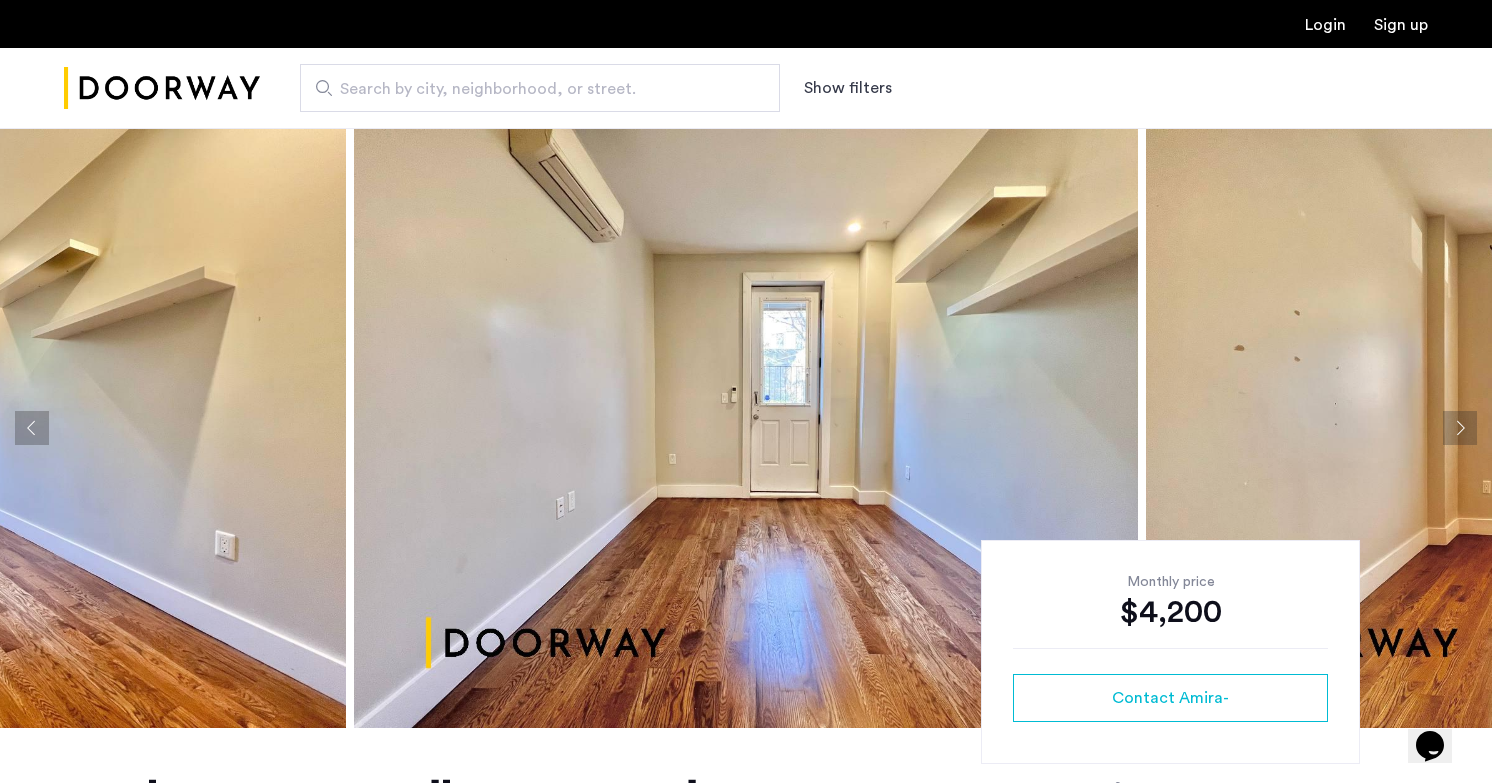 click 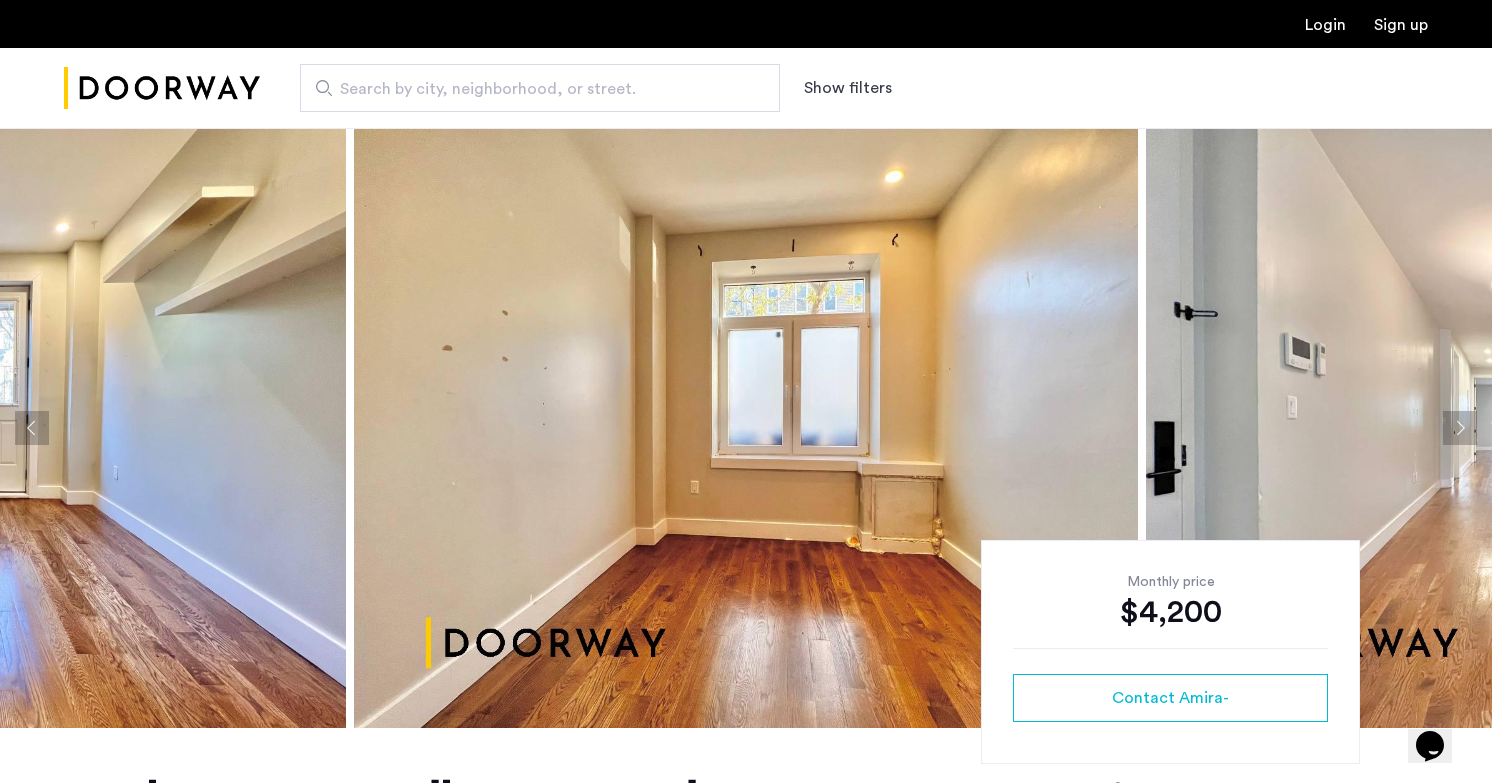 click 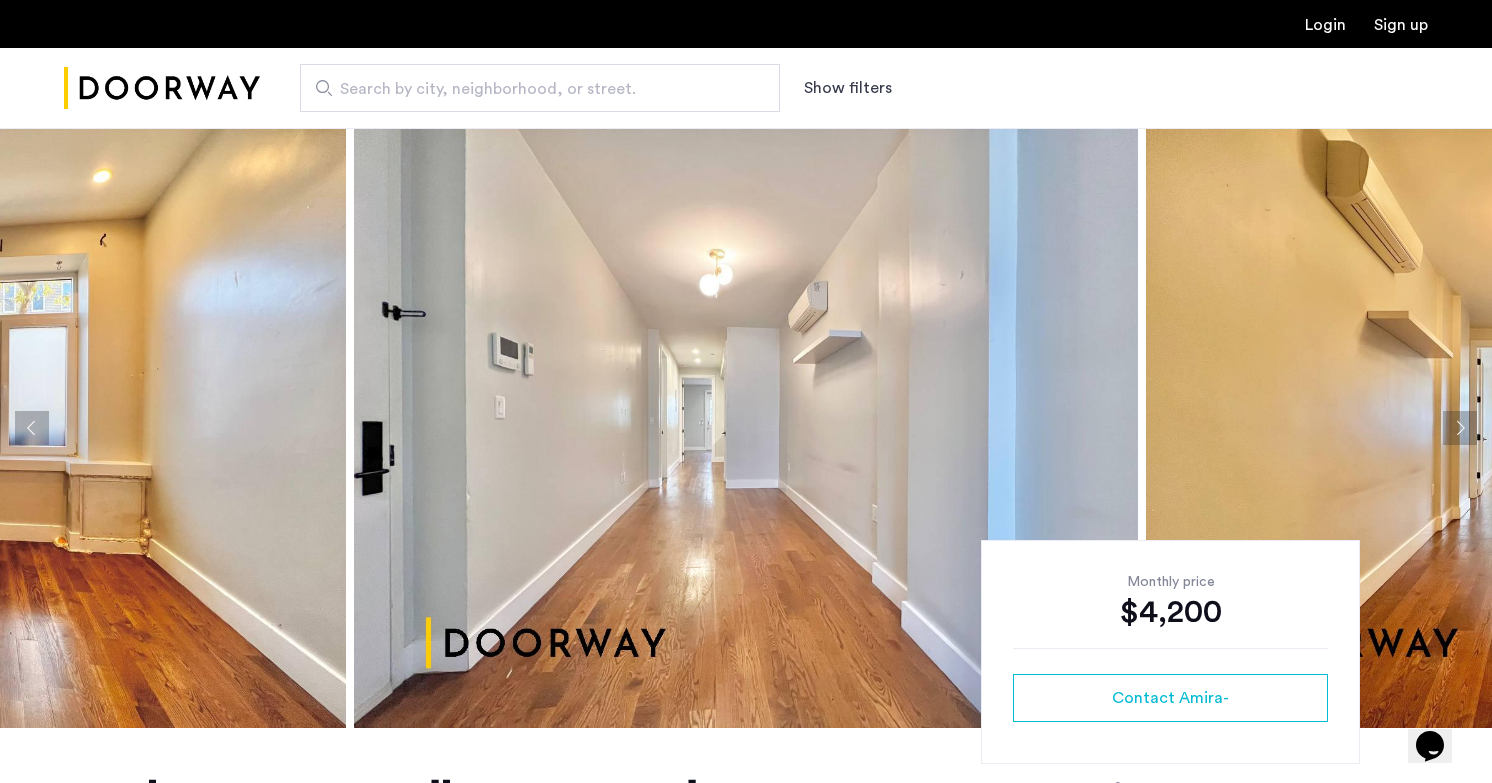 click 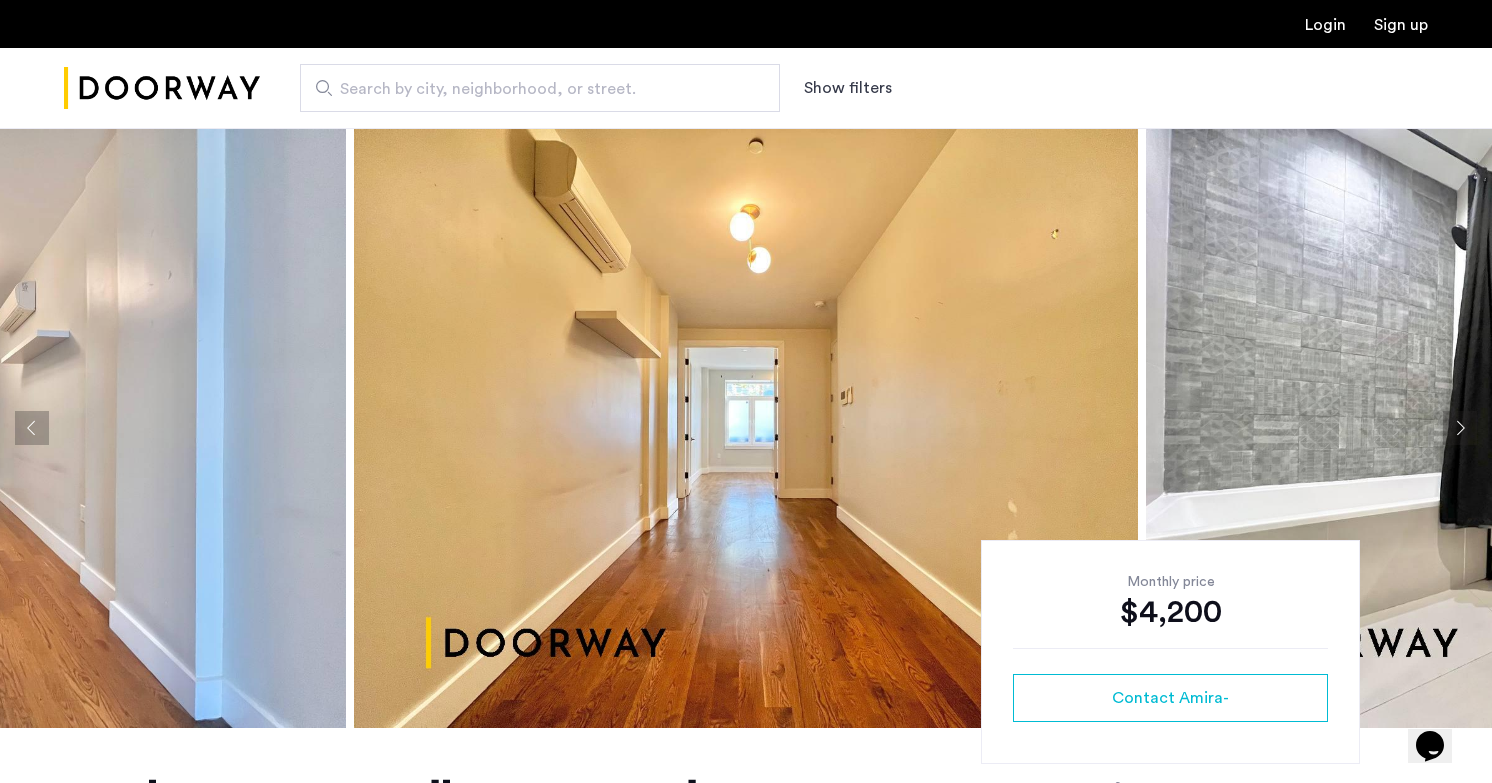 click 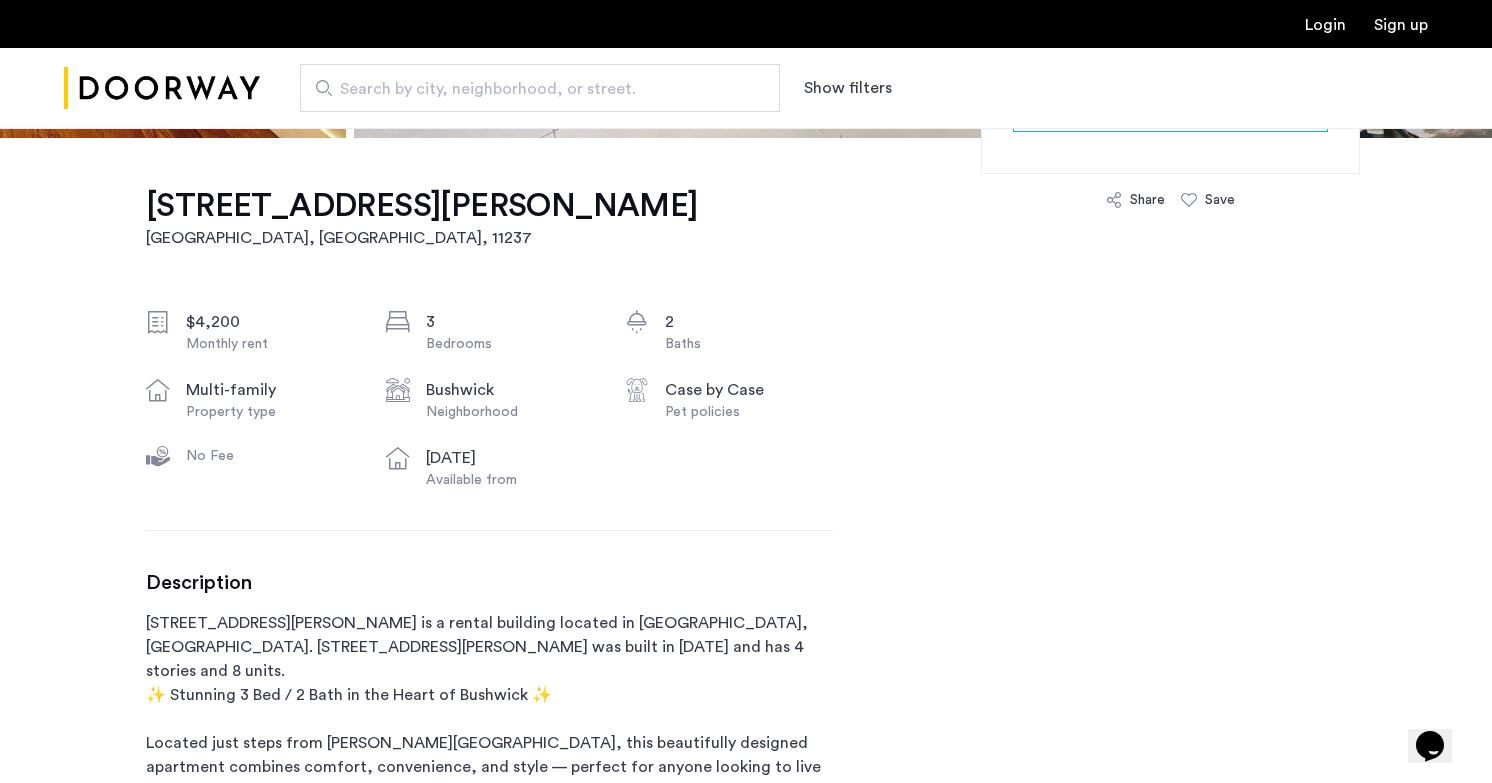 scroll, scrollTop: 616, scrollLeft: 0, axis: vertical 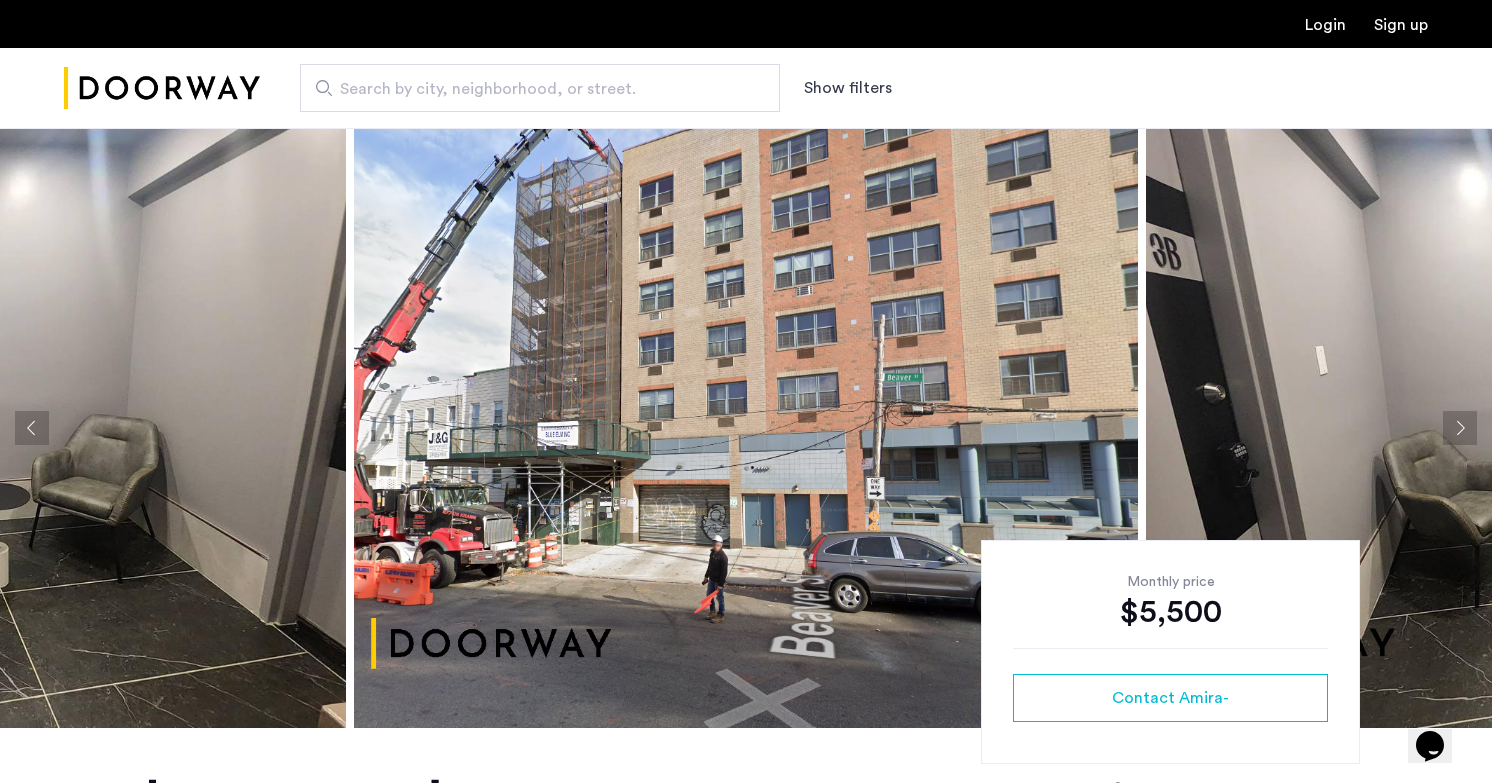 click 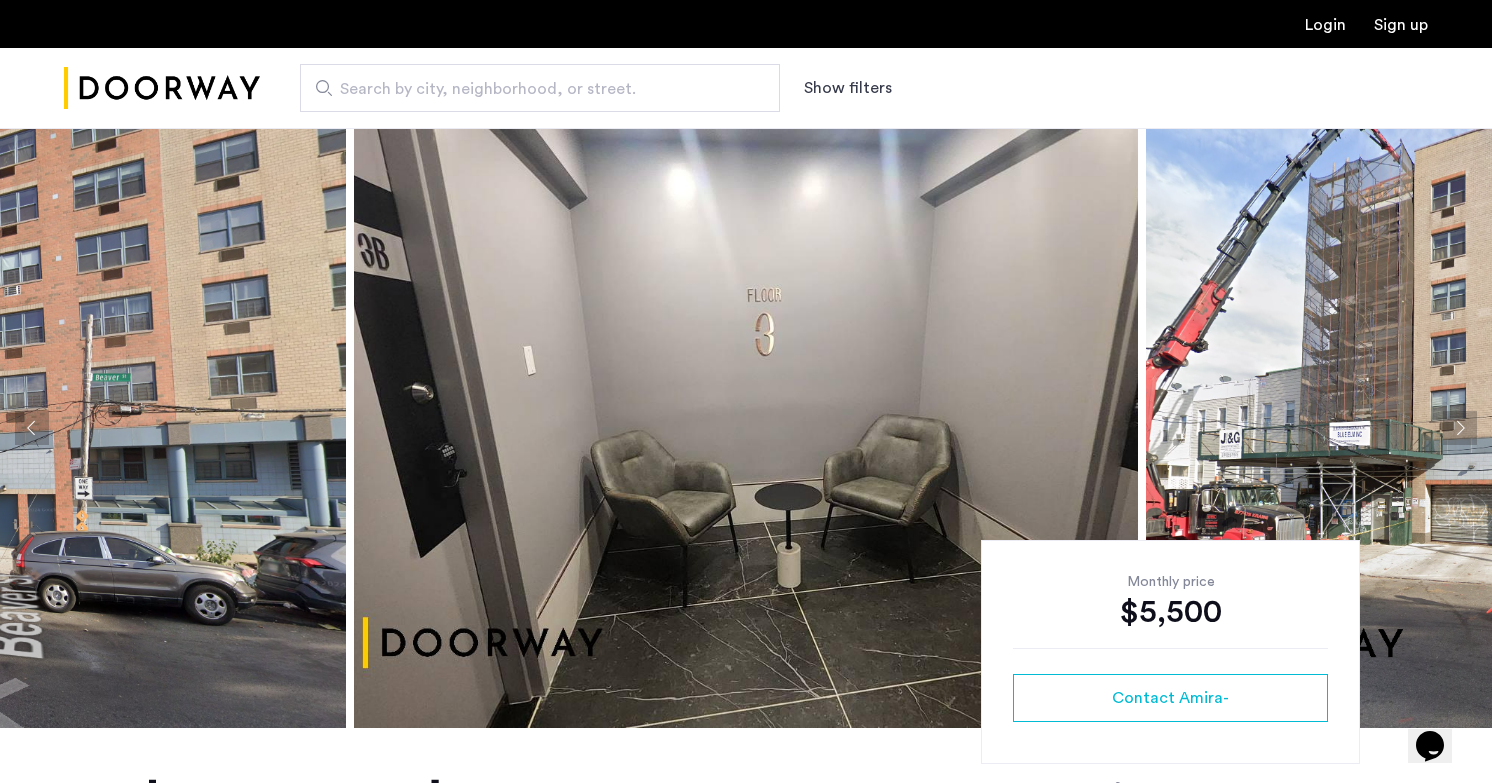 click 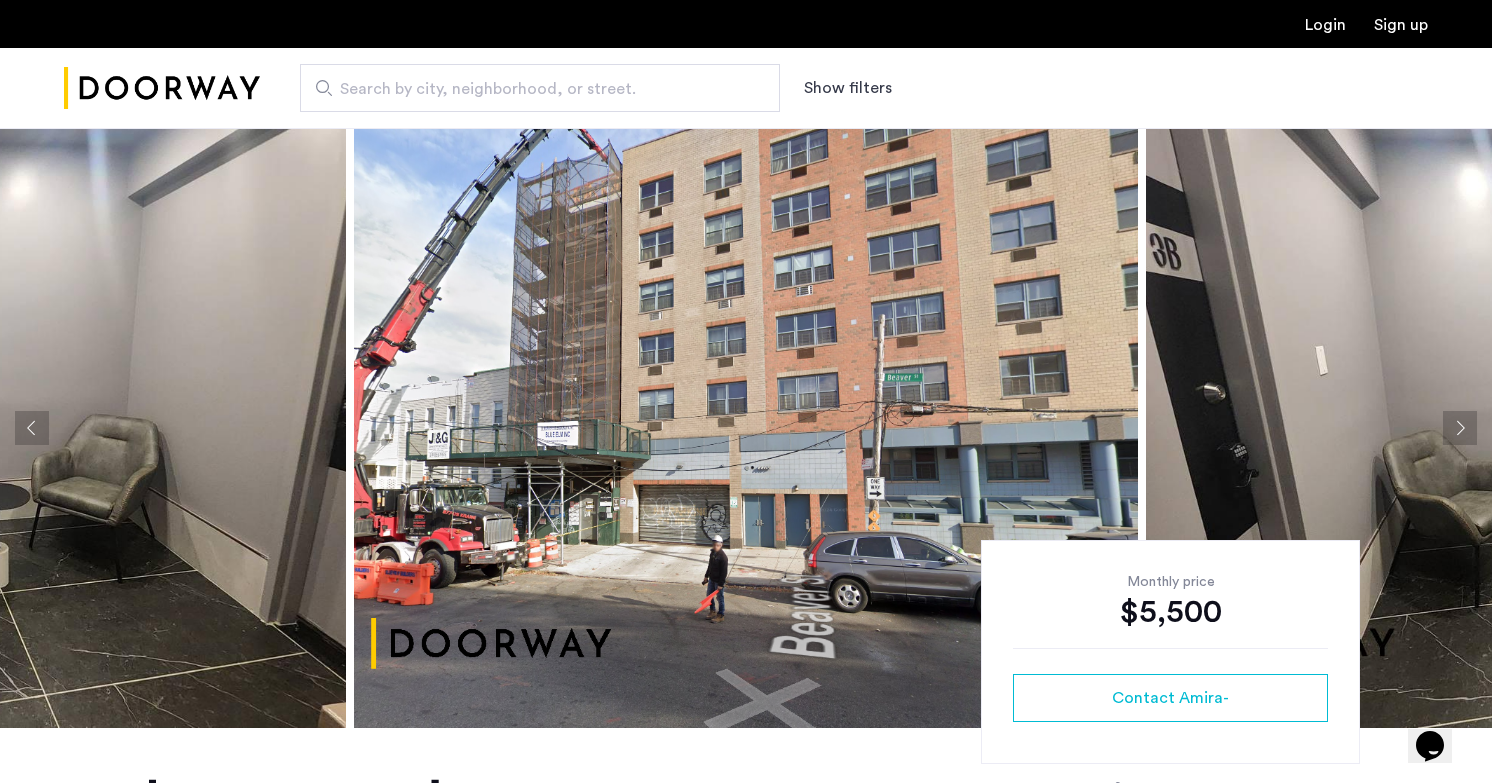 click 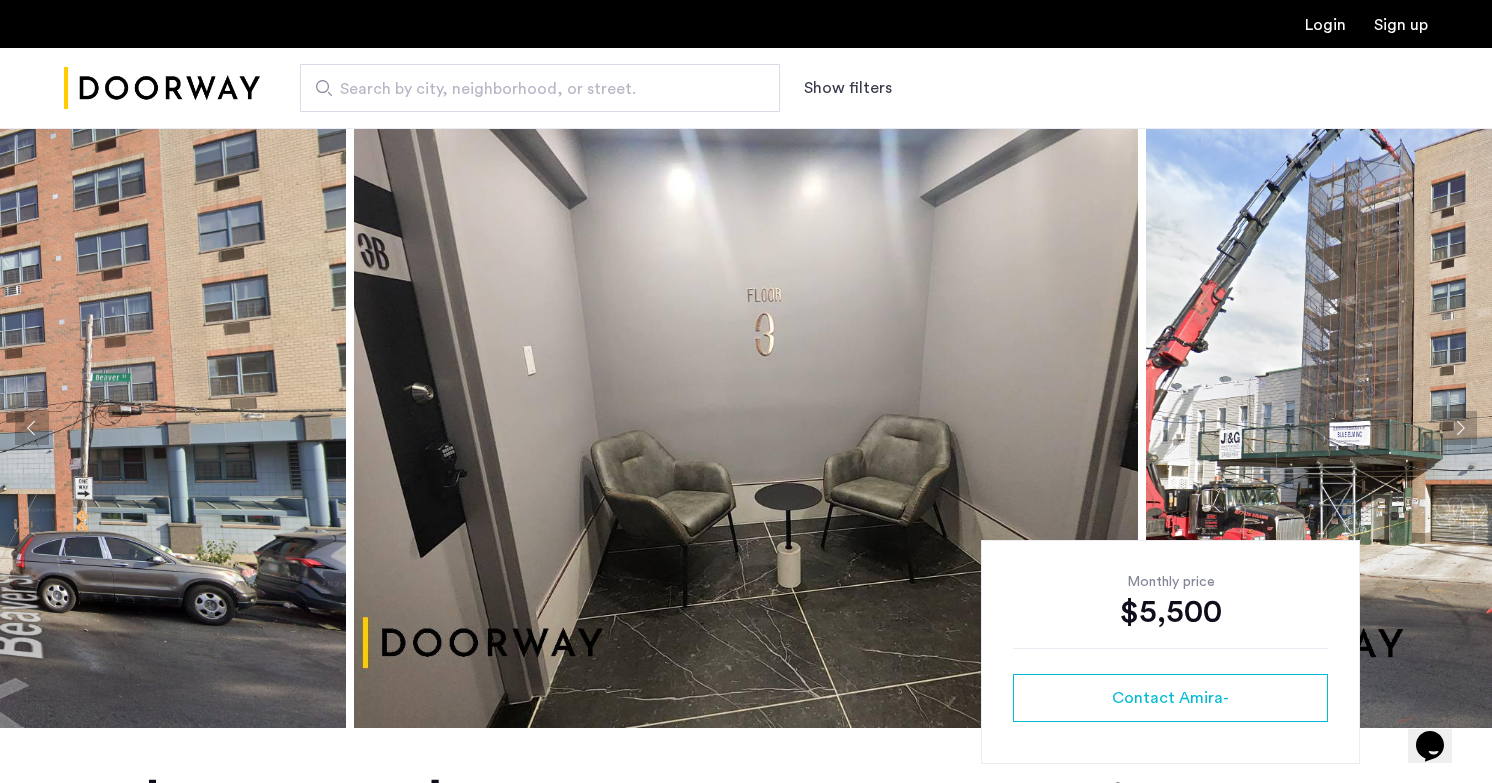 click 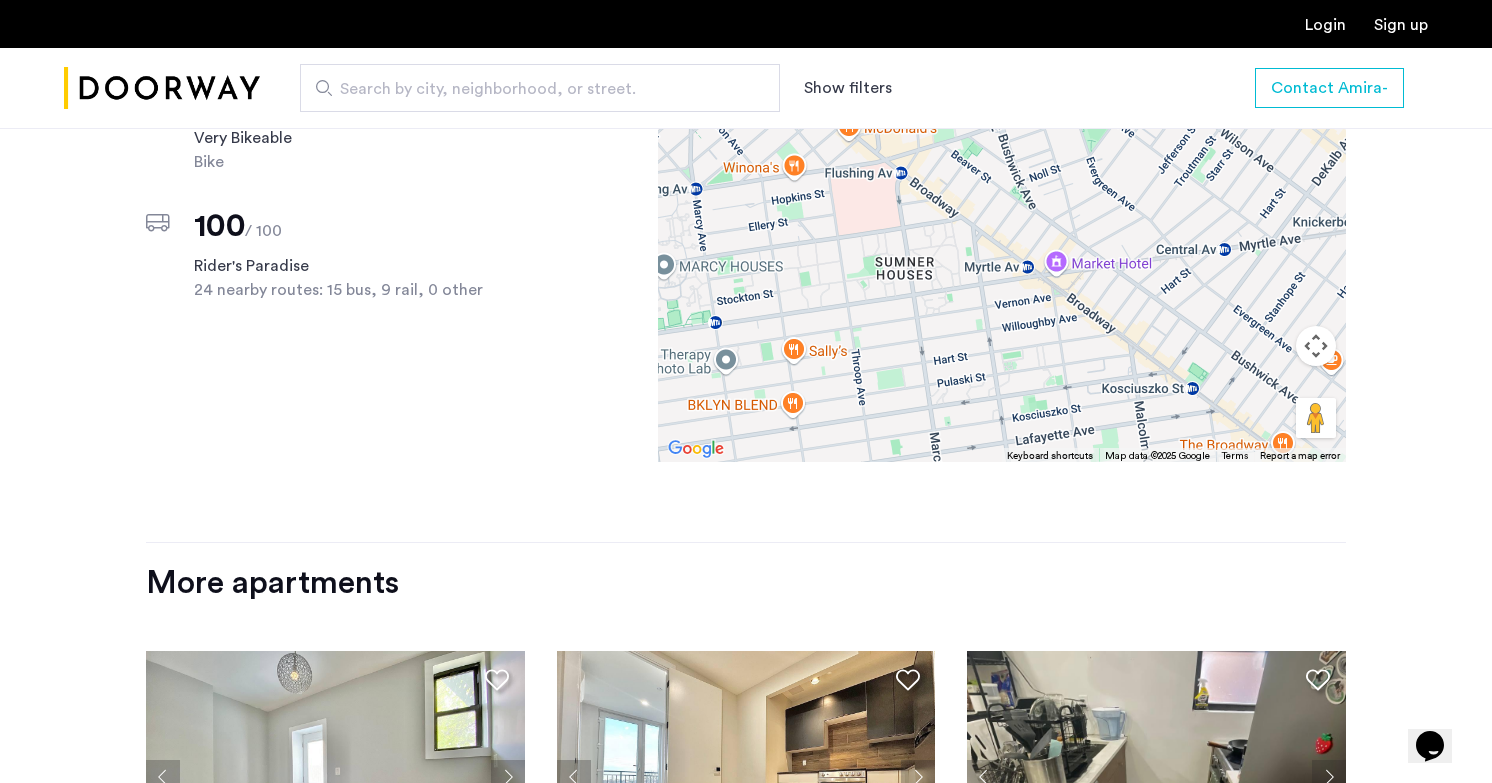 scroll, scrollTop: 1958, scrollLeft: 0, axis: vertical 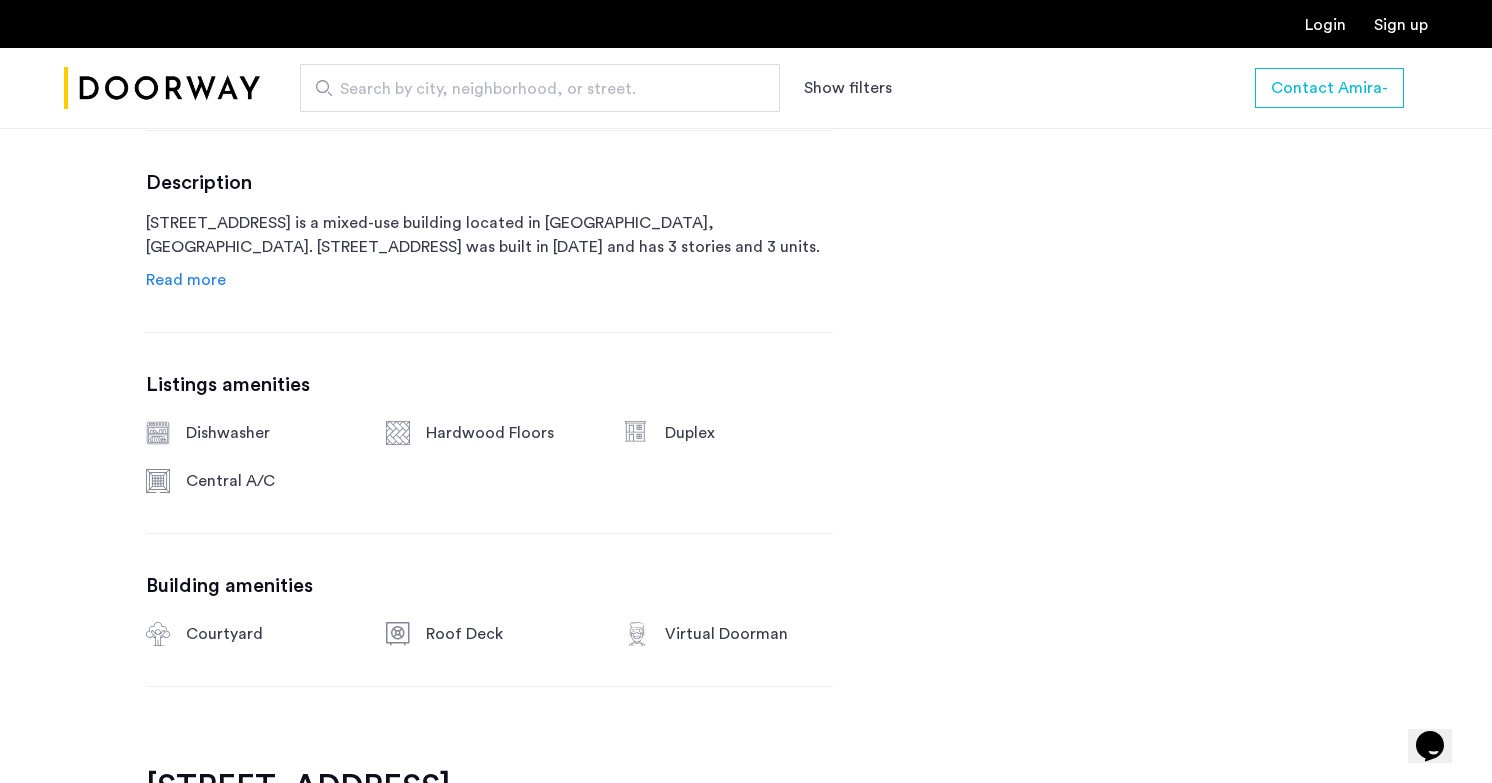 click on "Read more" 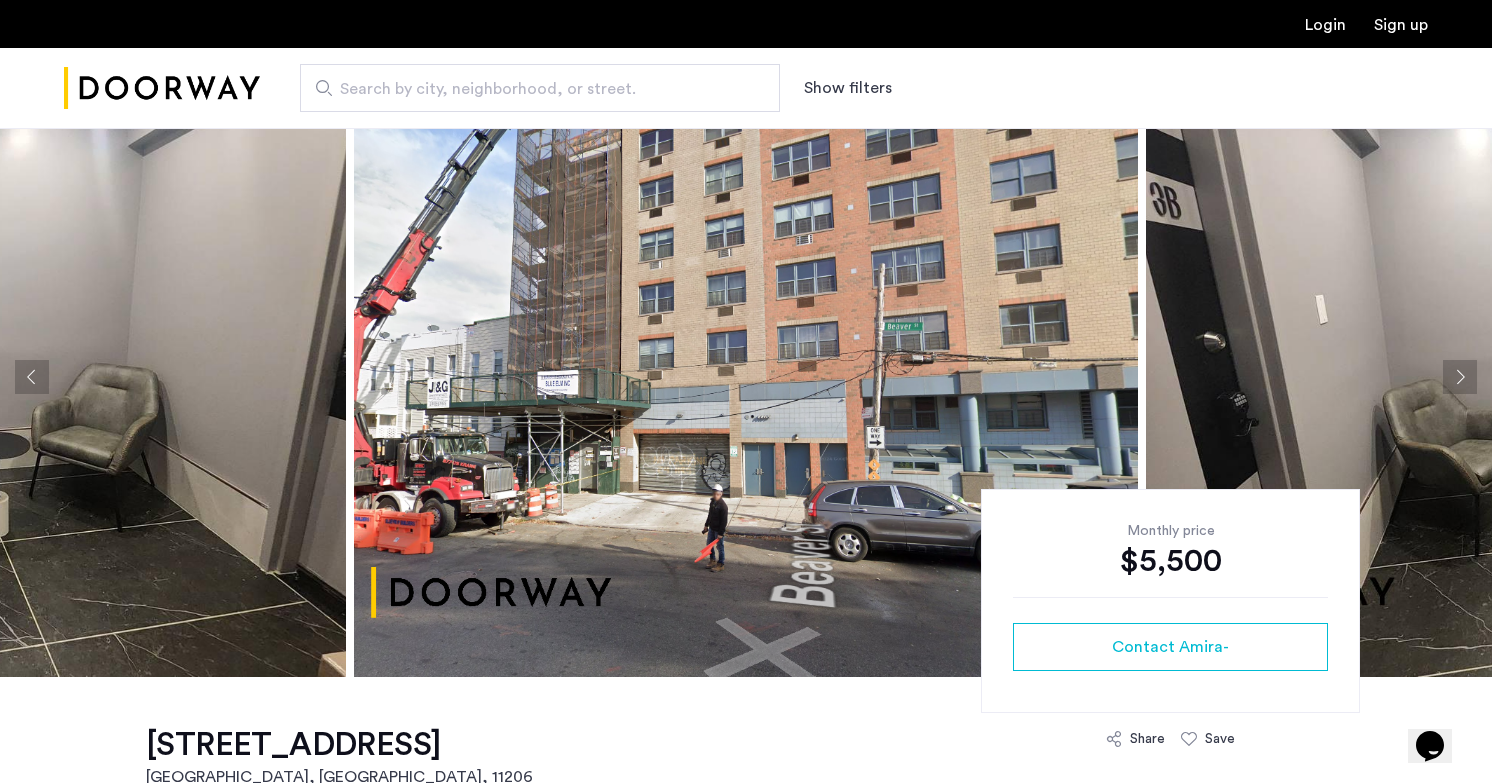 scroll, scrollTop: 0, scrollLeft: 0, axis: both 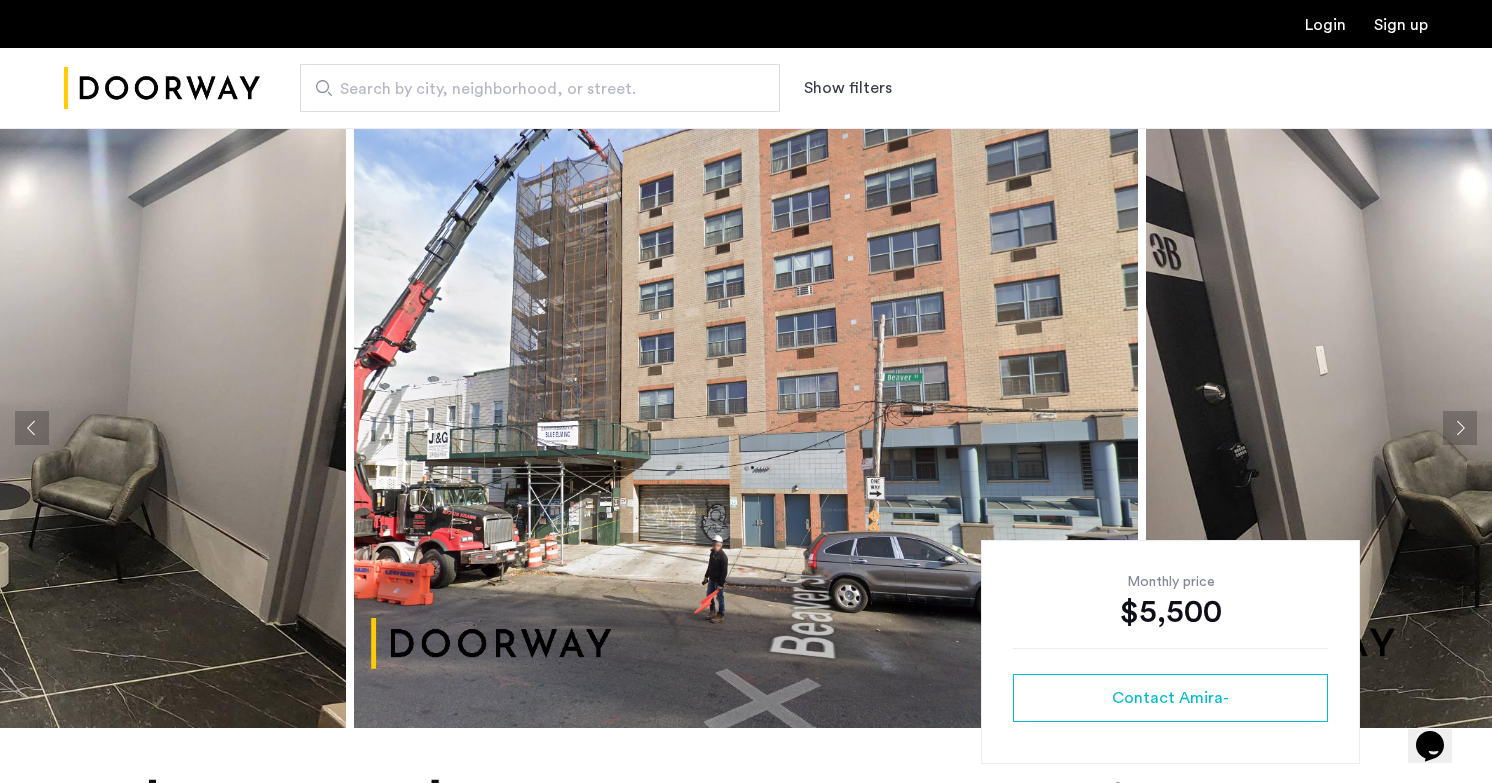 click on "Show filters" at bounding box center [848, 88] 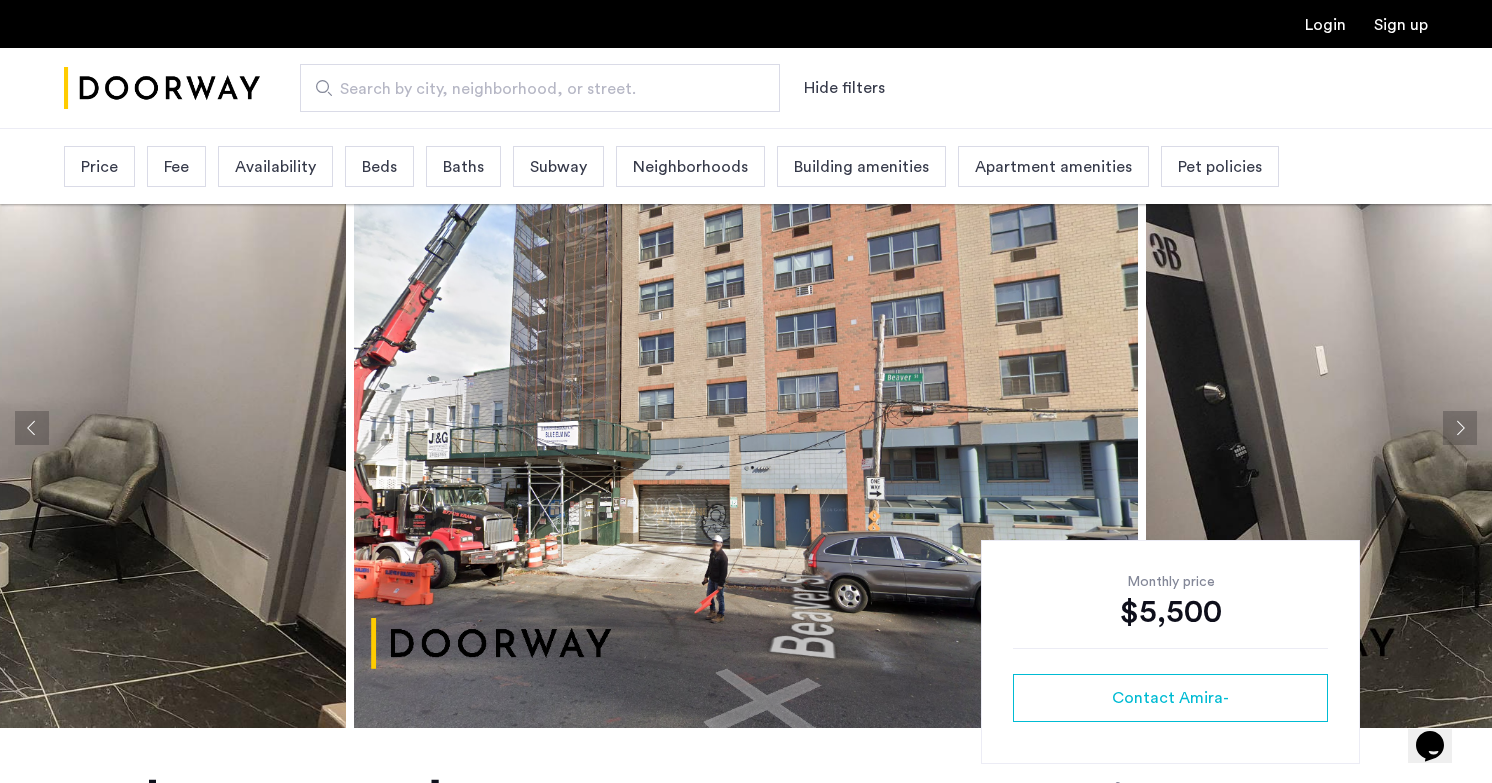click on "Building amenities" at bounding box center [861, 167] 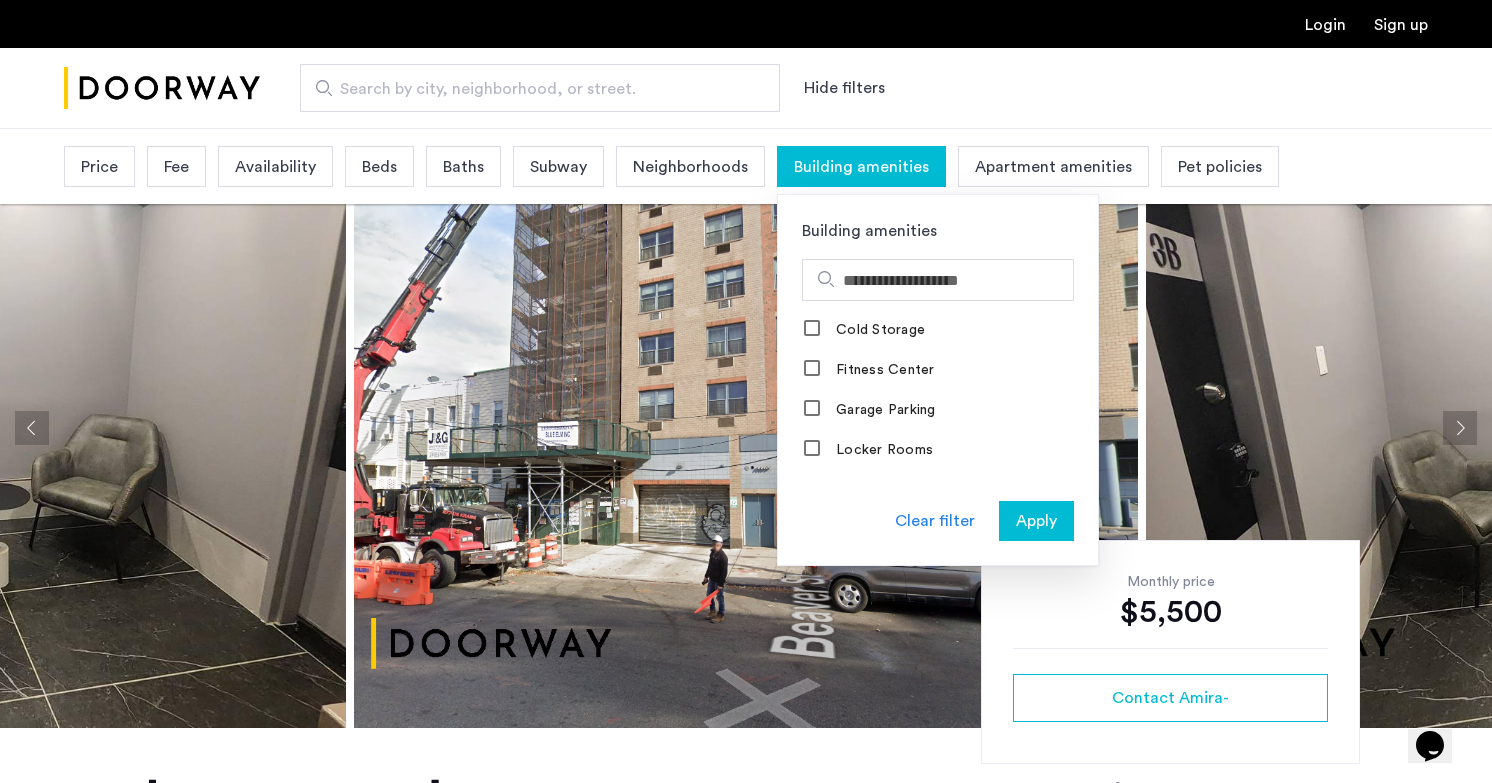 scroll, scrollTop: 1440, scrollLeft: 0, axis: vertical 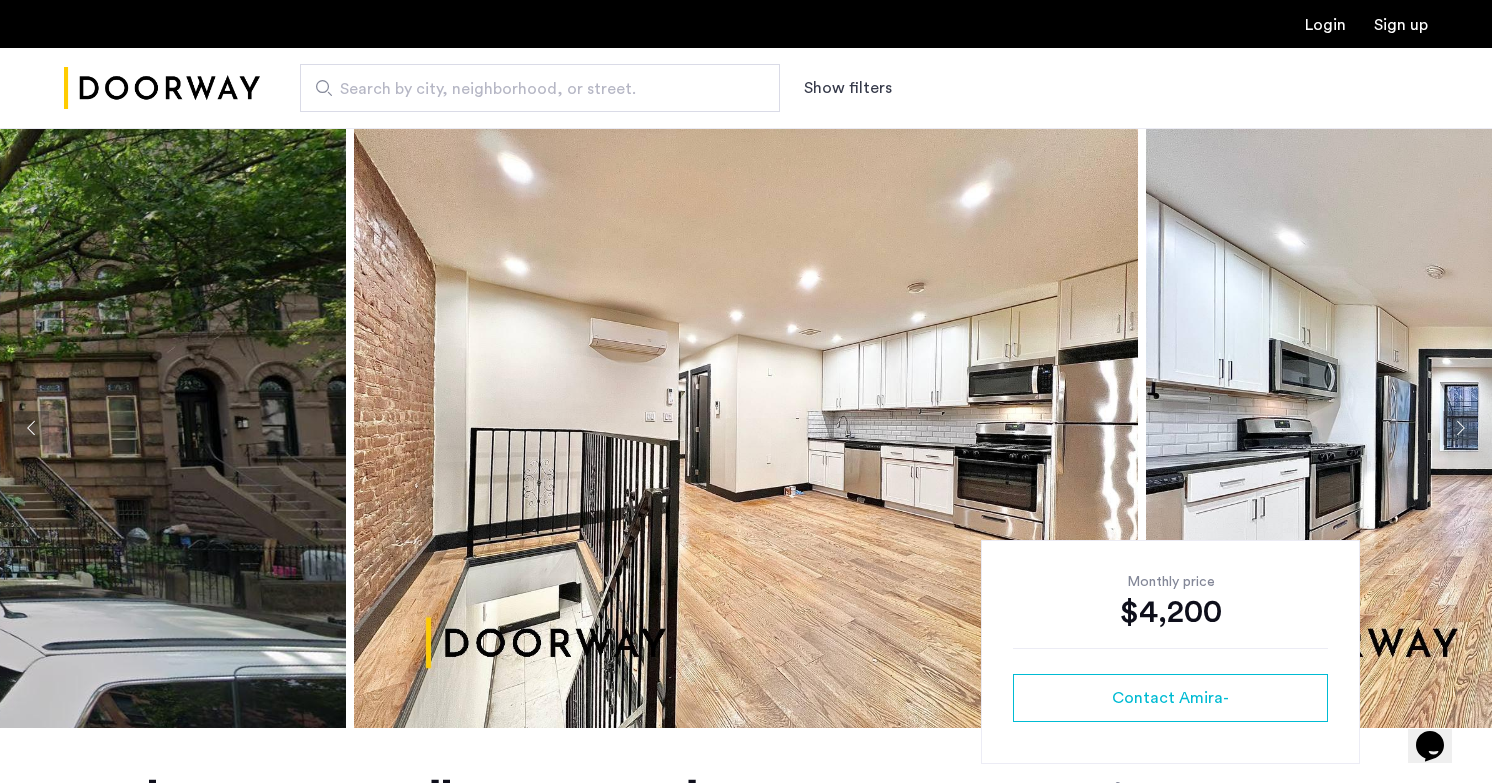 click 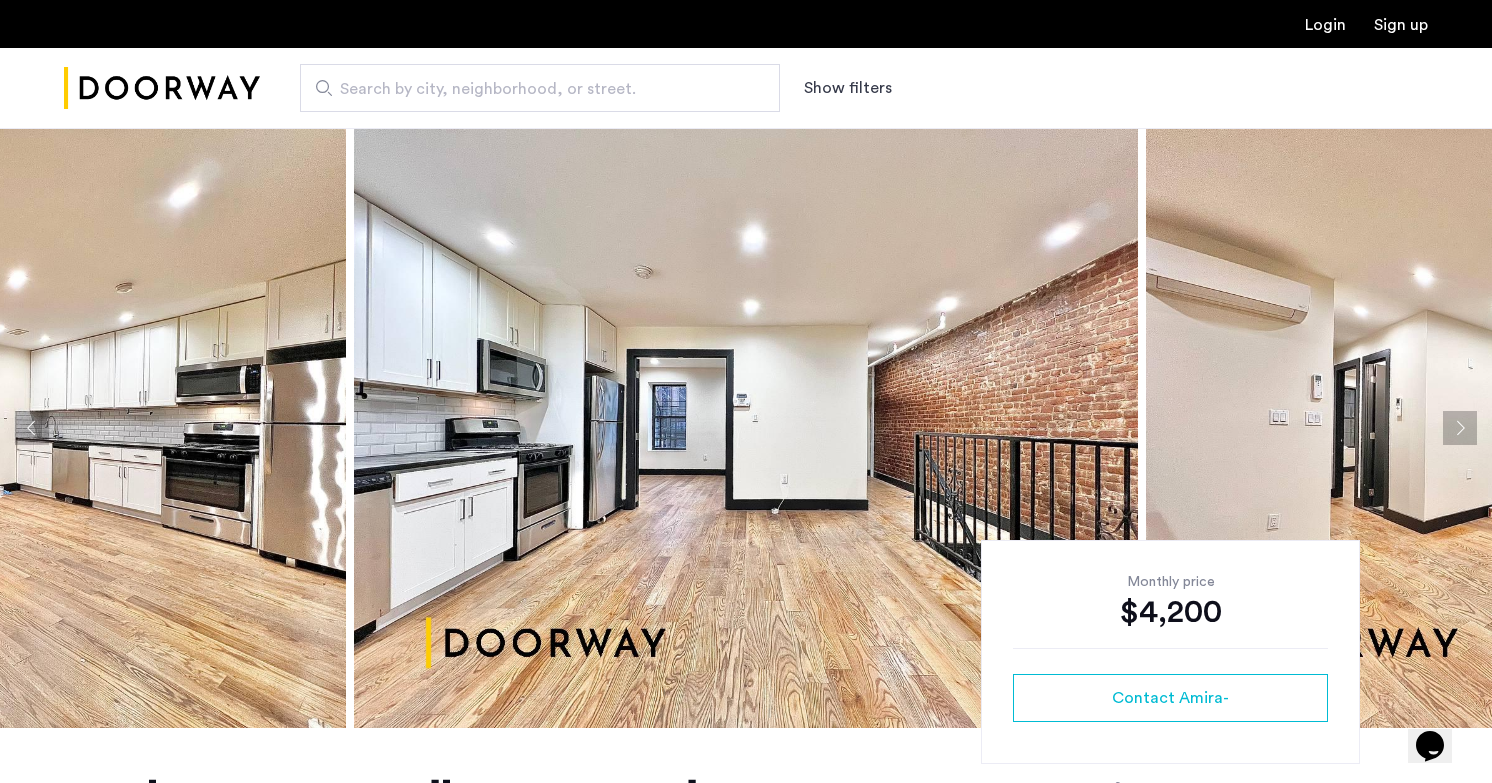 click 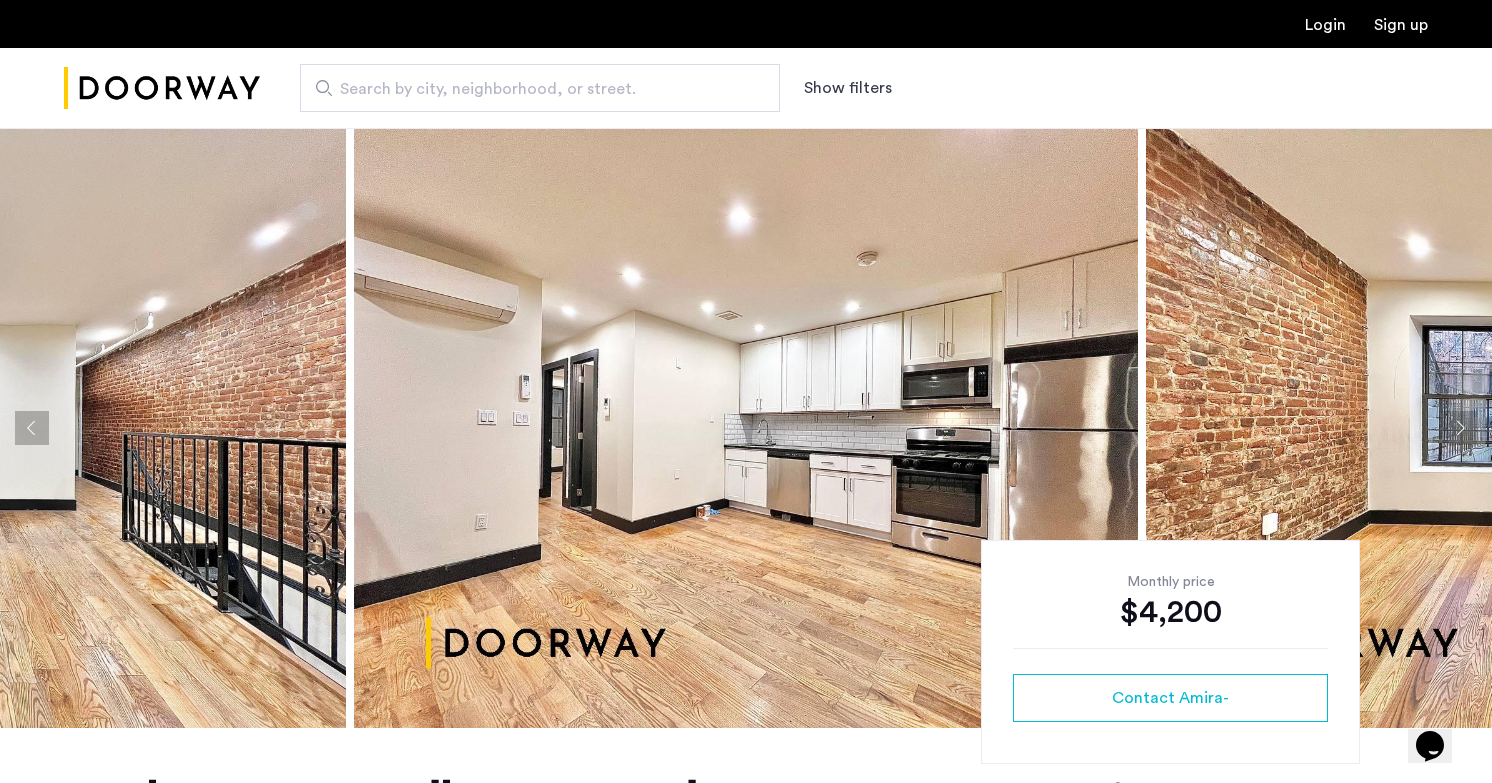 click 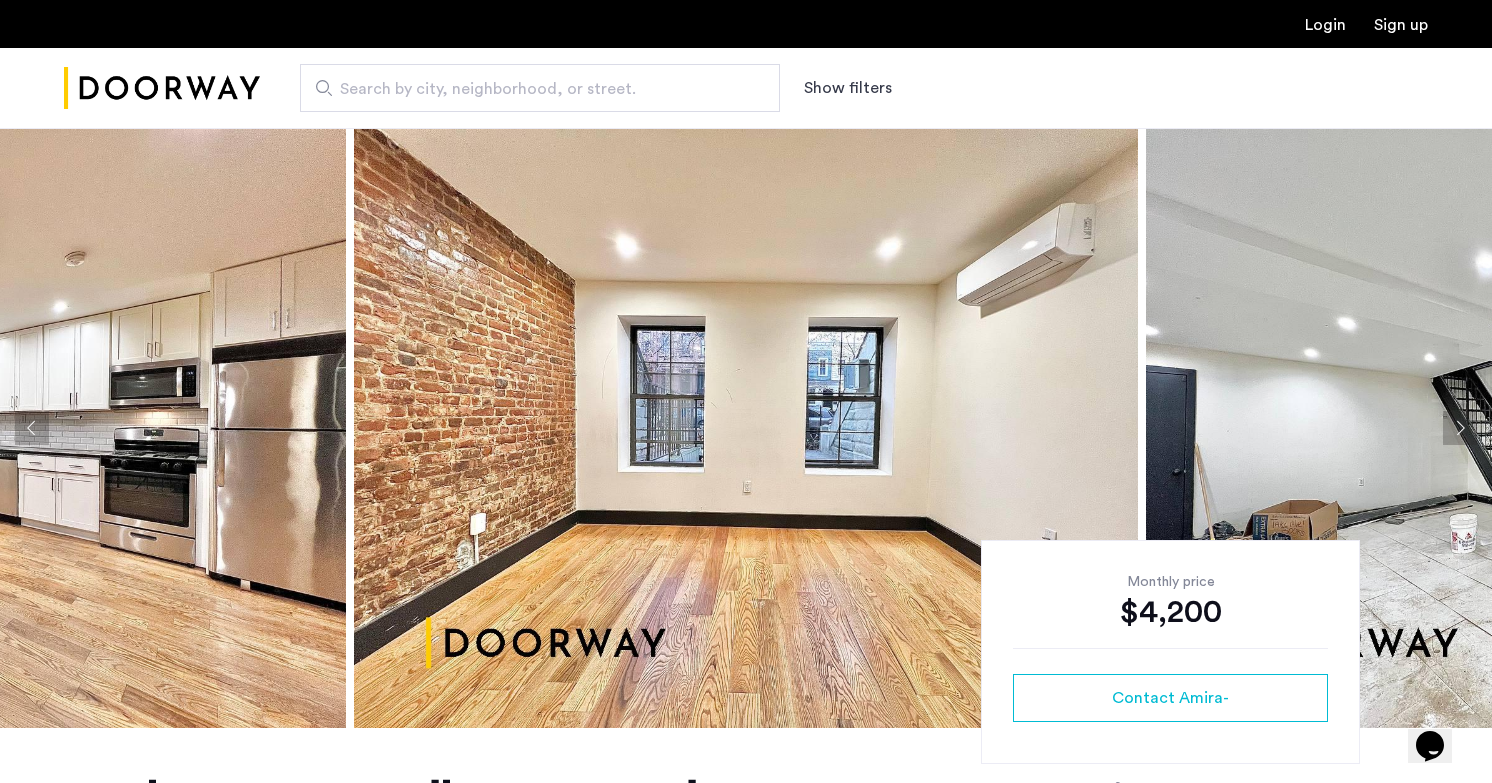 click 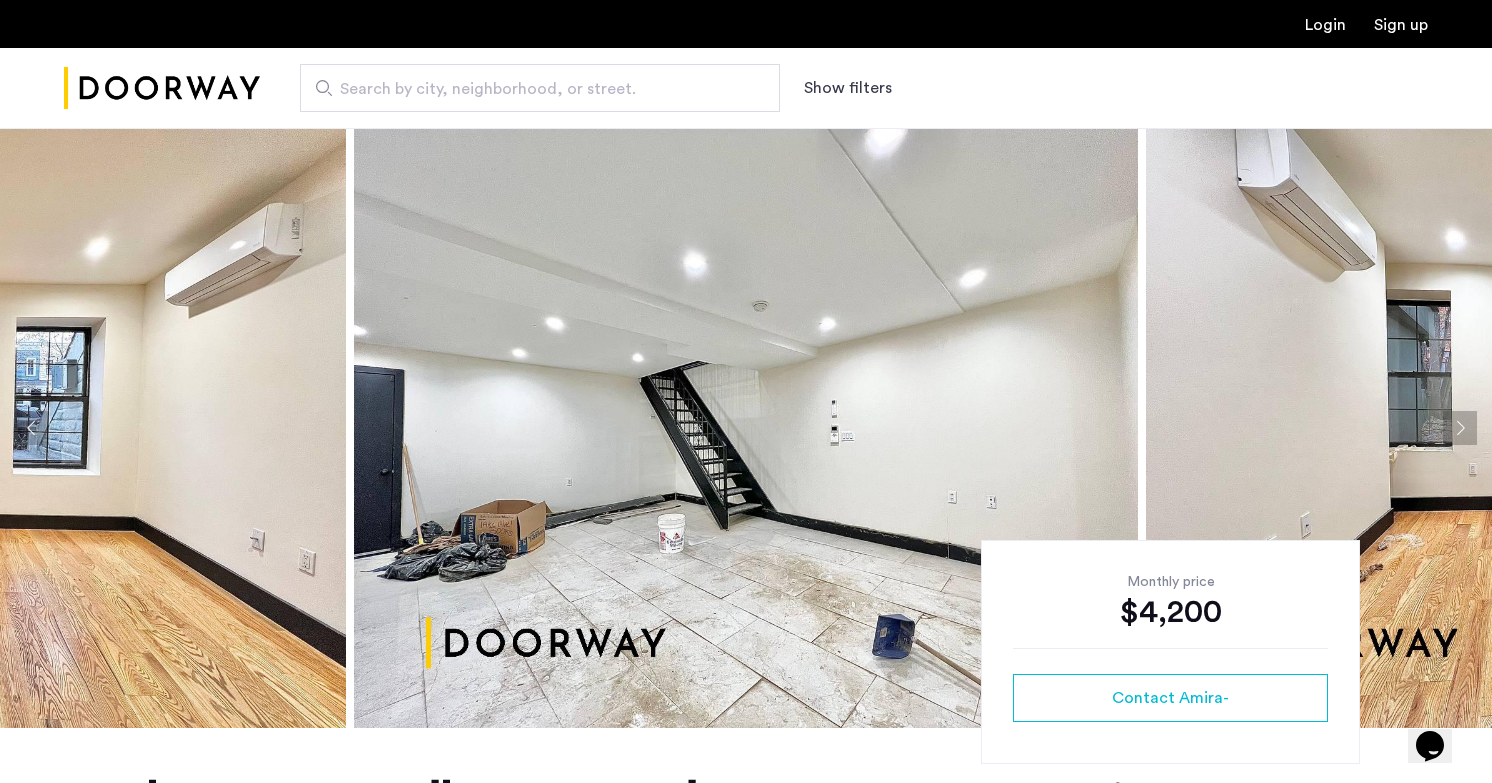 click 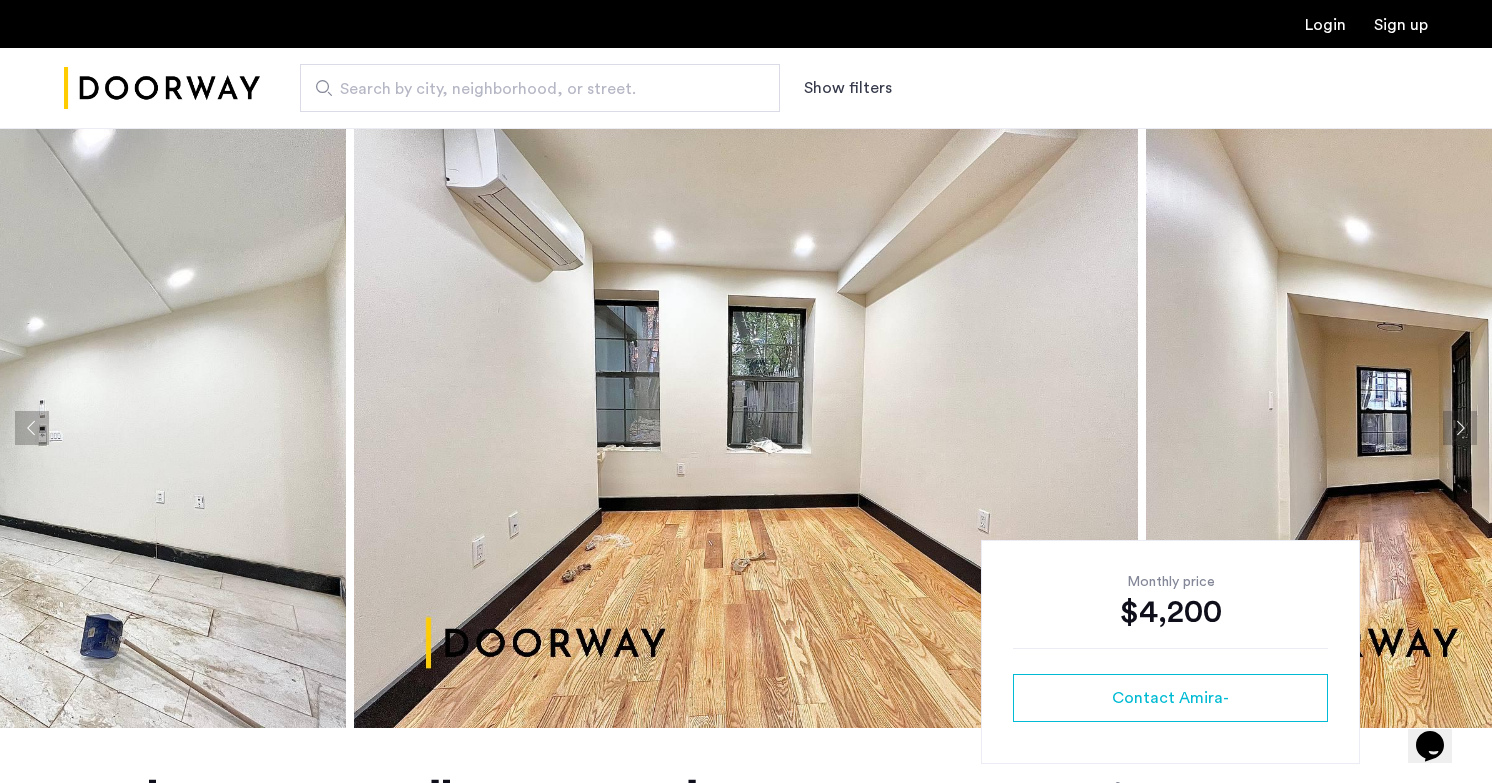 click 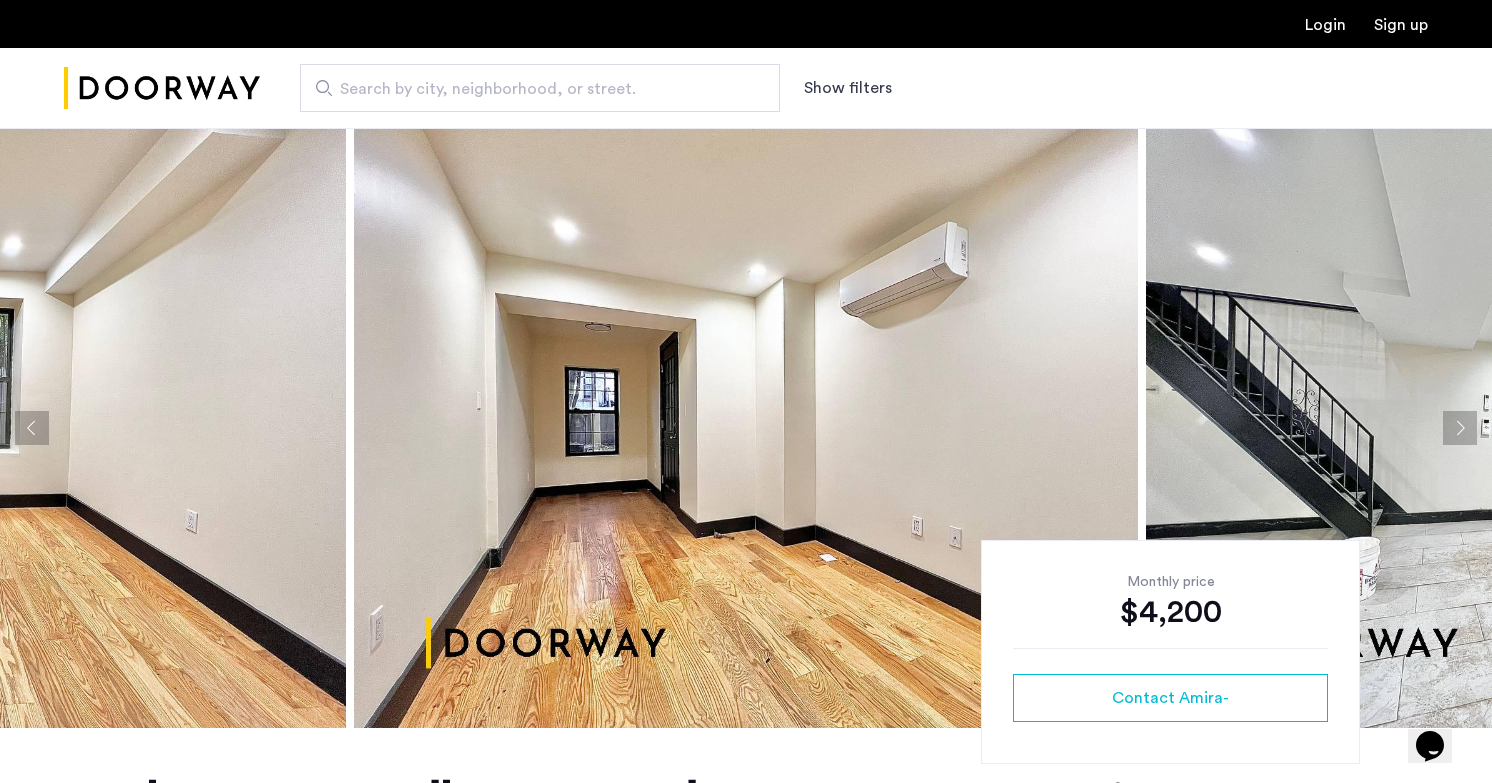 click 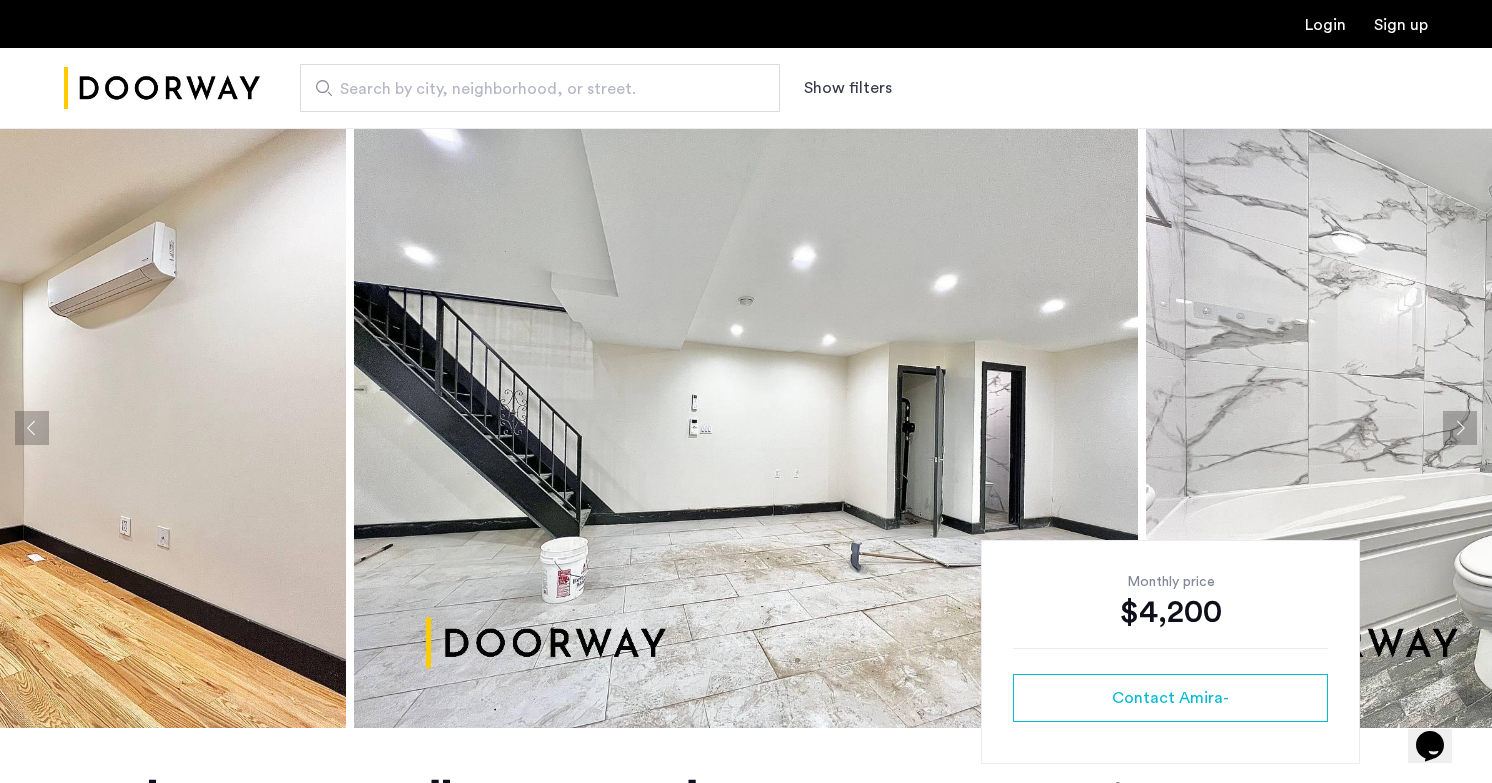 click 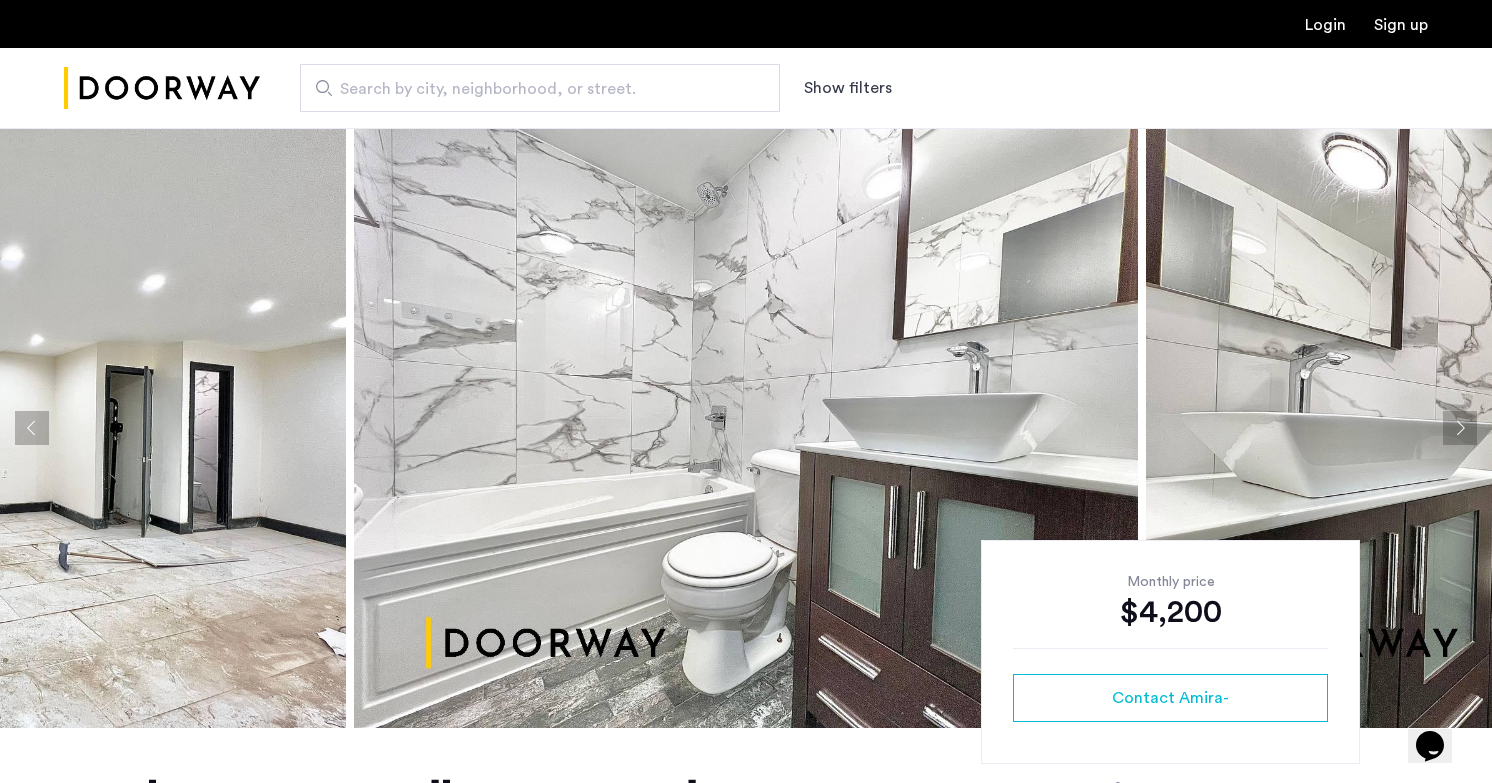 click 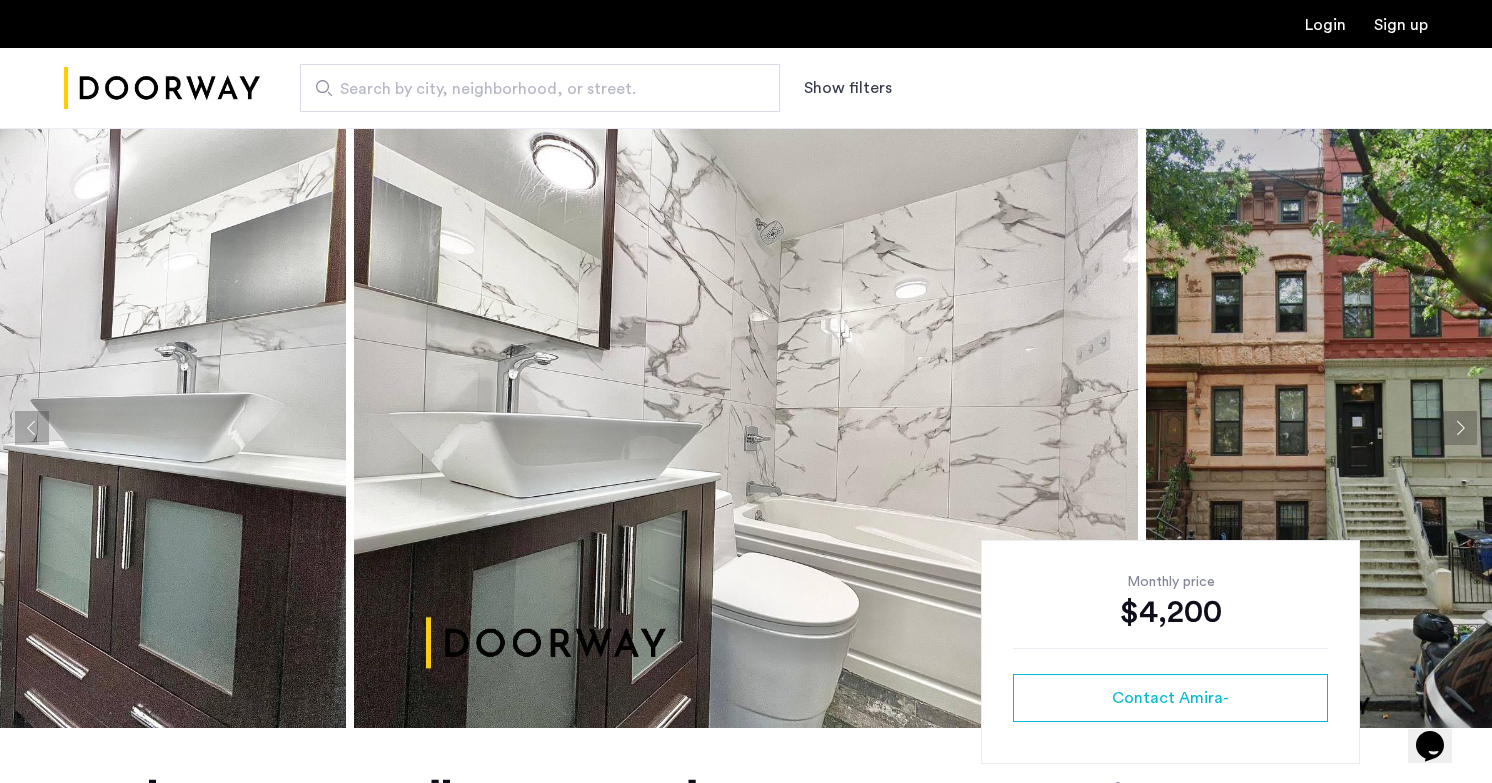 click 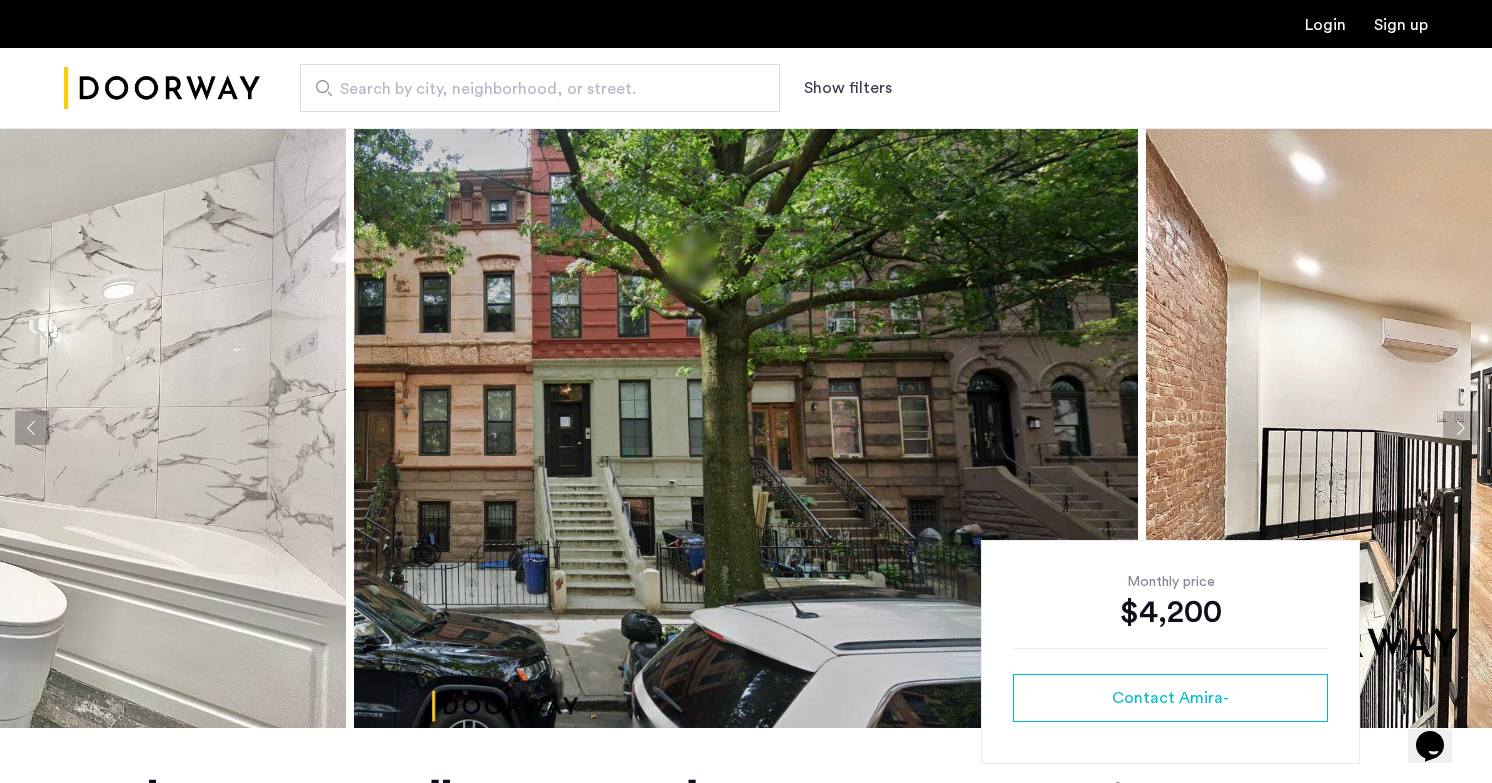 click 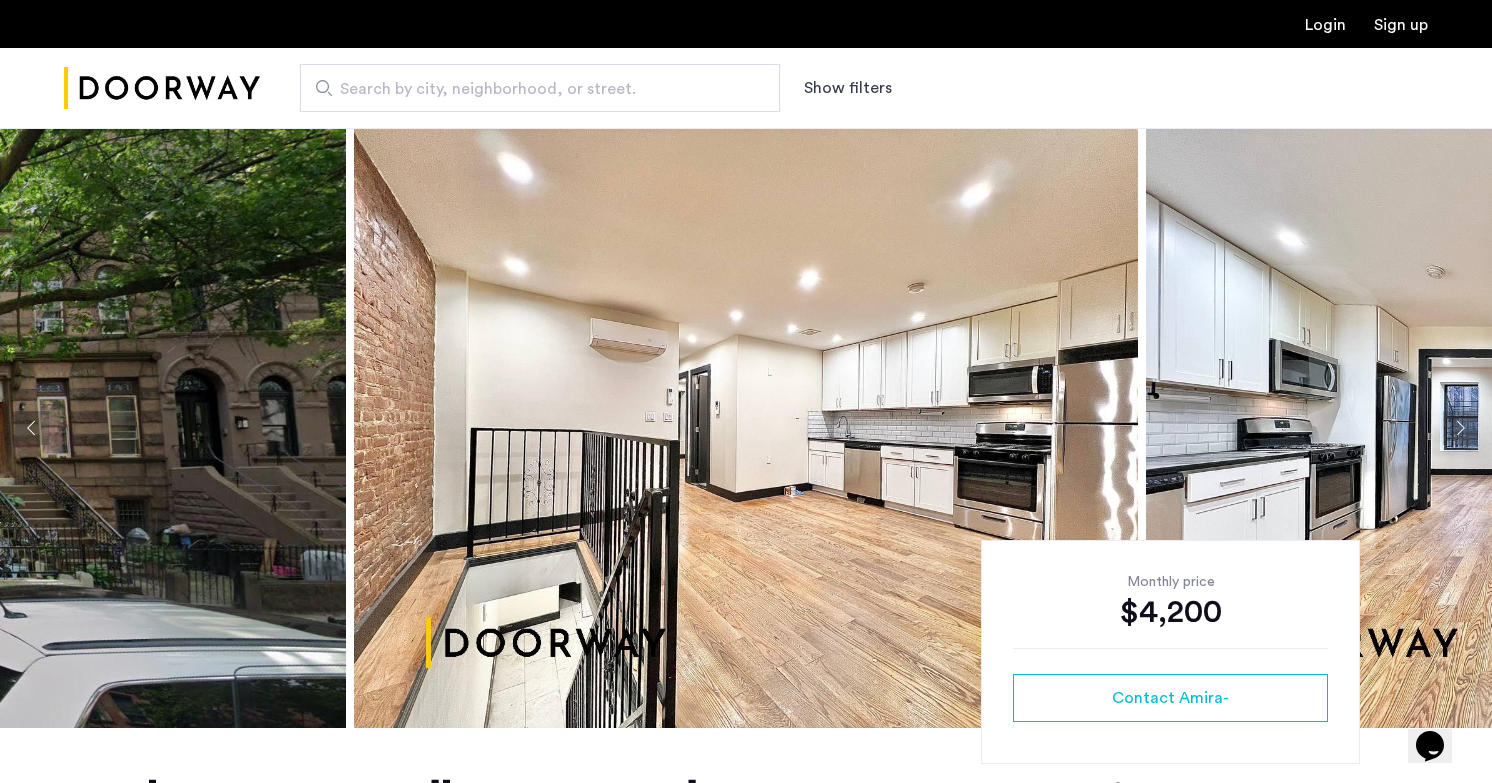 click 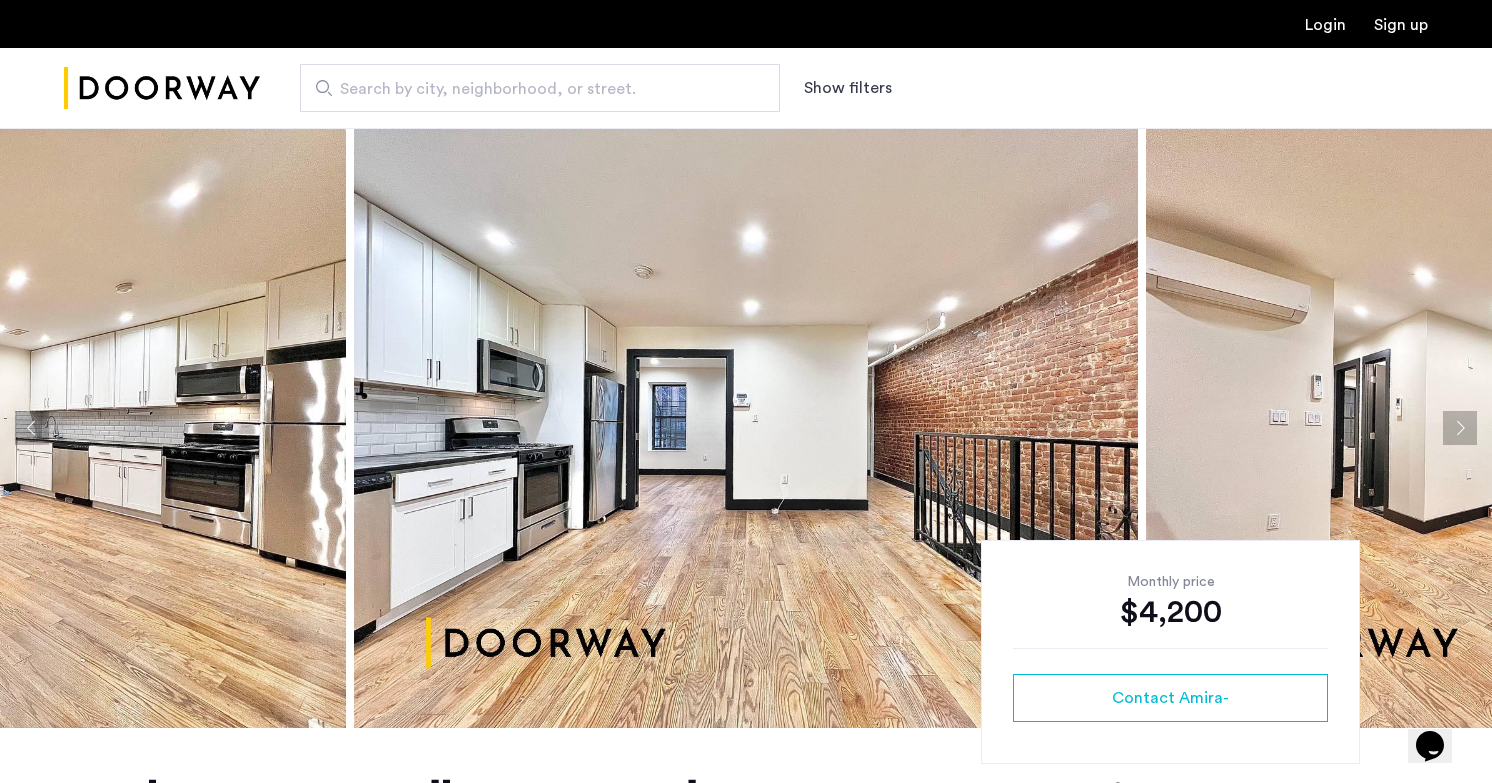 click 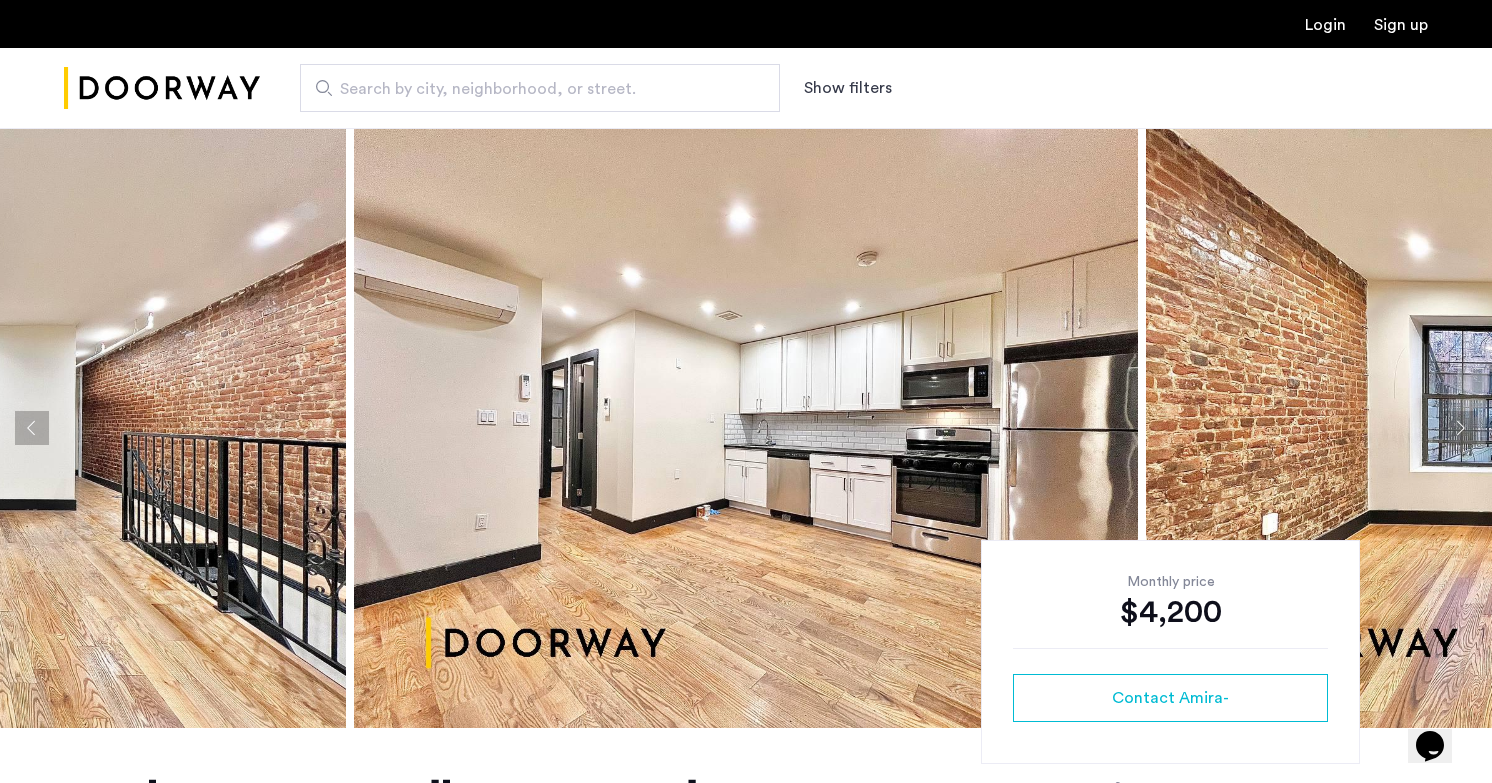 click 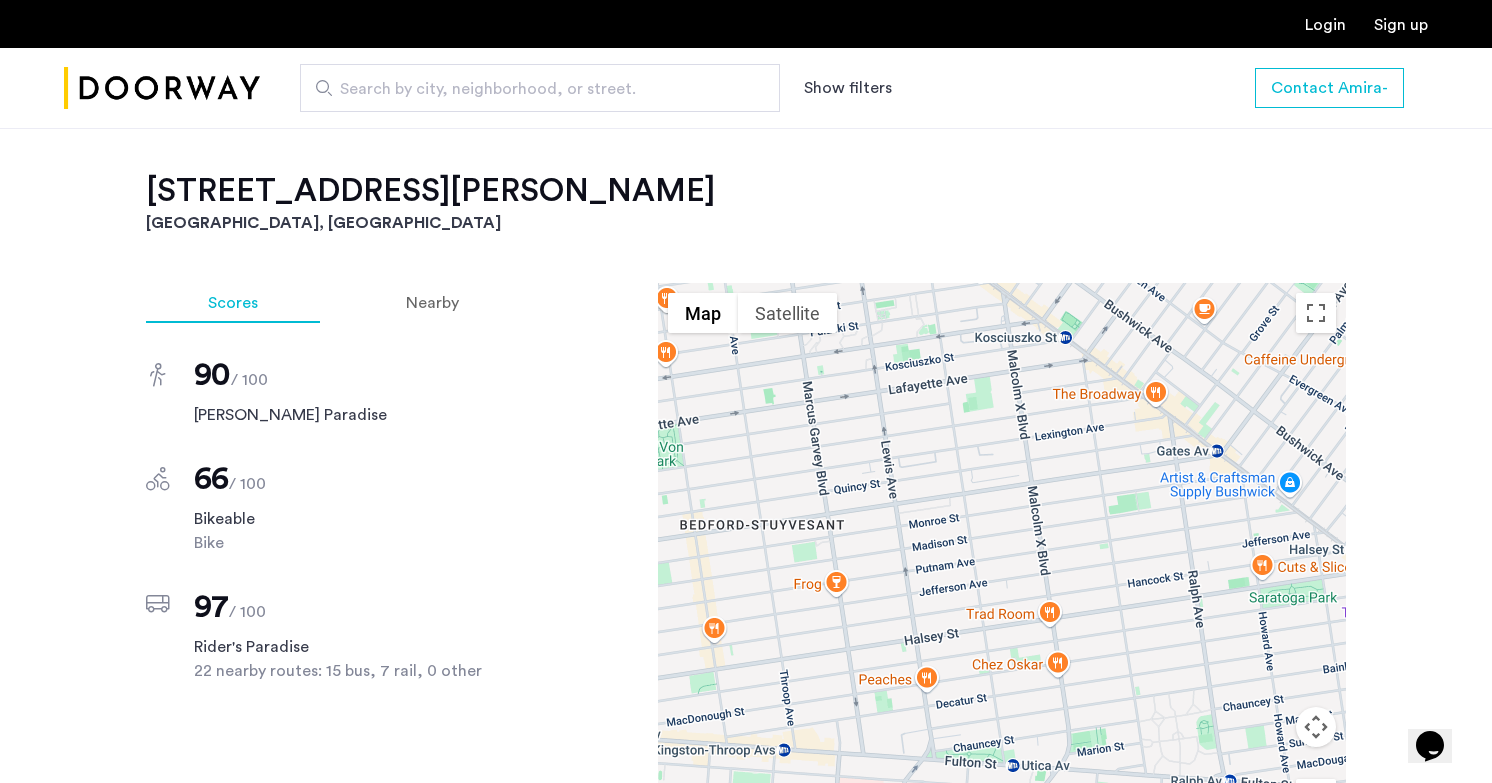 scroll, scrollTop: 1766, scrollLeft: 0, axis: vertical 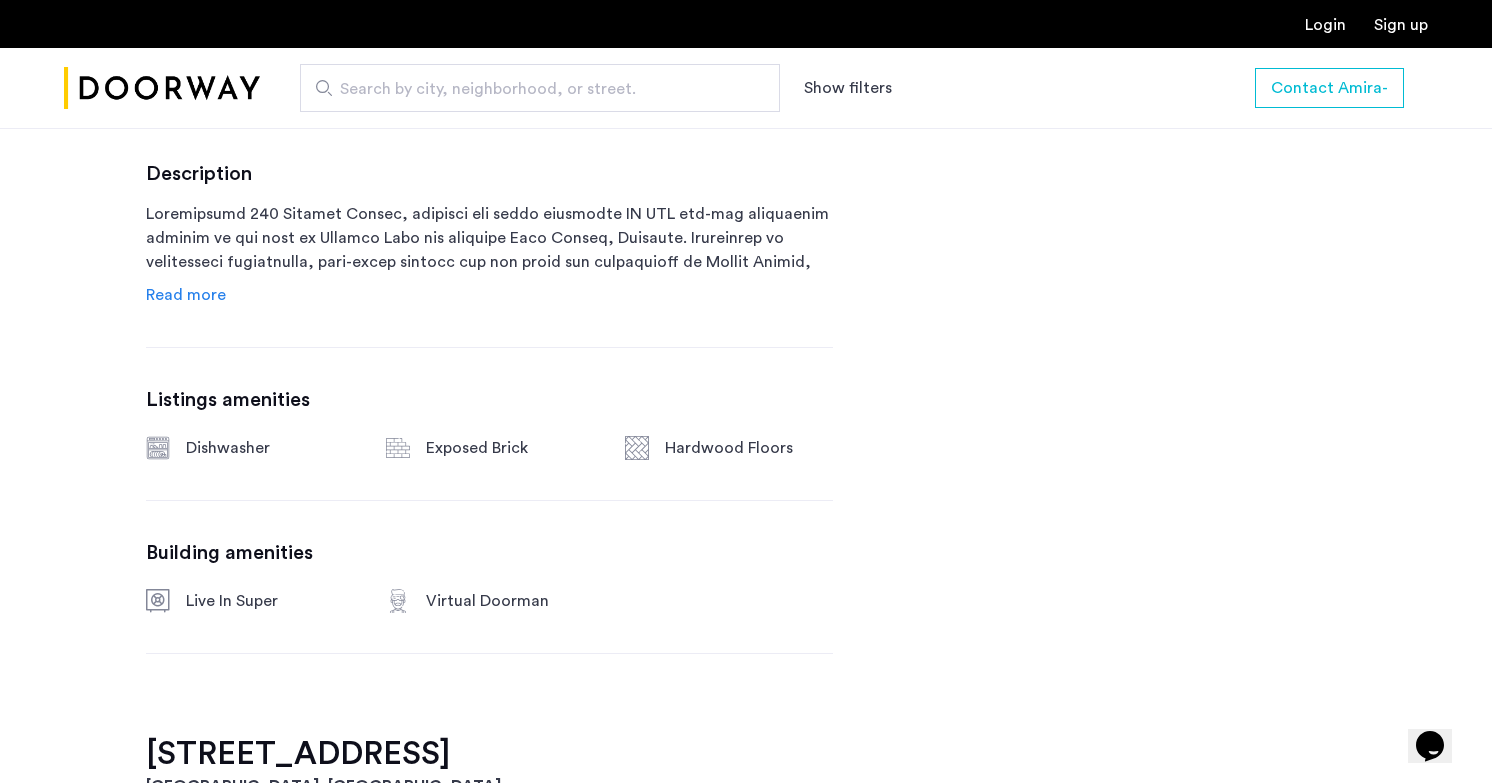 click on "Read more" 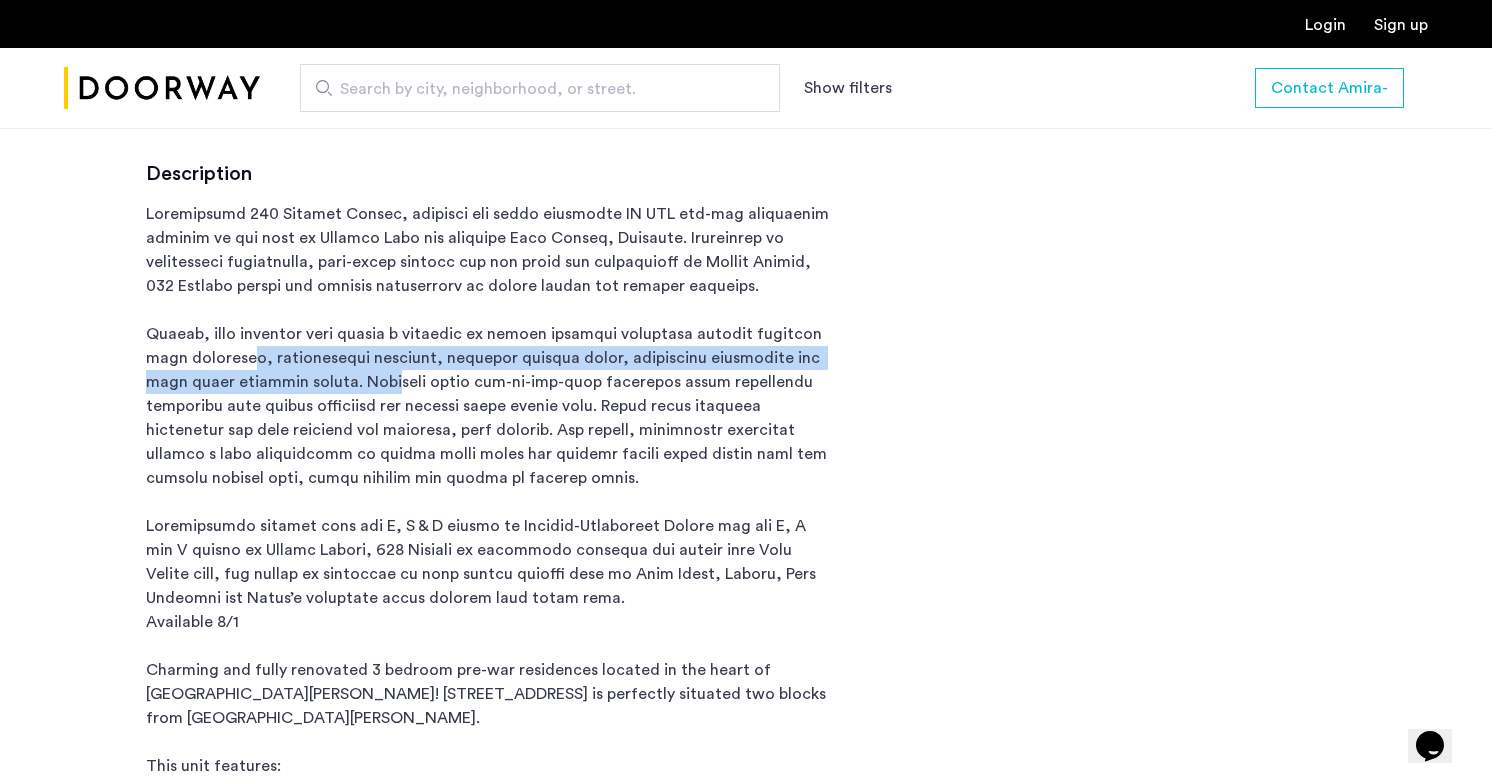 drag, startPoint x: 202, startPoint y: 347, endPoint x: 301, endPoint y: 391, distance: 108.33743 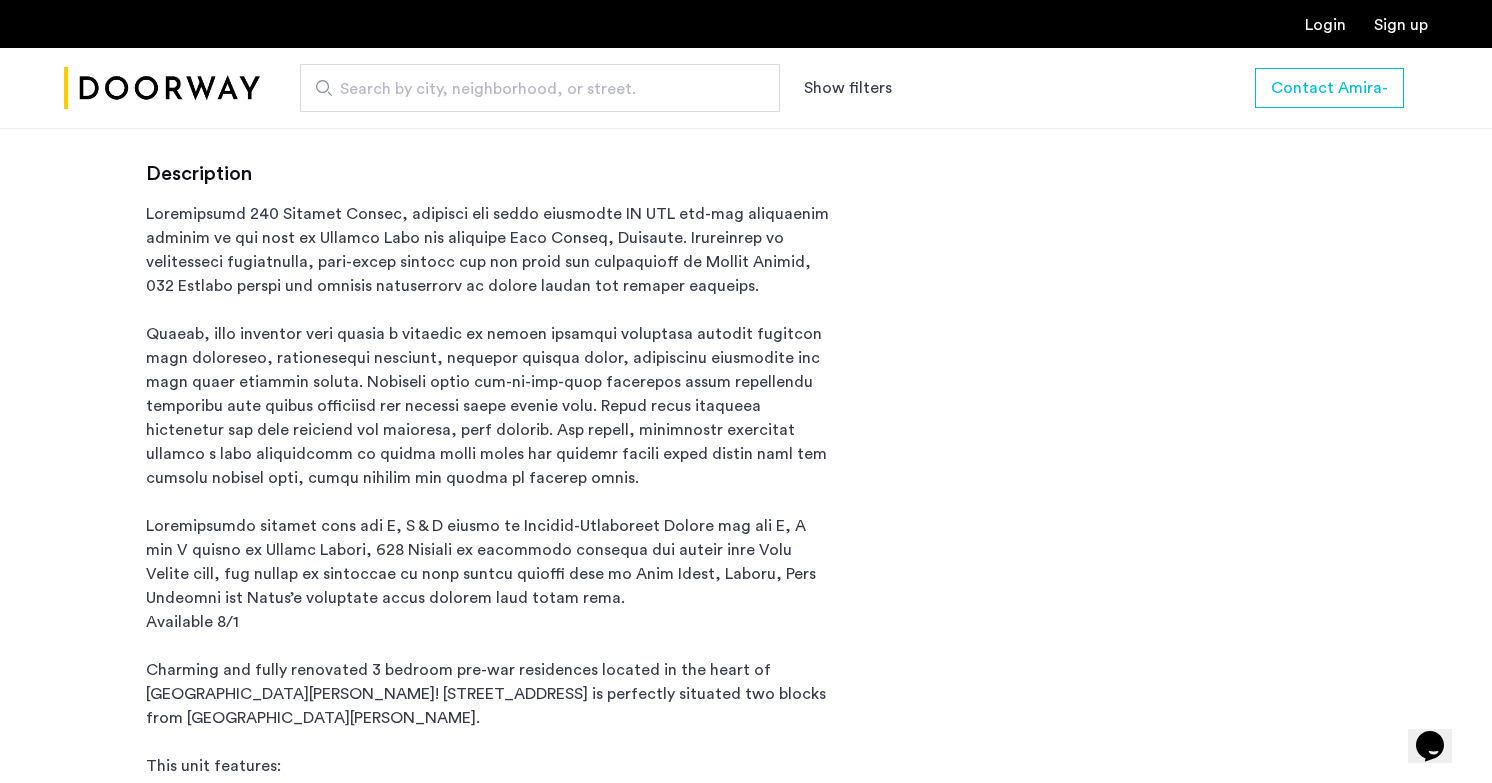 click on "Available 8/1
Charming and fully renovated 3 bedroom pre-war residences located in the heart of [GEOGRAPHIC_DATA][PERSON_NAME]! [STREET_ADDRESS] is perfectly situated two blocks from [GEOGRAPHIC_DATA][PERSON_NAME].
This unit features:
- An open kitchen equipped with stainless steel appliances including dishwasher
- Hardwood floors
- Exposed brick
- Recessed lighting
- Large windows with great light exposure
- Bike storage in building's courtyard
- And much more!
Surrounded by magnificent brownstones, tree-lined streets and the shops and restaurants of [GEOGRAPHIC_DATA]. Conveniently located near [PERSON_NAME][GEOGRAPHIC_DATA] and LIU. A short walk to the G, C B, Q and R train for a fast and easy commute. Must See!" 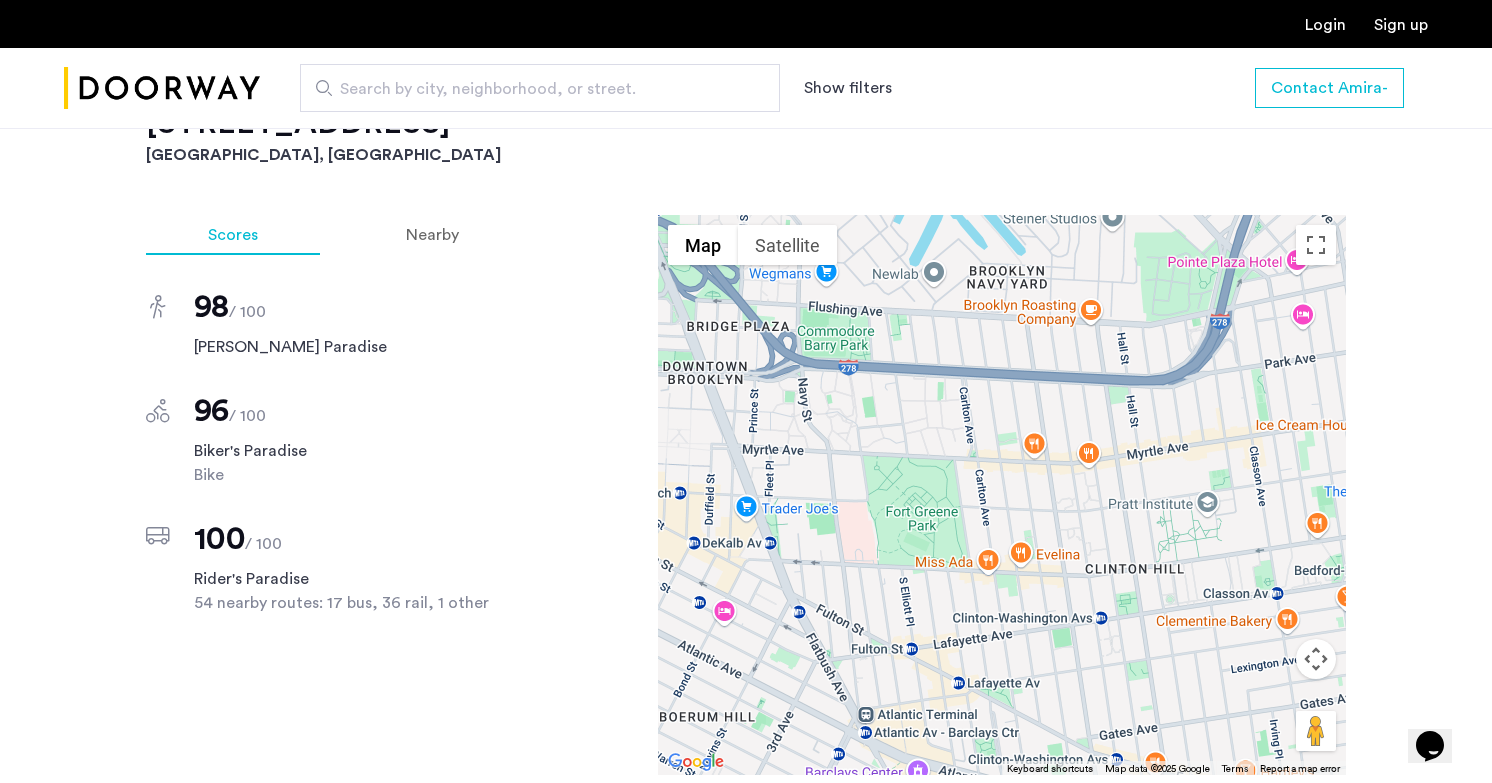 scroll, scrollTop: 2362, scrollLeft: 0, axis: vertical 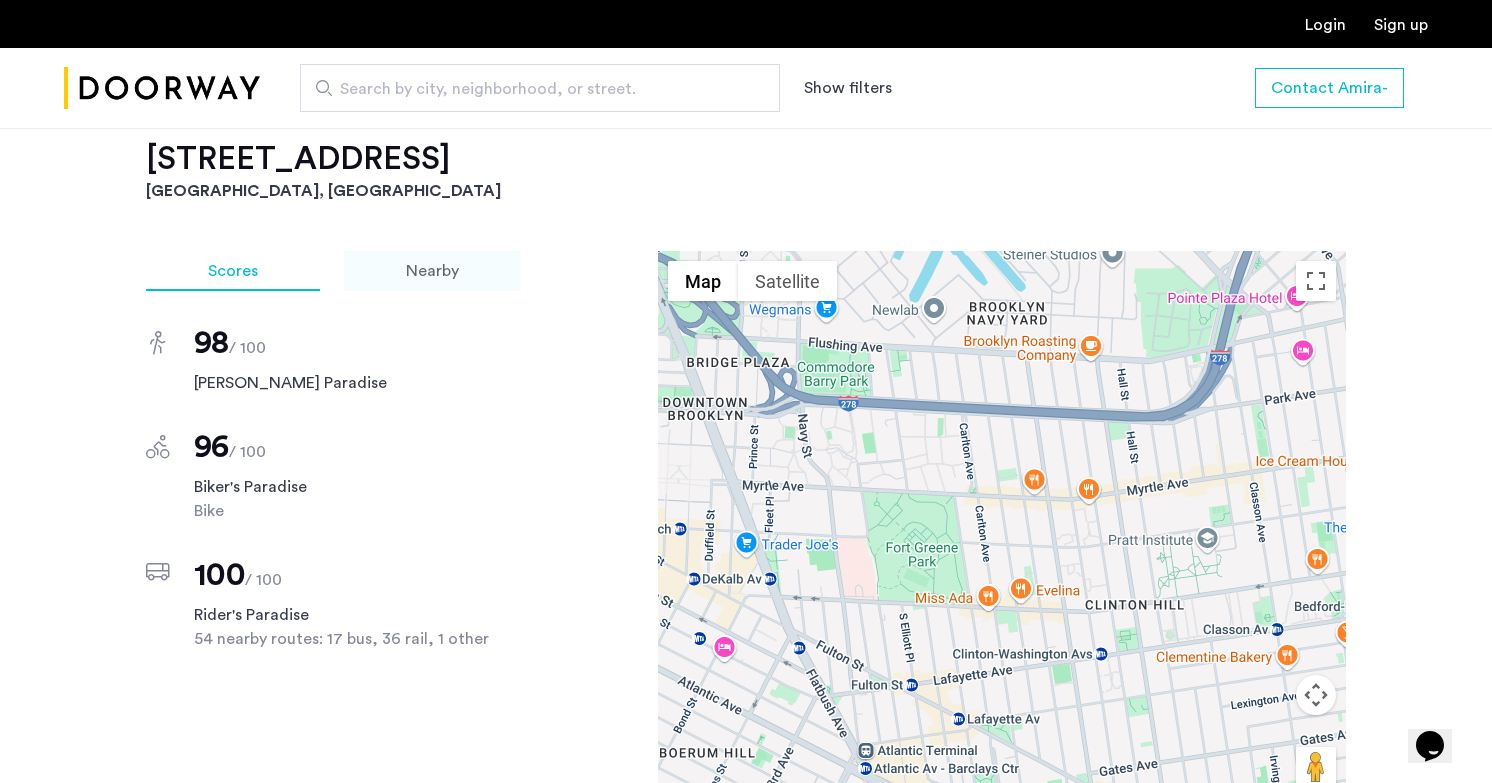 click on "Nearby" at bounding box center [432, 271] 